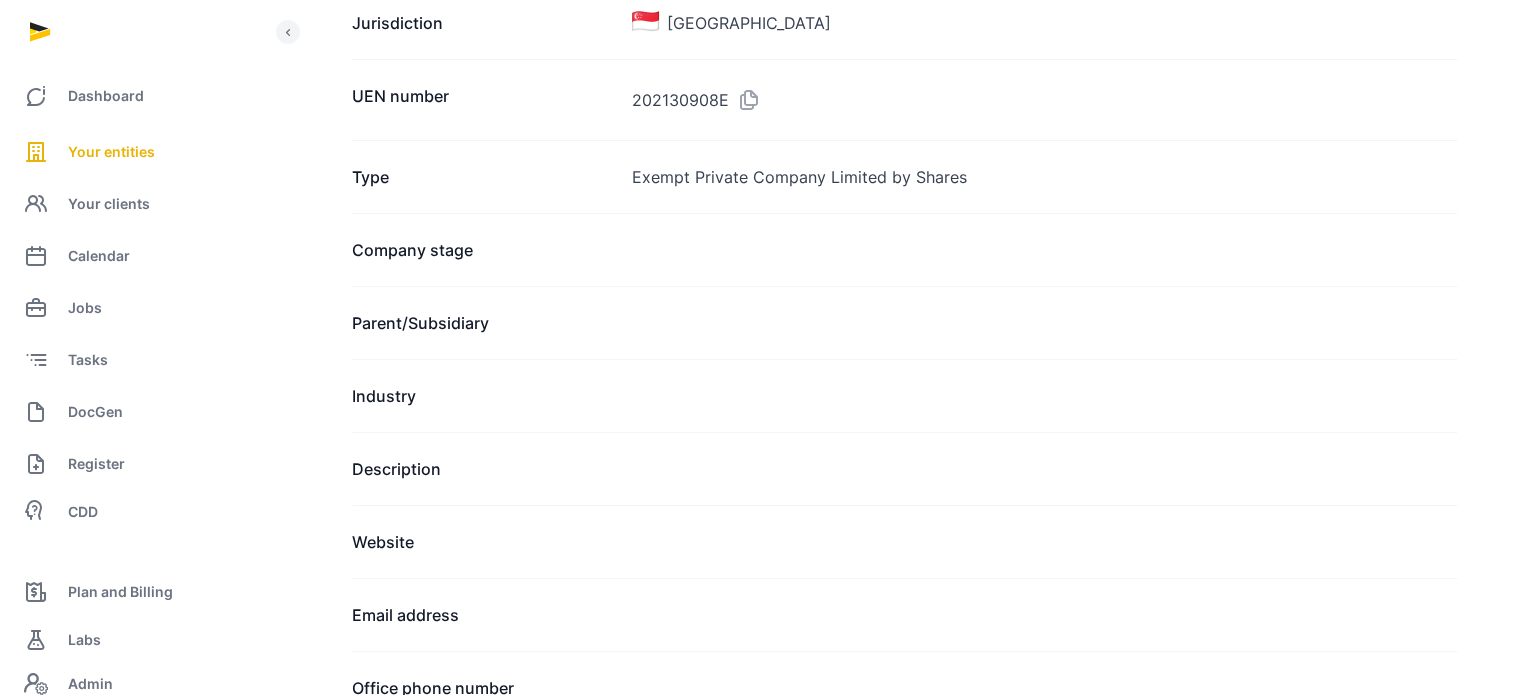 scroll, scrollTop: 0, scrollLeft: 0, axis: both 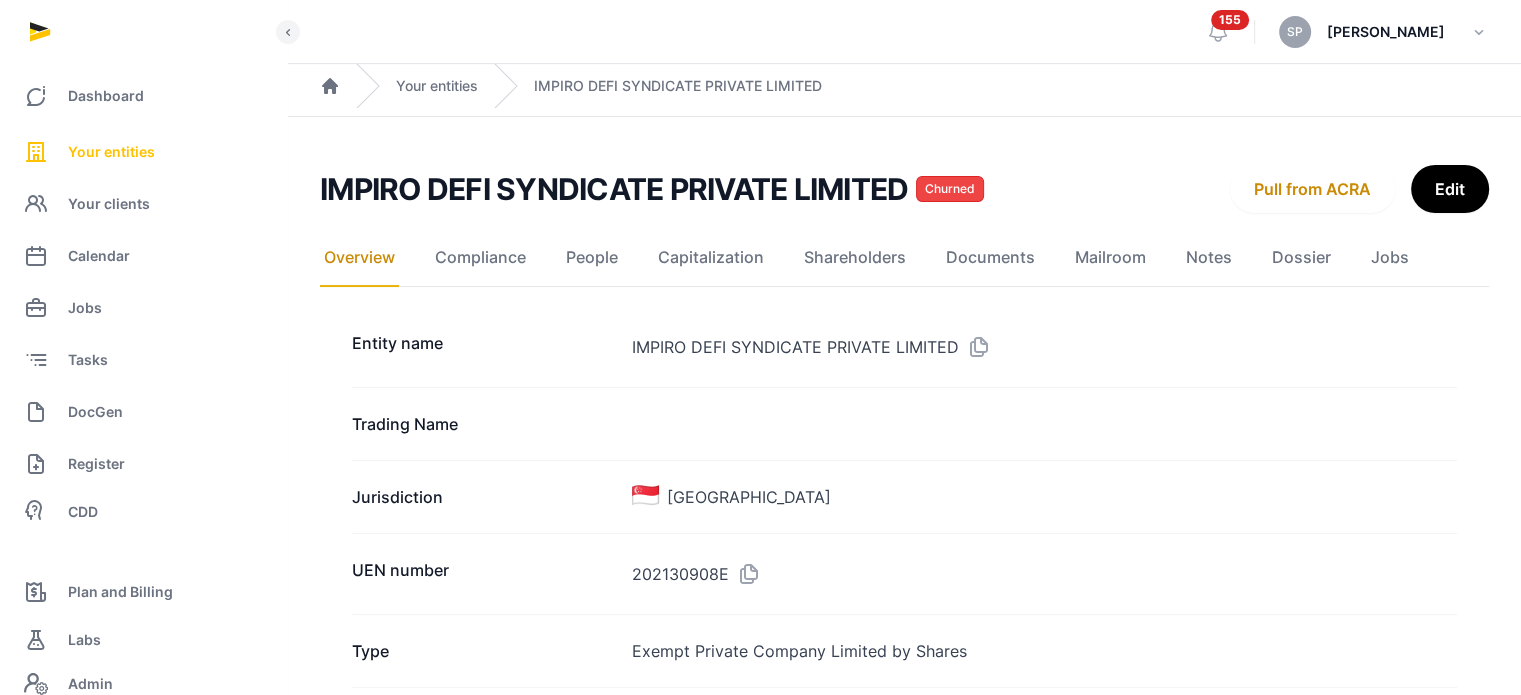 click on "Your entities" at bounding box center [143, 152] 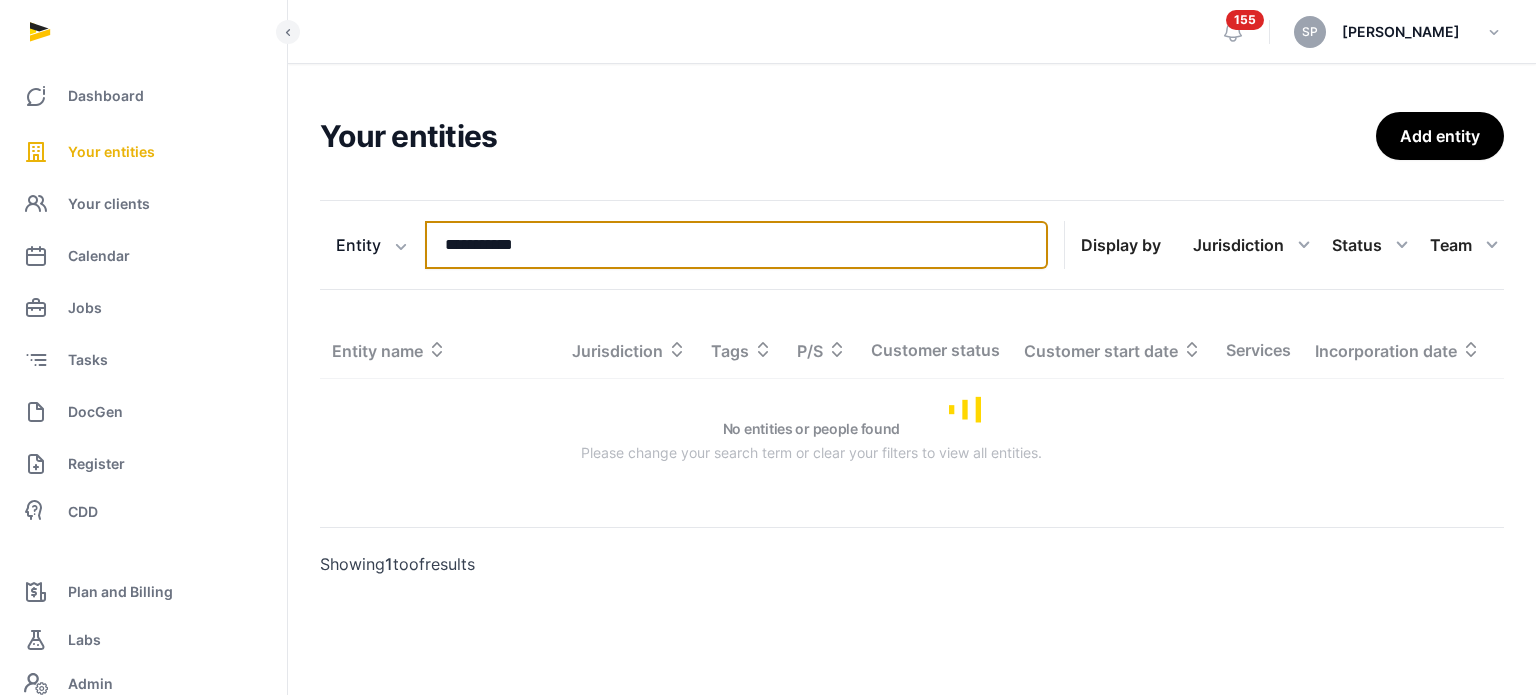 click on "**********" at bounding box center [736, 245] 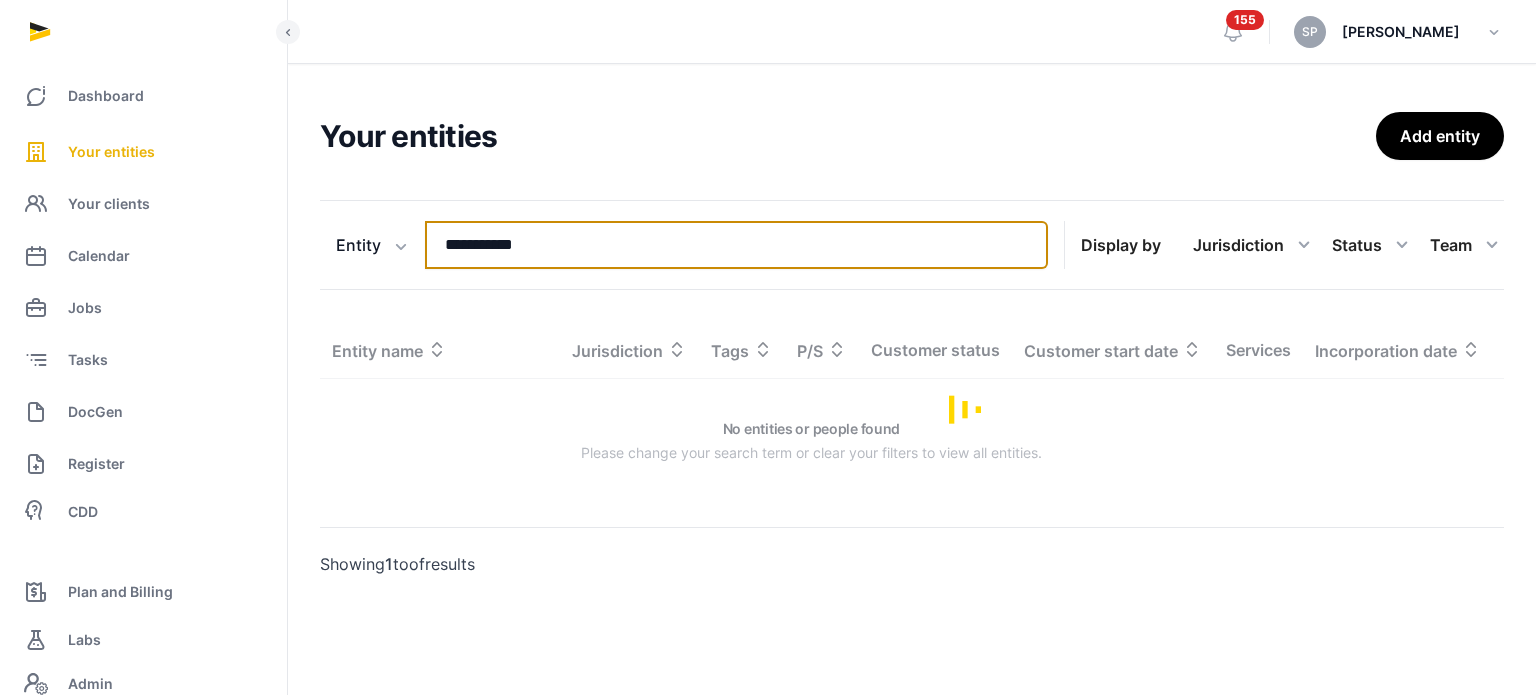 click on "**********" at bounding box center (736, 245) 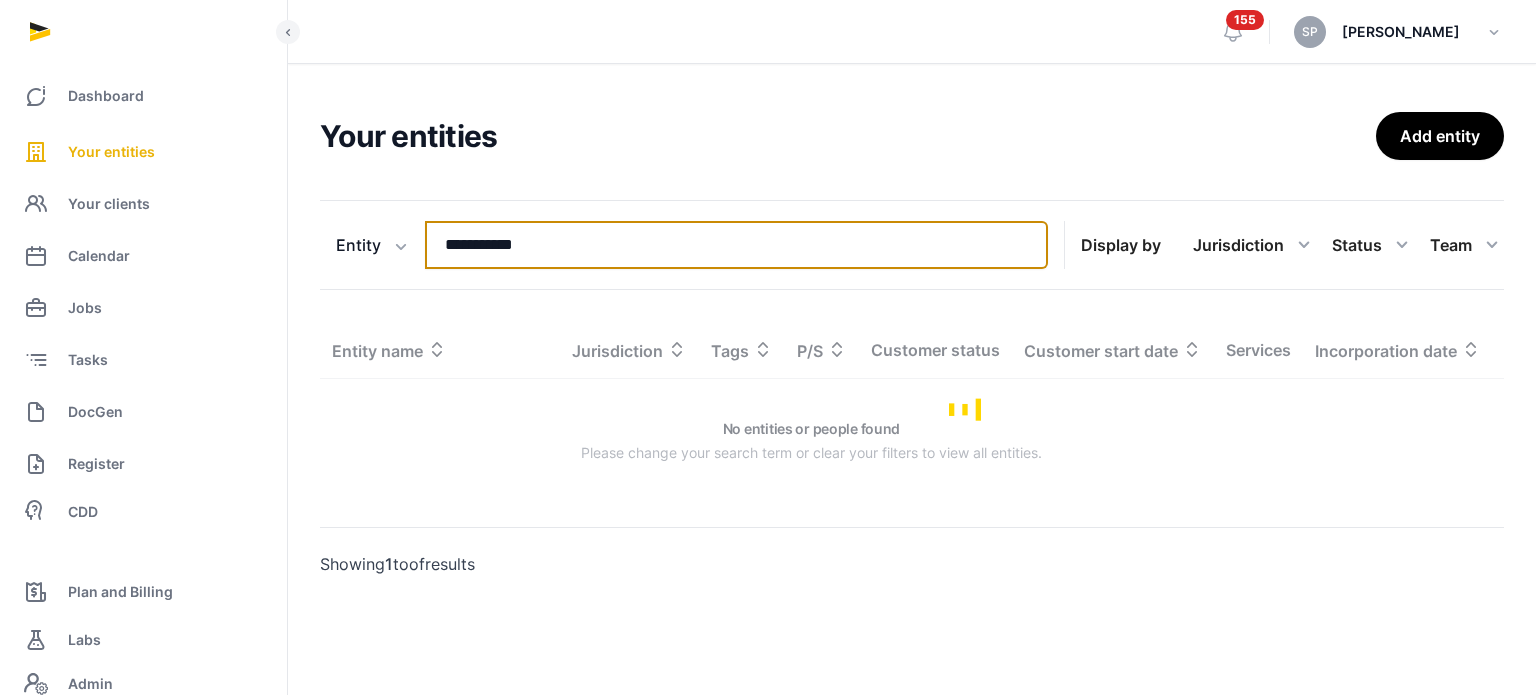 click on "**********" at bounding box center (736, 245) 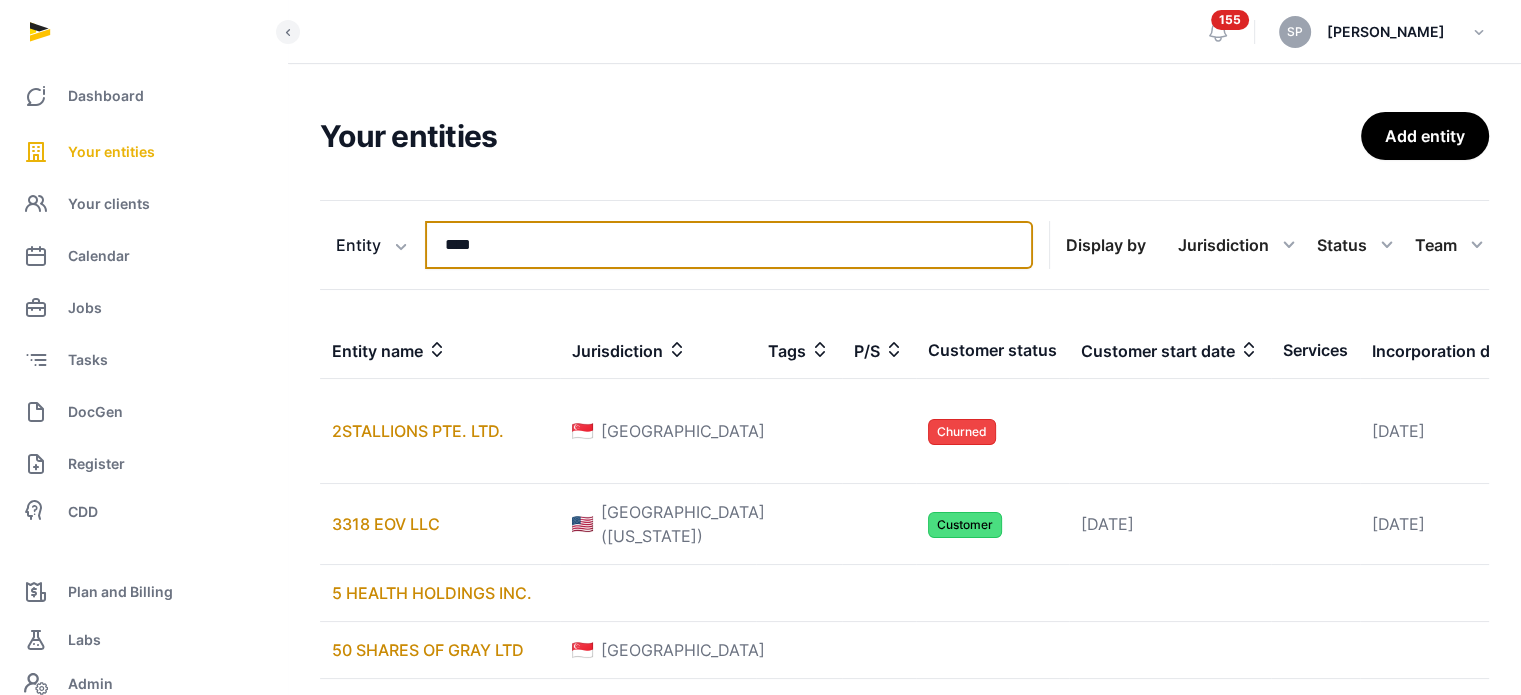type on "****" 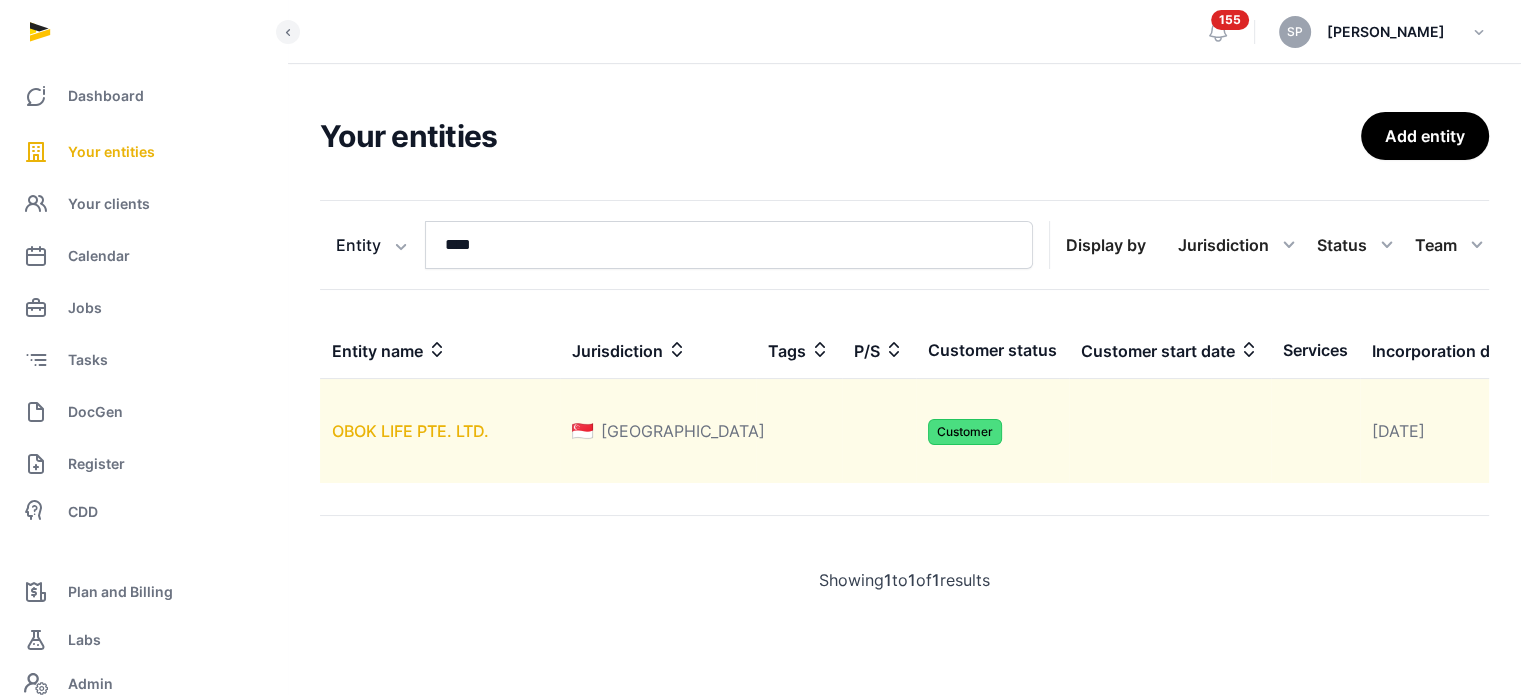click on "OBOK LIFE PTE. LTD." at bounding box center (410, 431) 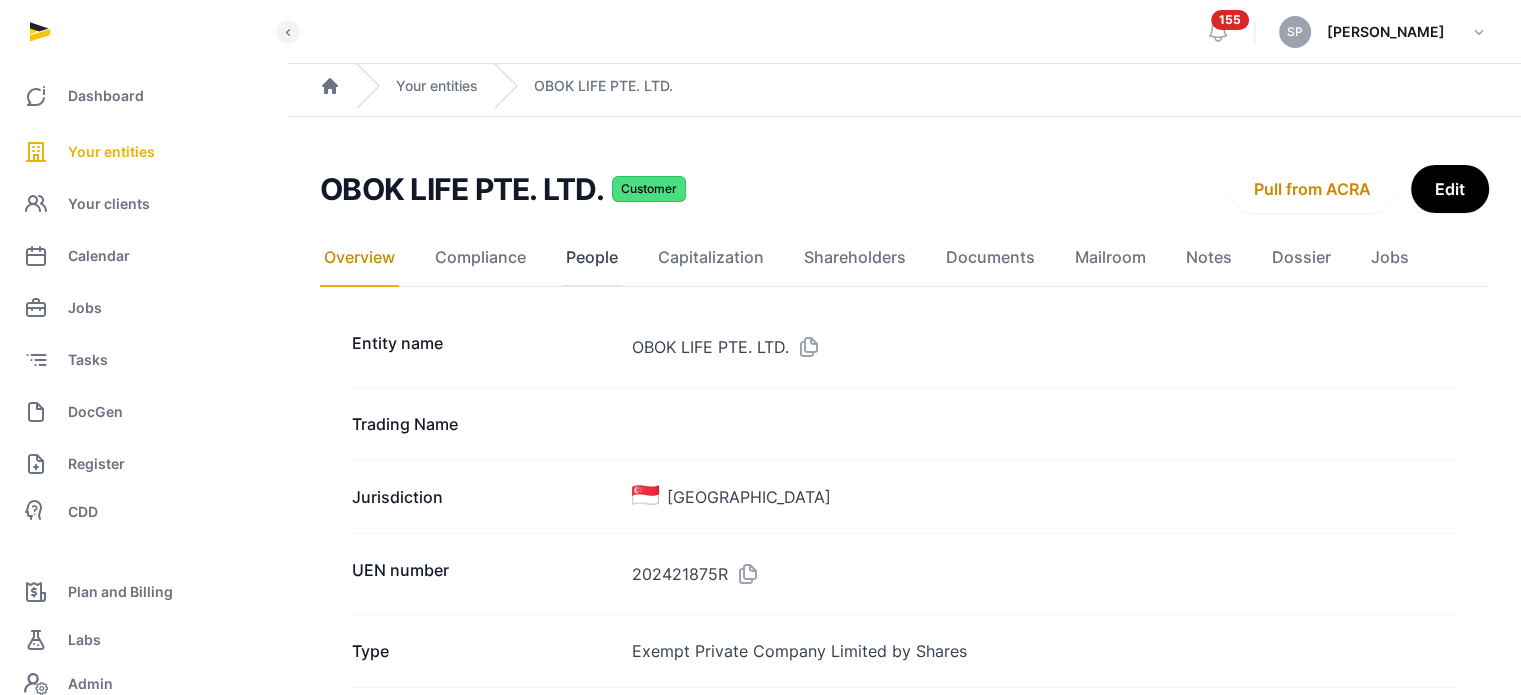 click on "People" 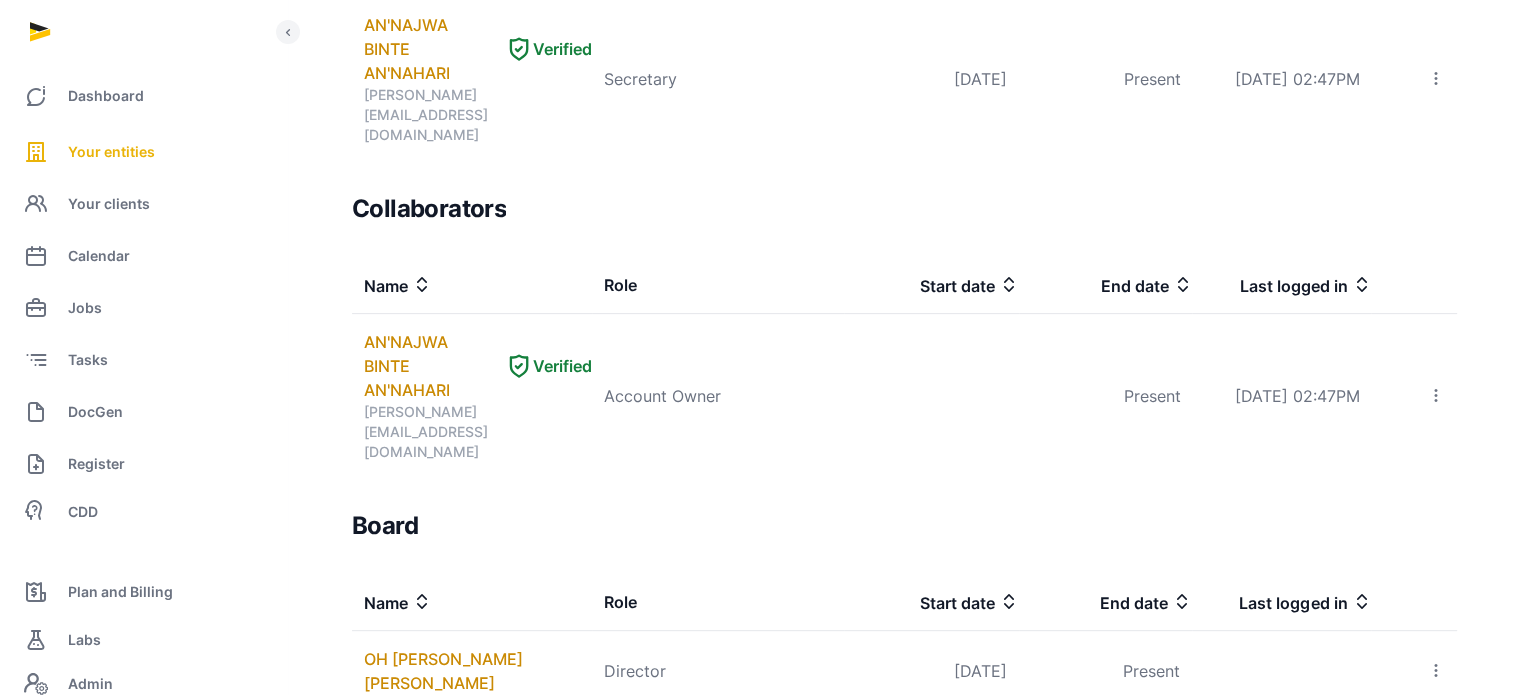 scroll, scrollTop: 1216, scrollLeft: 0, axis: vertical 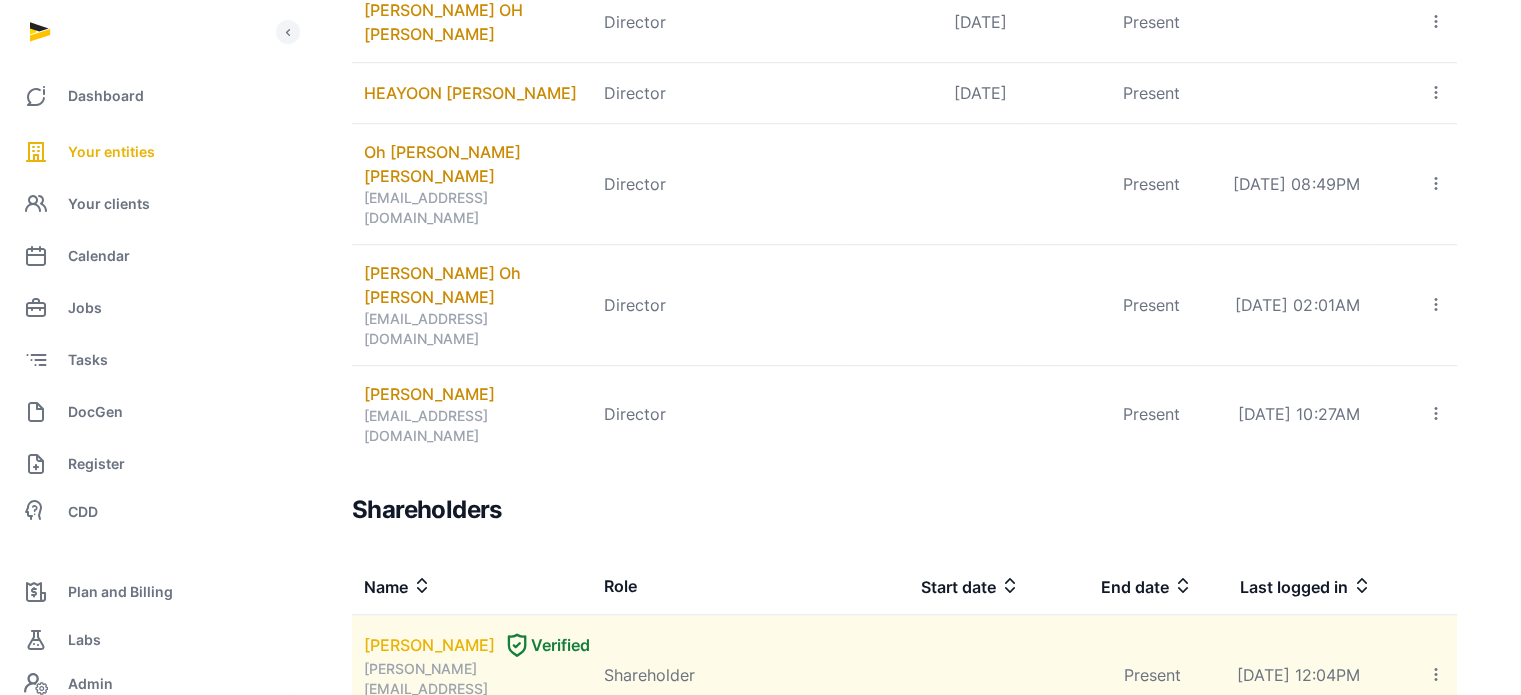 click on "Ernest" at bounding box center (429, 645) 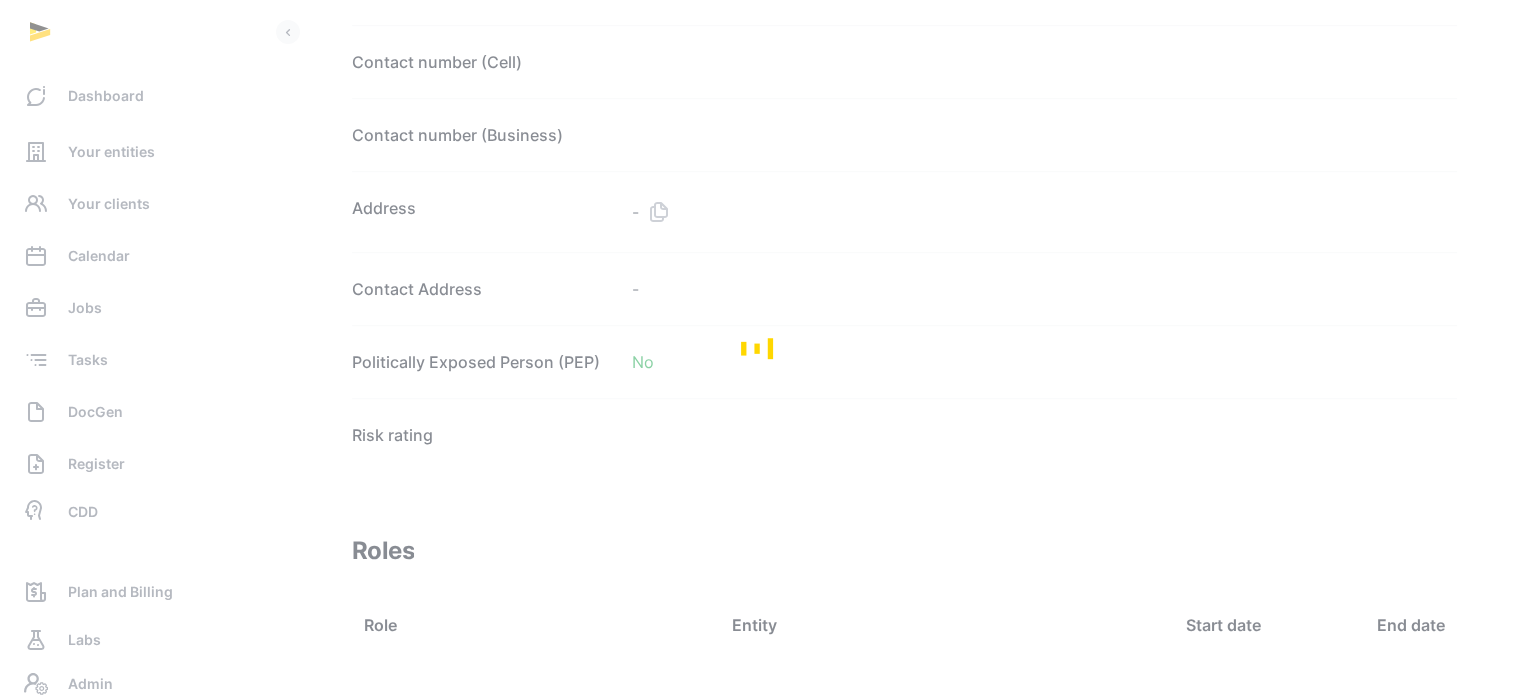 scroll, scrollTop: 1338, scrollLeft: 0, axis: vertical 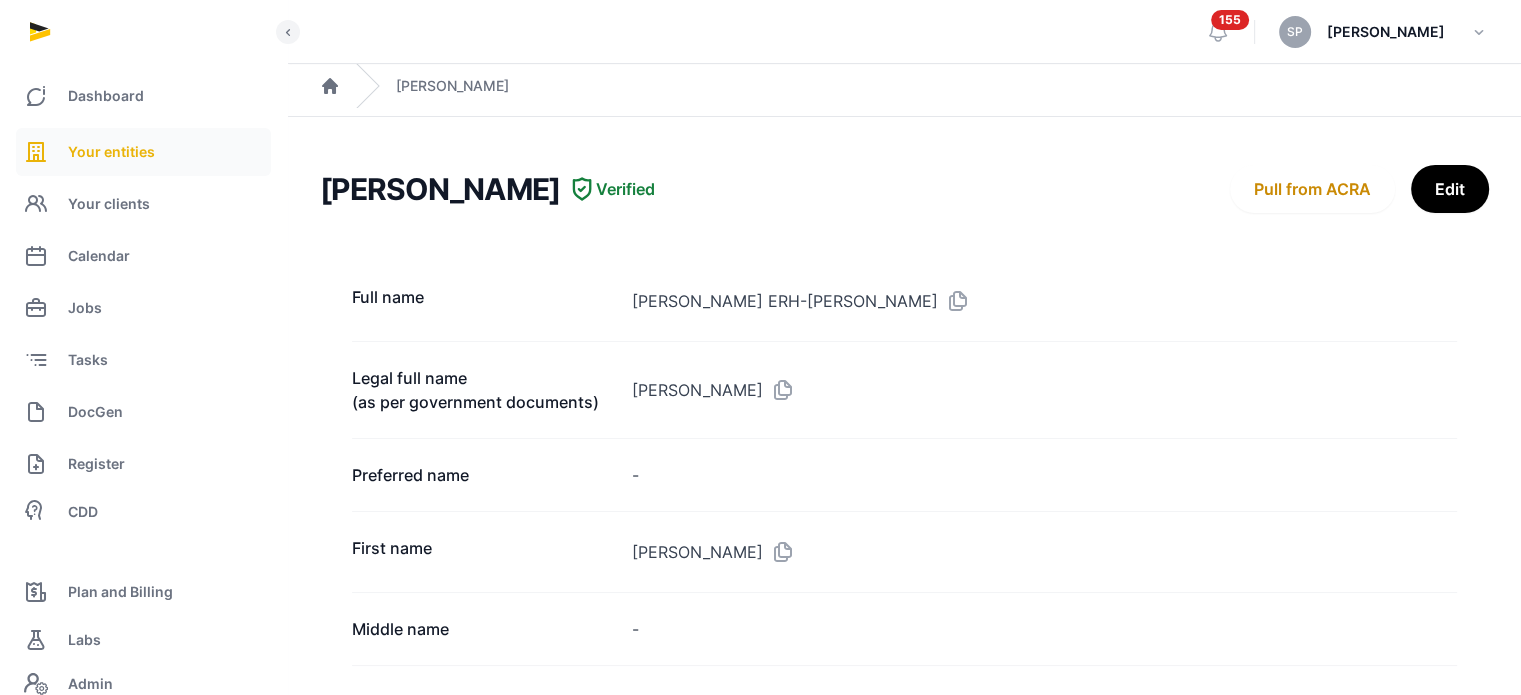 click on "Your entities" at bounding box center [143, 152] 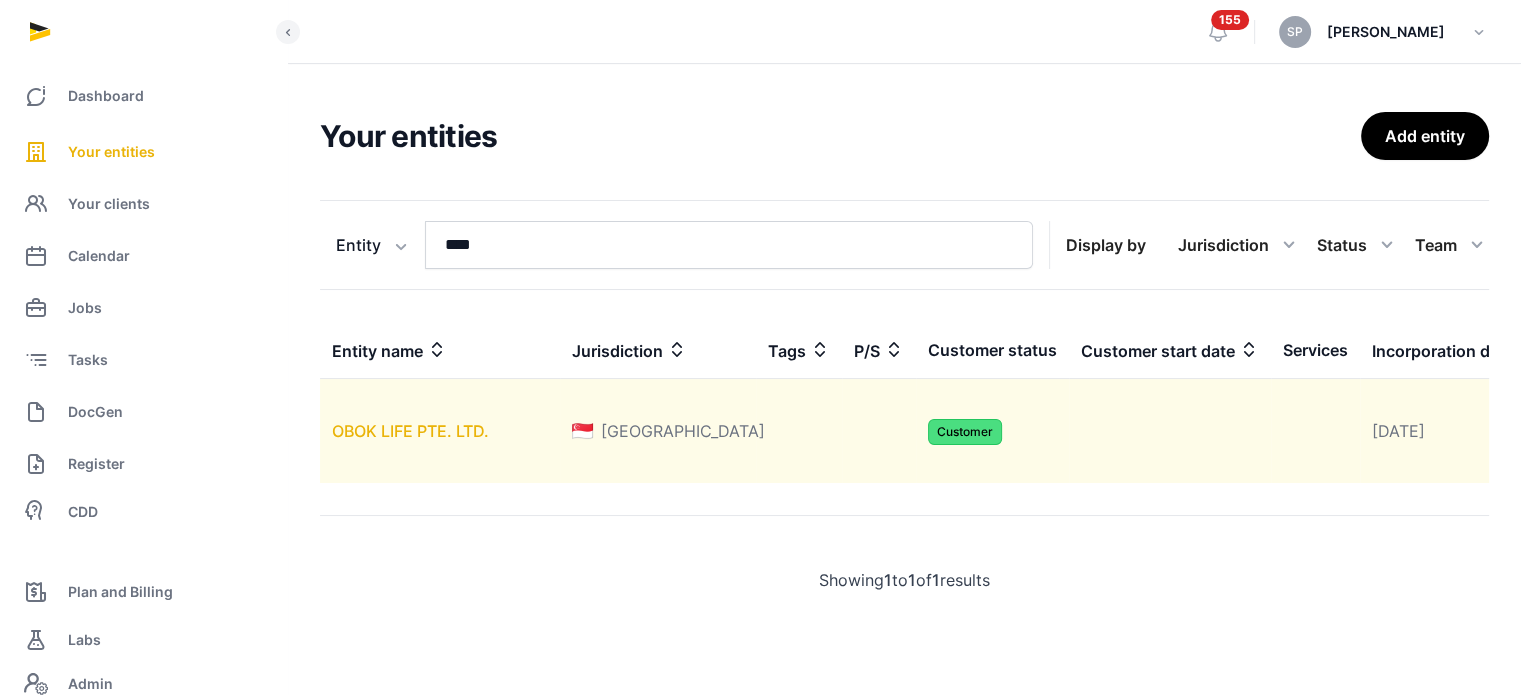 click on "OBOK LIFE PTE. LTD." at bounding box center (410, 431) 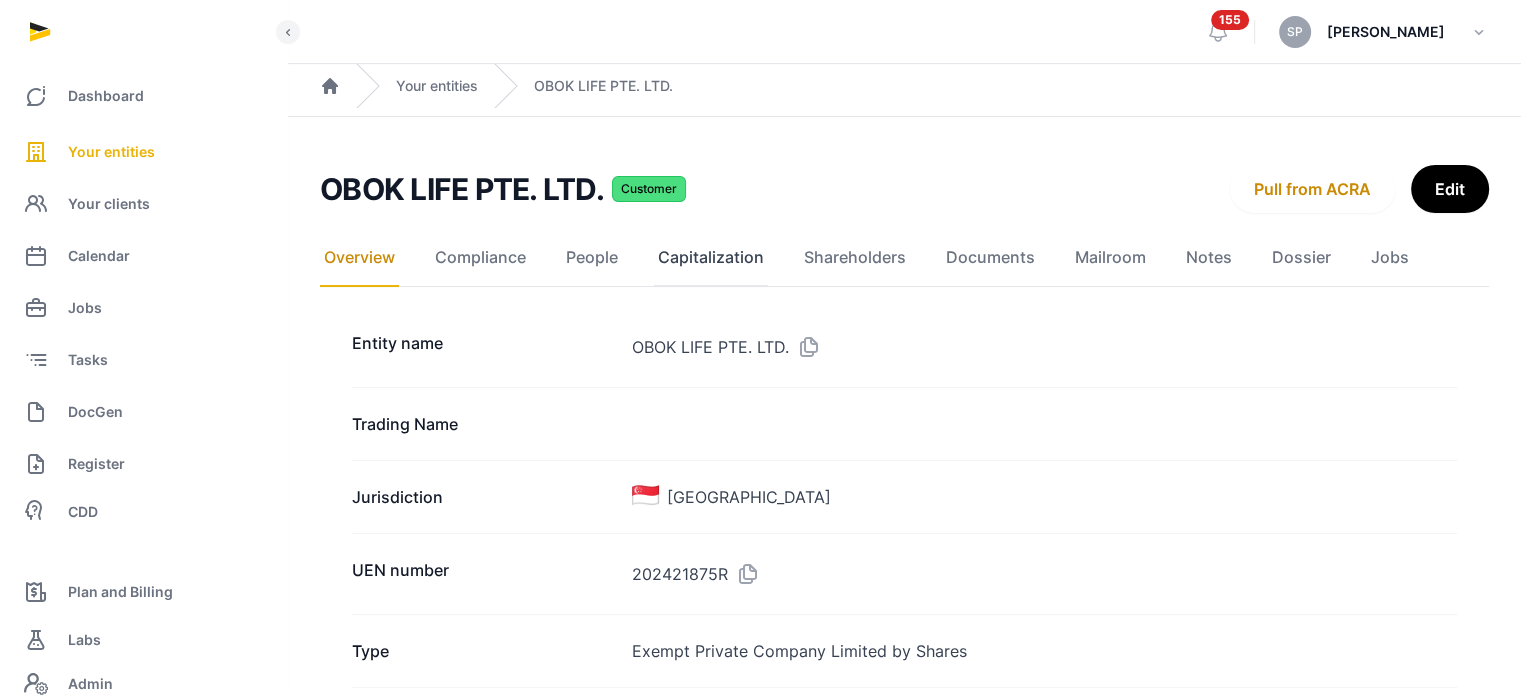 click on "Capitalization" 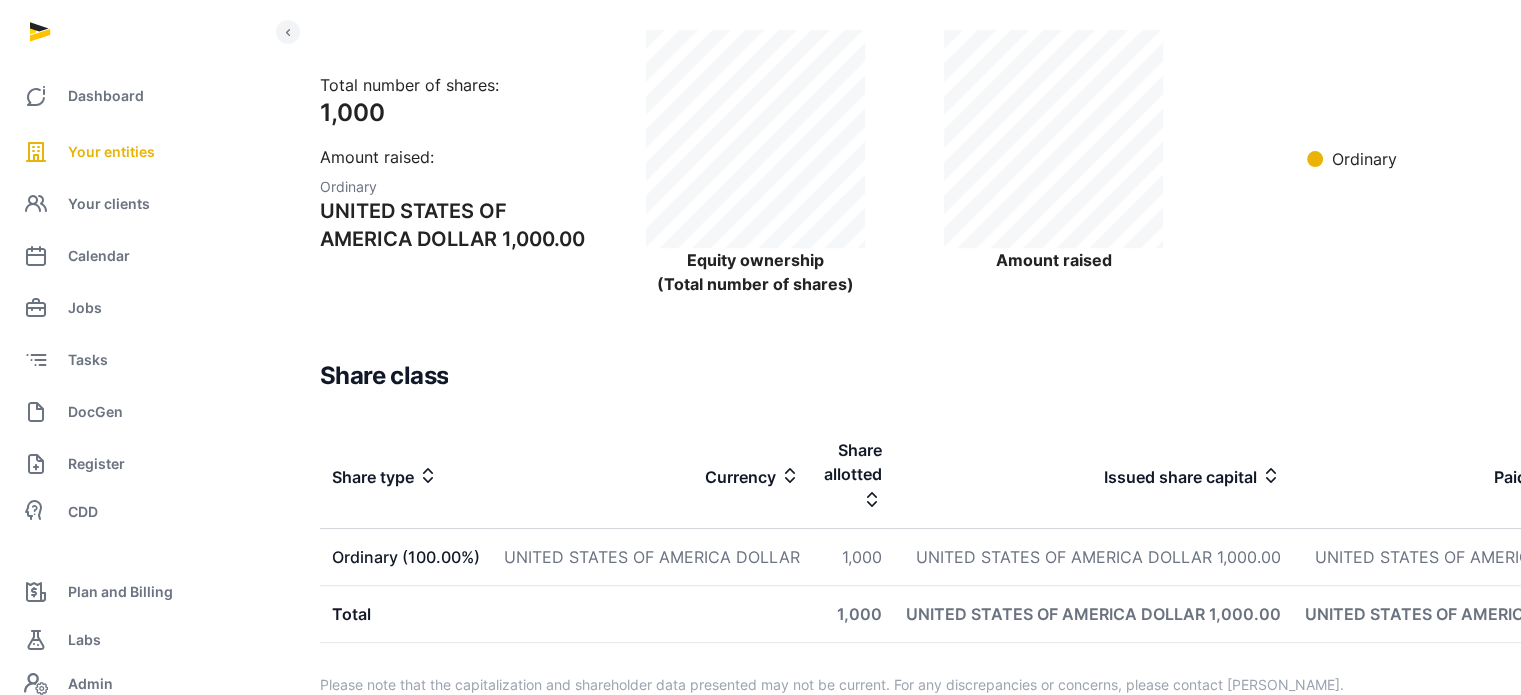 scroll, scrollTop: 367, scrollLeft: 0, axis: vertical 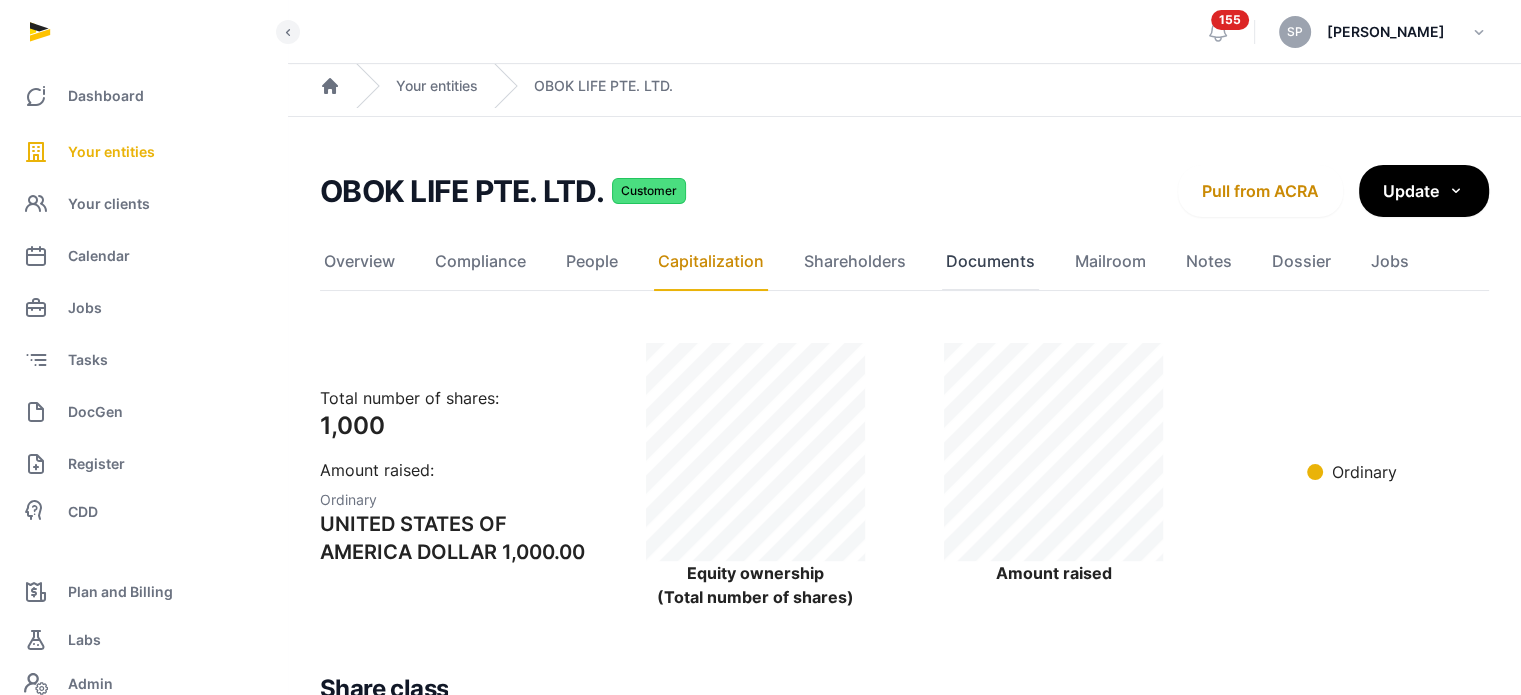 click on "Documents" 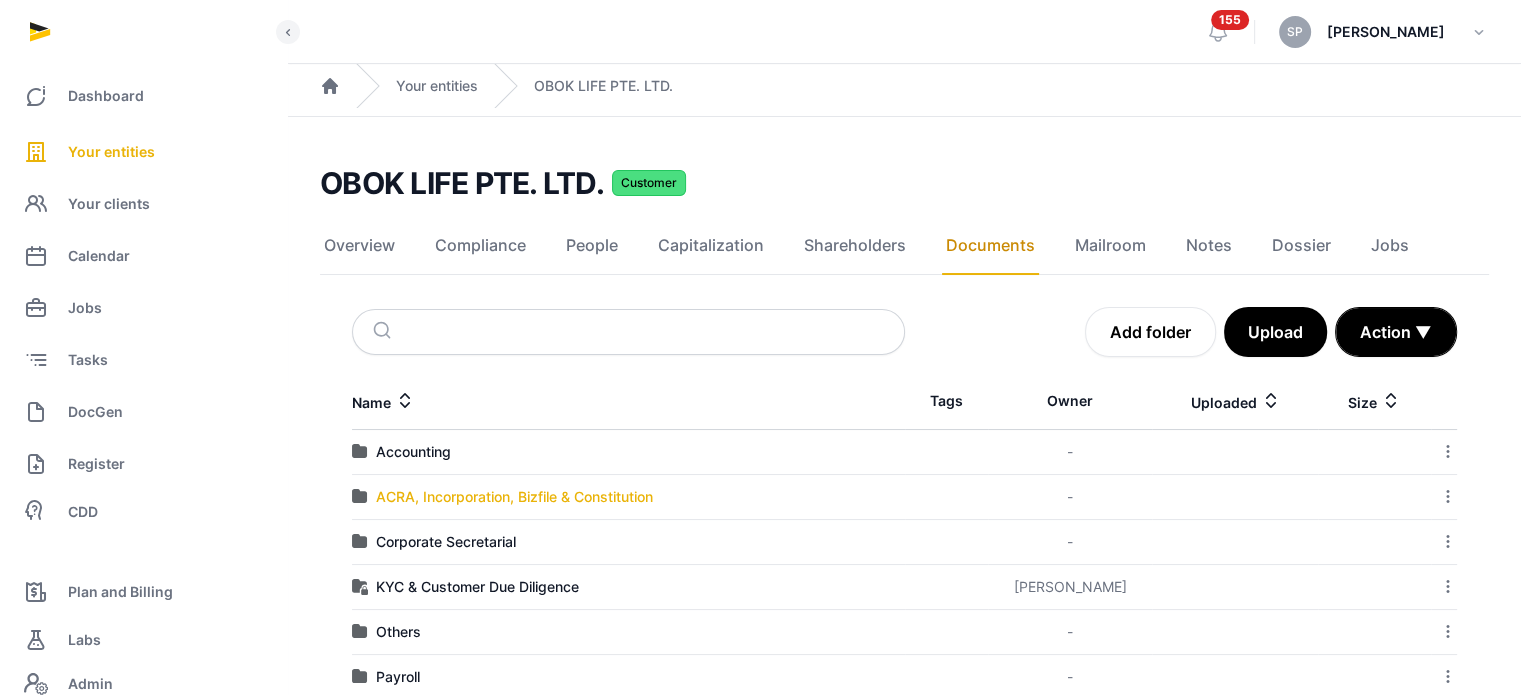 click on "ACRA, Incorporation, Bizfile & Constitution" at bounding box center [514, 497] 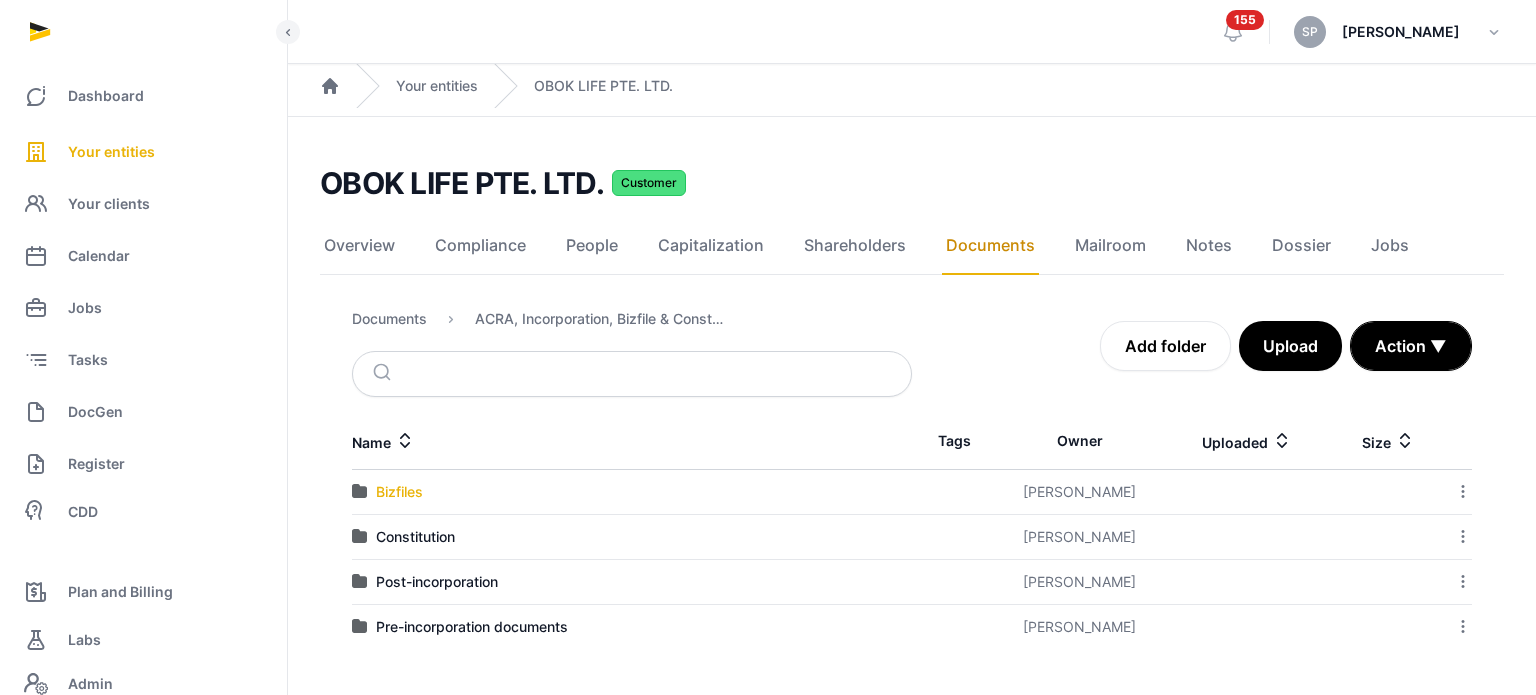click on "Bizfiles" at bounding box center (399, 492) 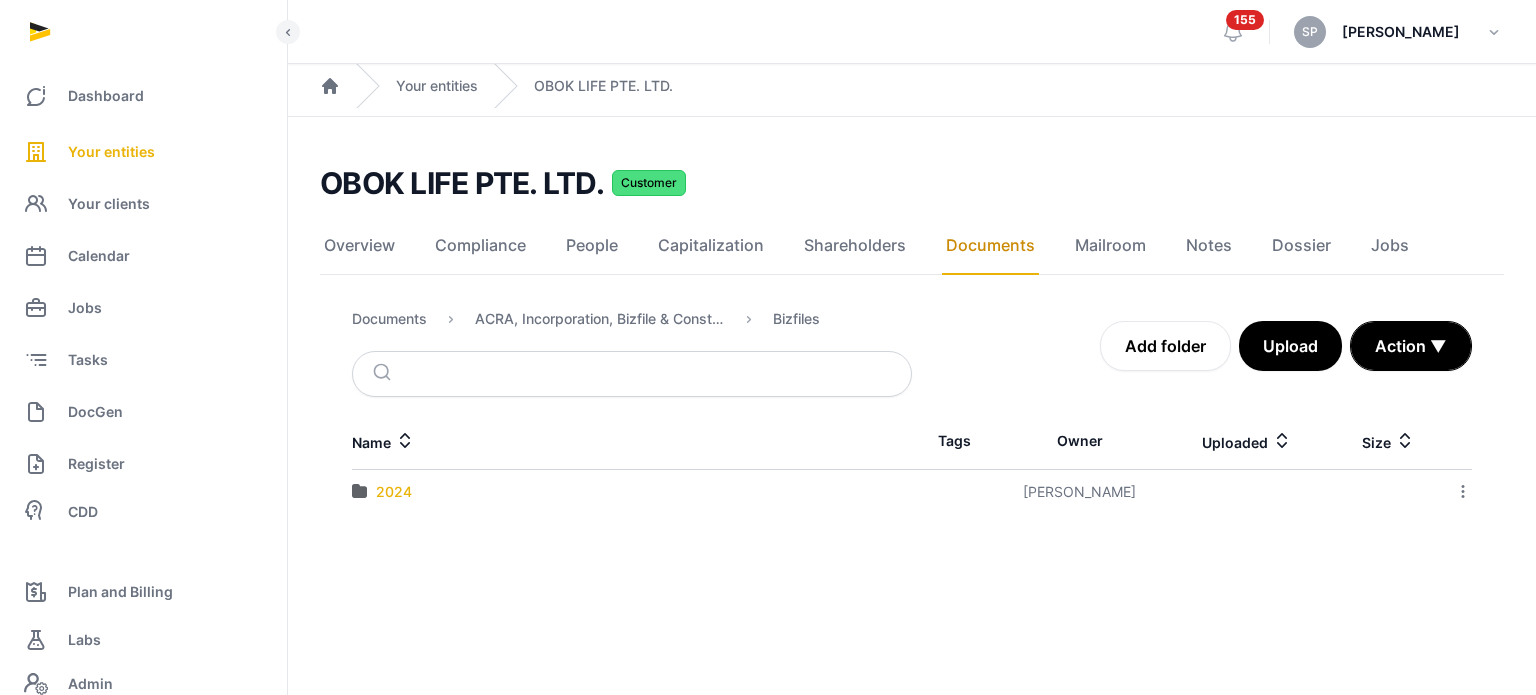 click on "2024" at bounding box center [632, 492] 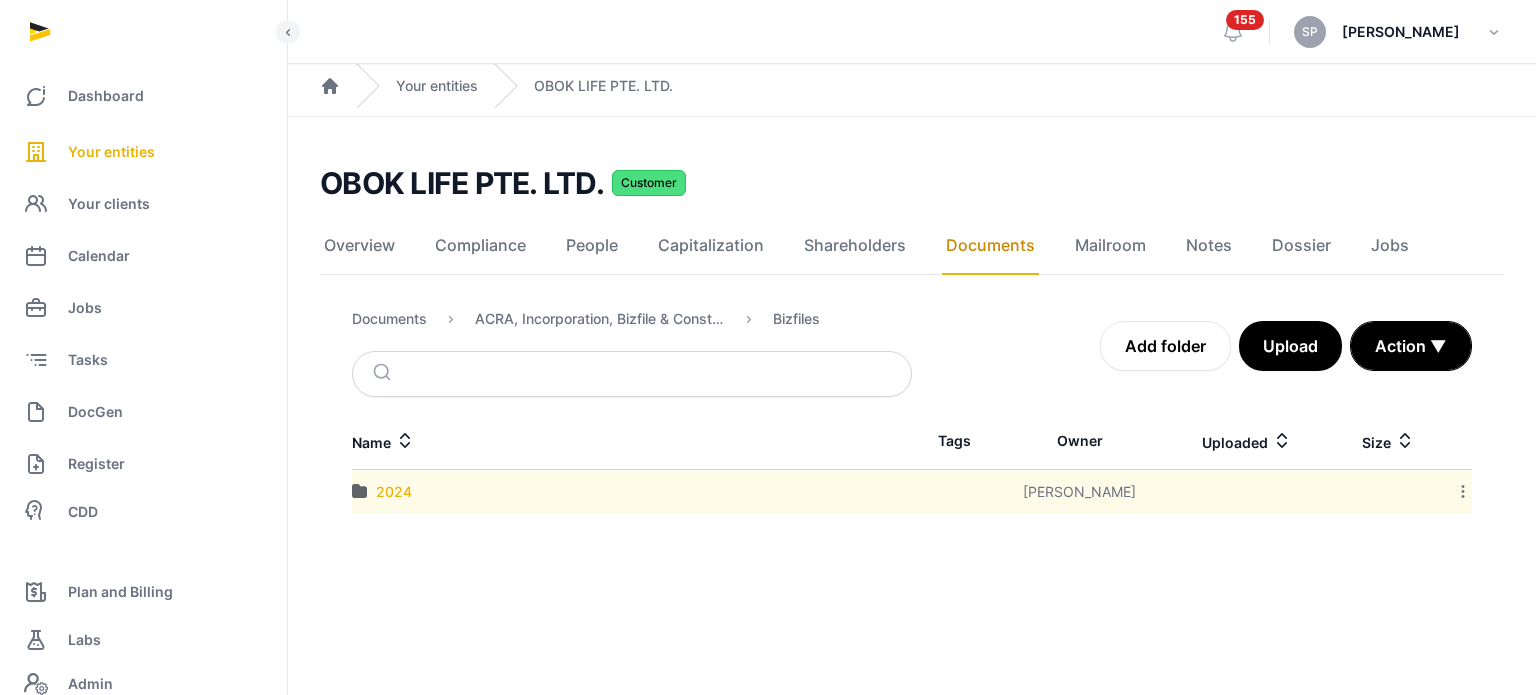 click on "2024" at bounding box center [394, 492] 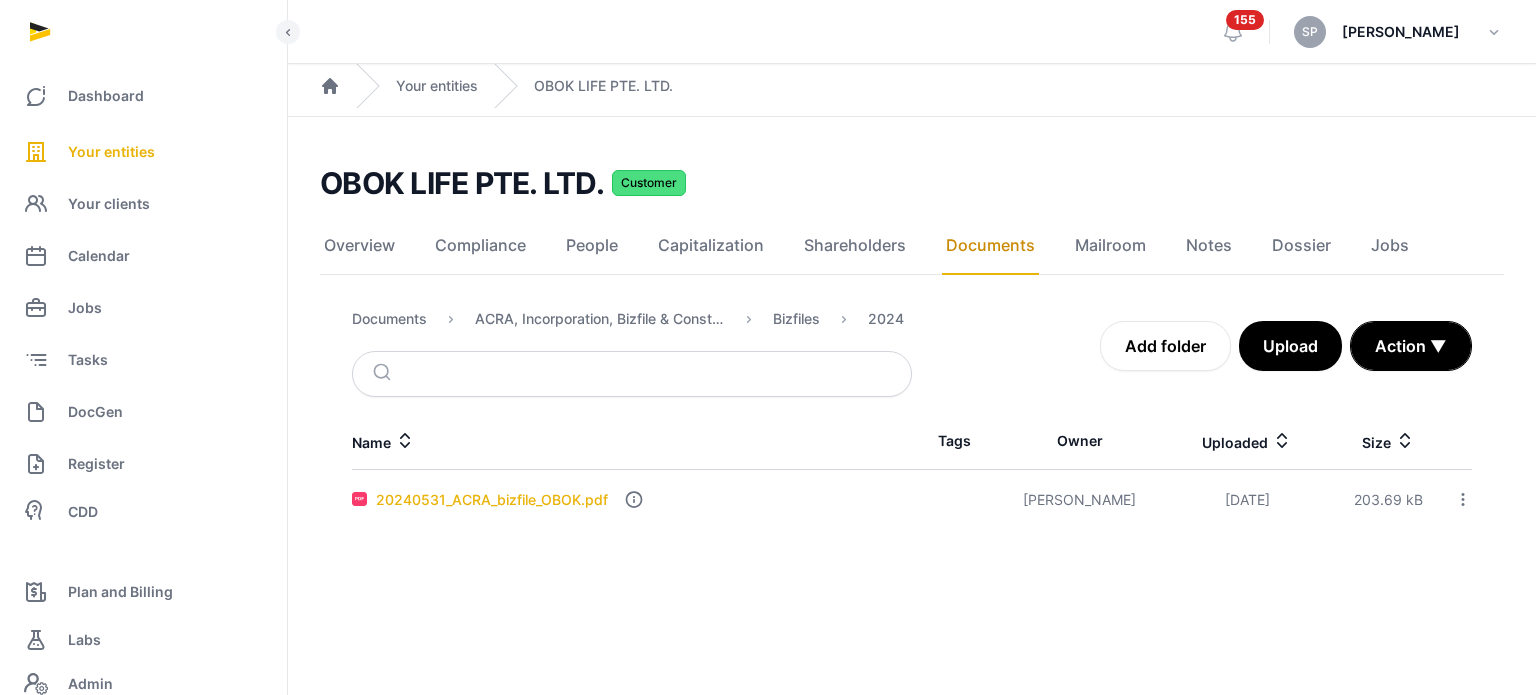 click on "20240531_ACRA_bizfile_OBOK.pdf" at bounding box center (492, 500) 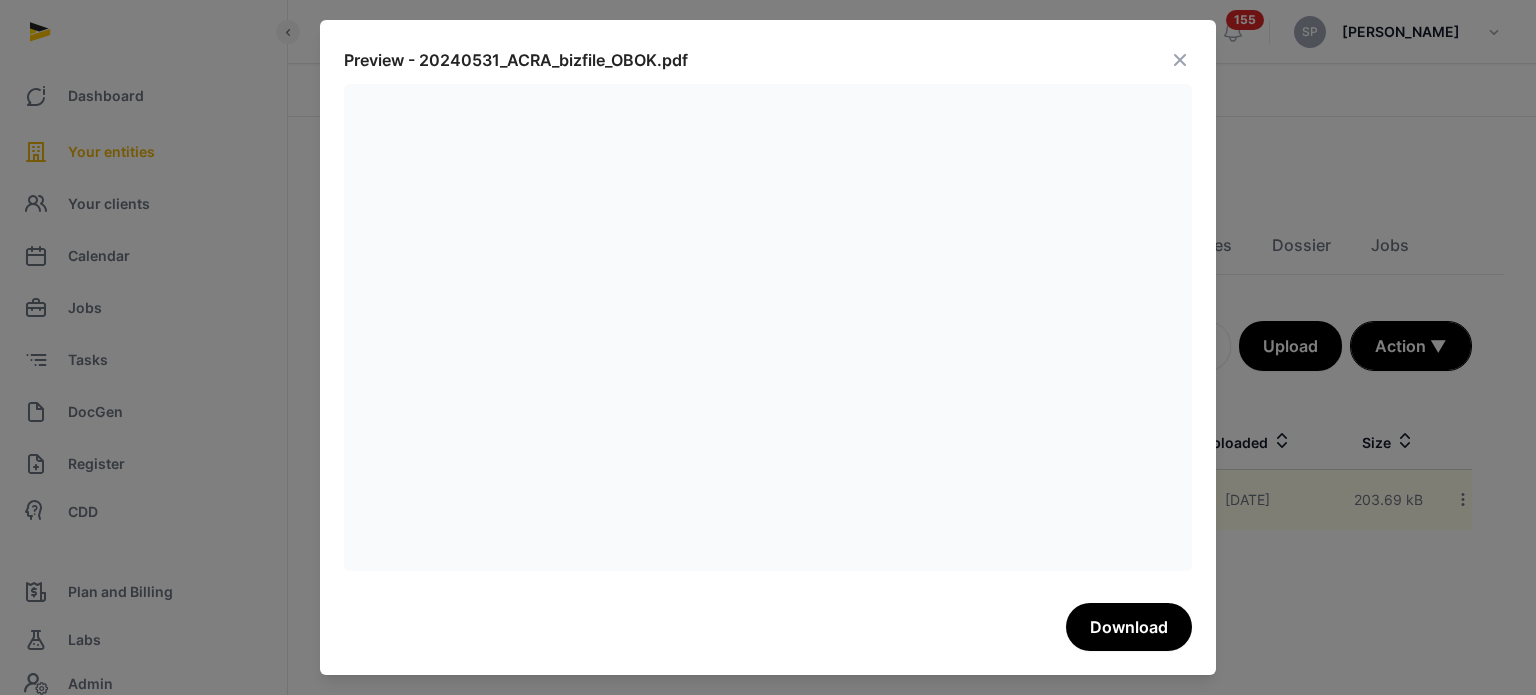 click at bounding box center [1180, 60] 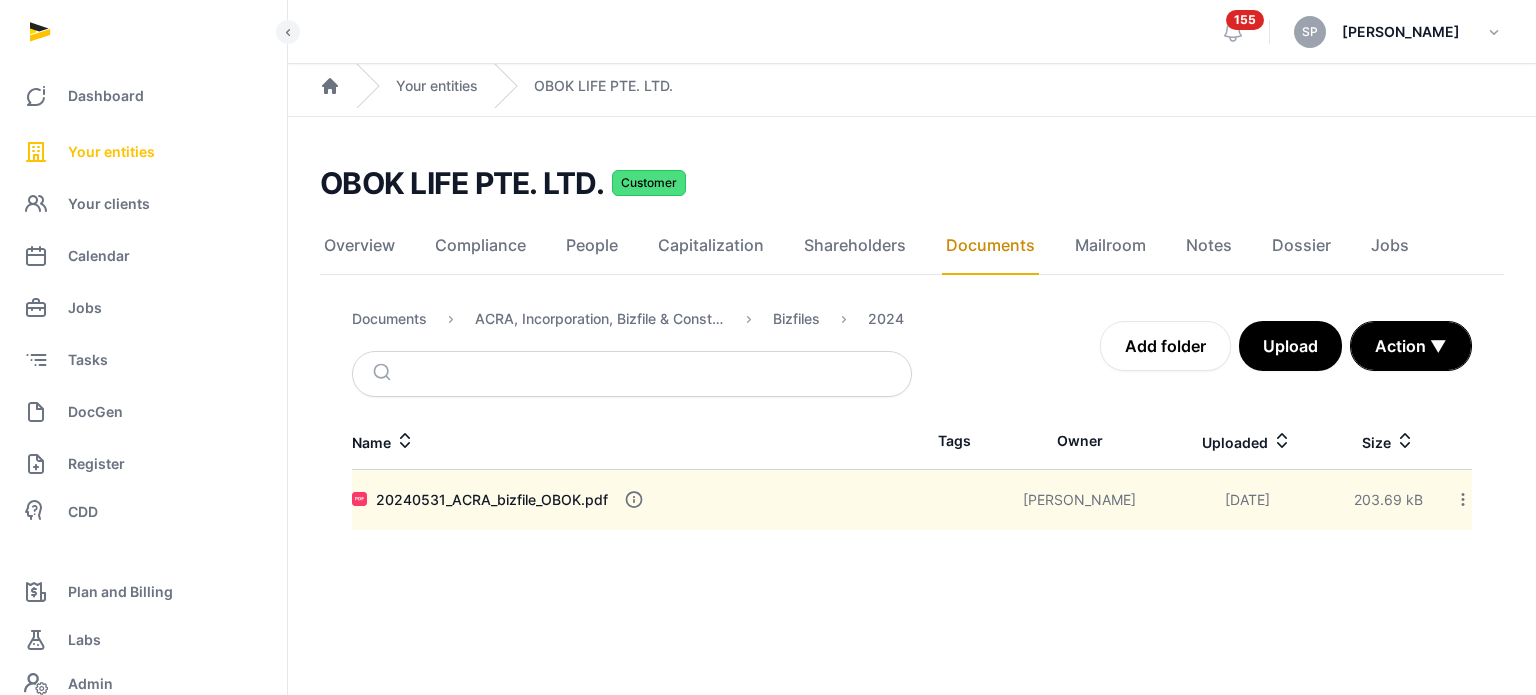 click on "Your entities" at bounding box center (143, 152) 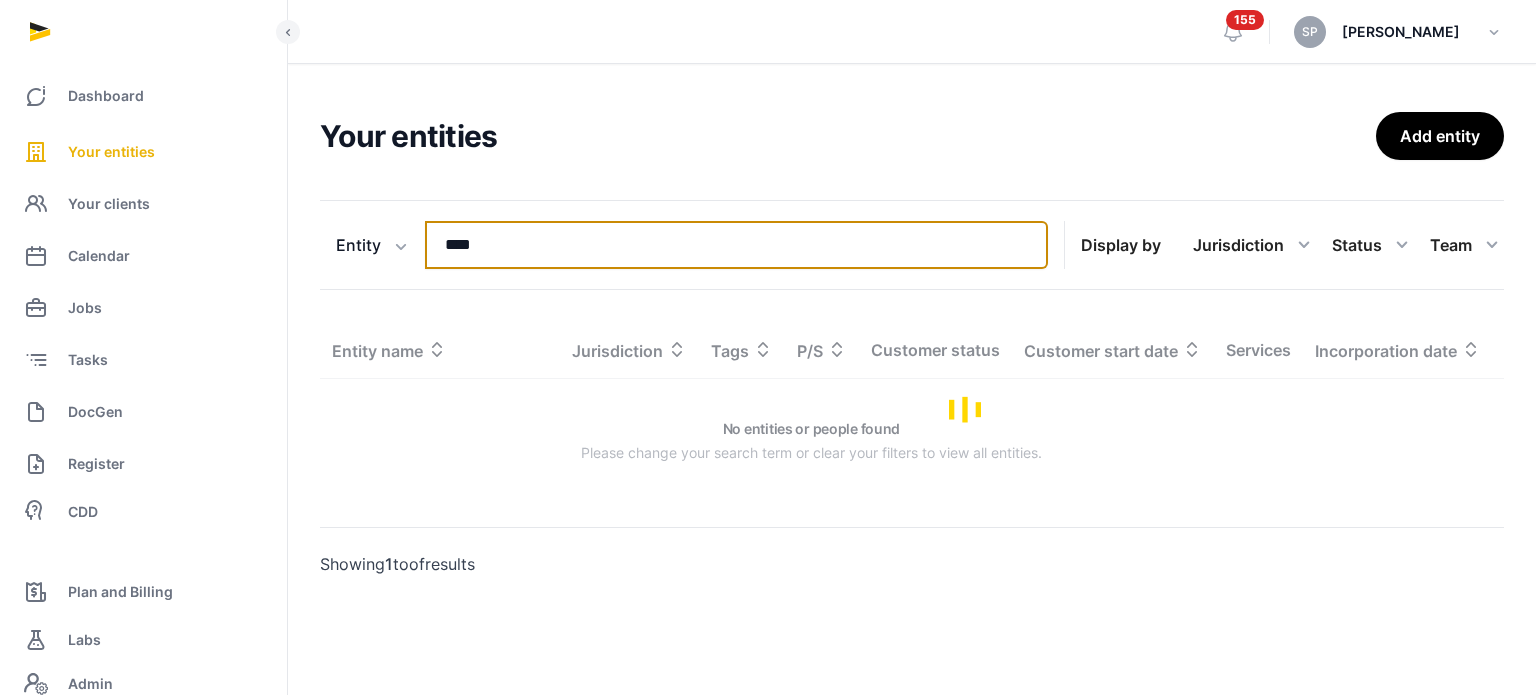 click on "****" at bounding box center (736, 245) 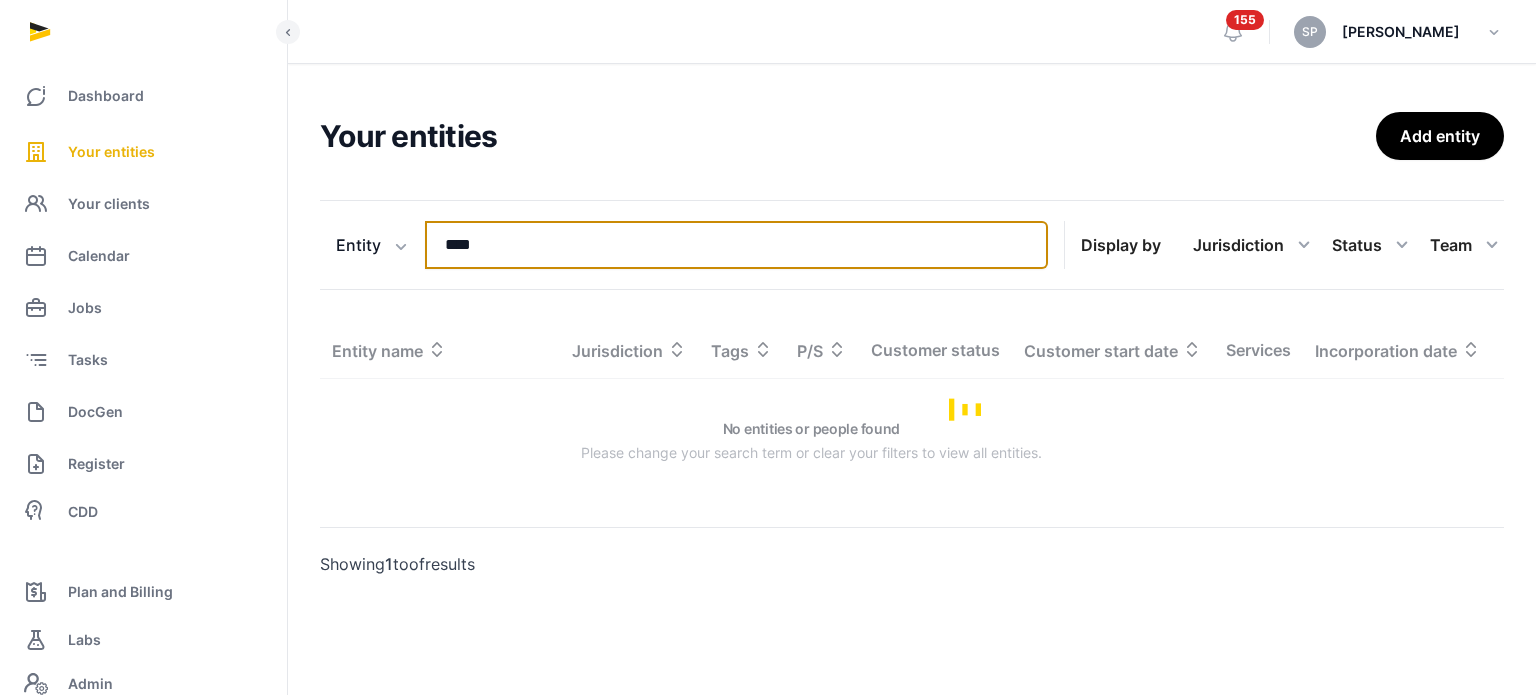 click on "****" at bounding box center [736, 245] 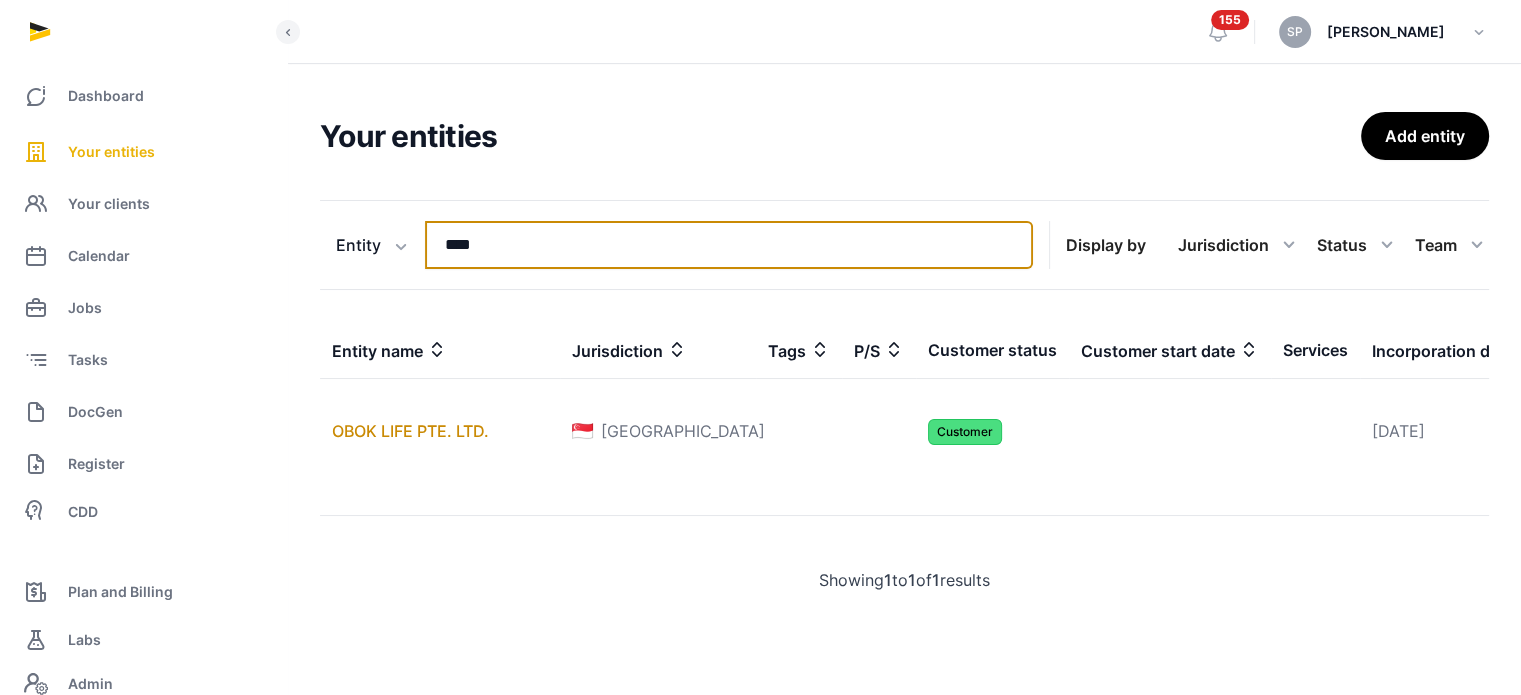 click on "****" at bounding box center [729, 245] 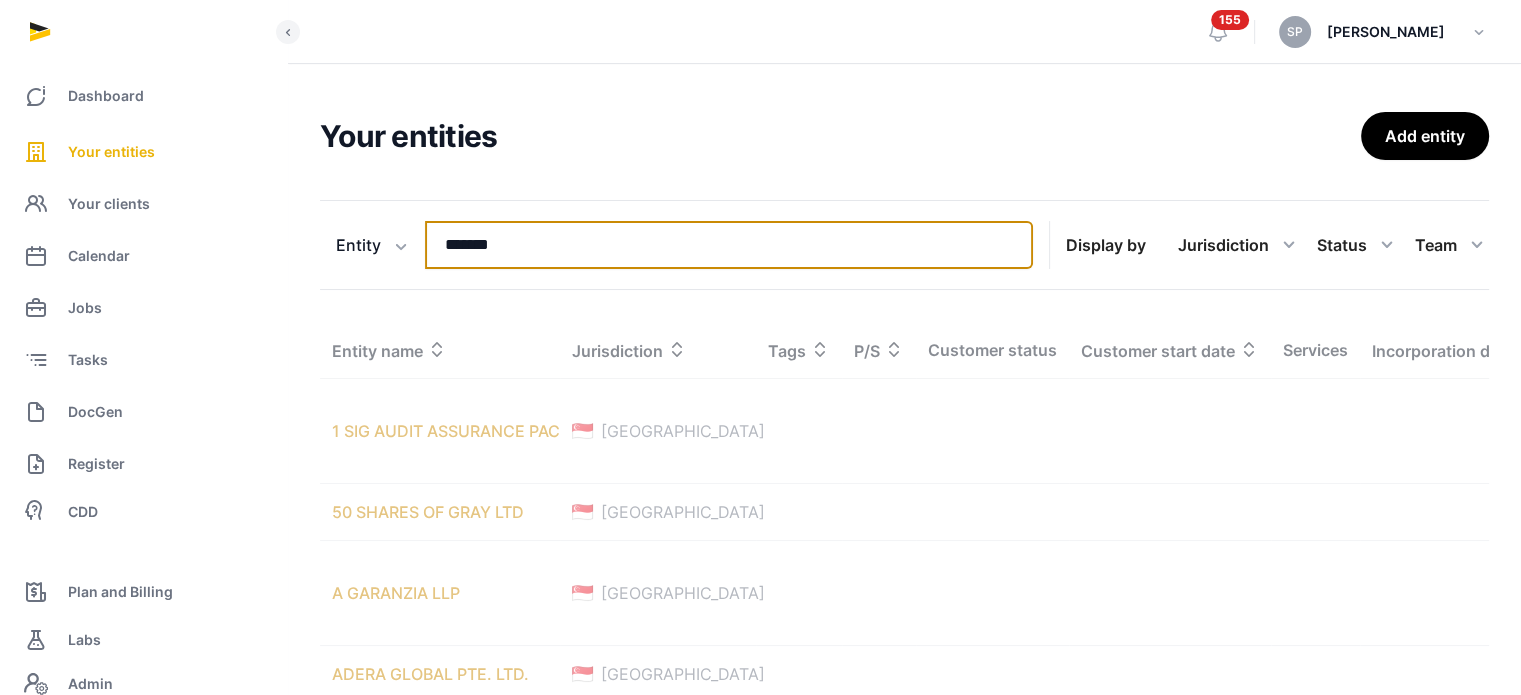 type on "*******" 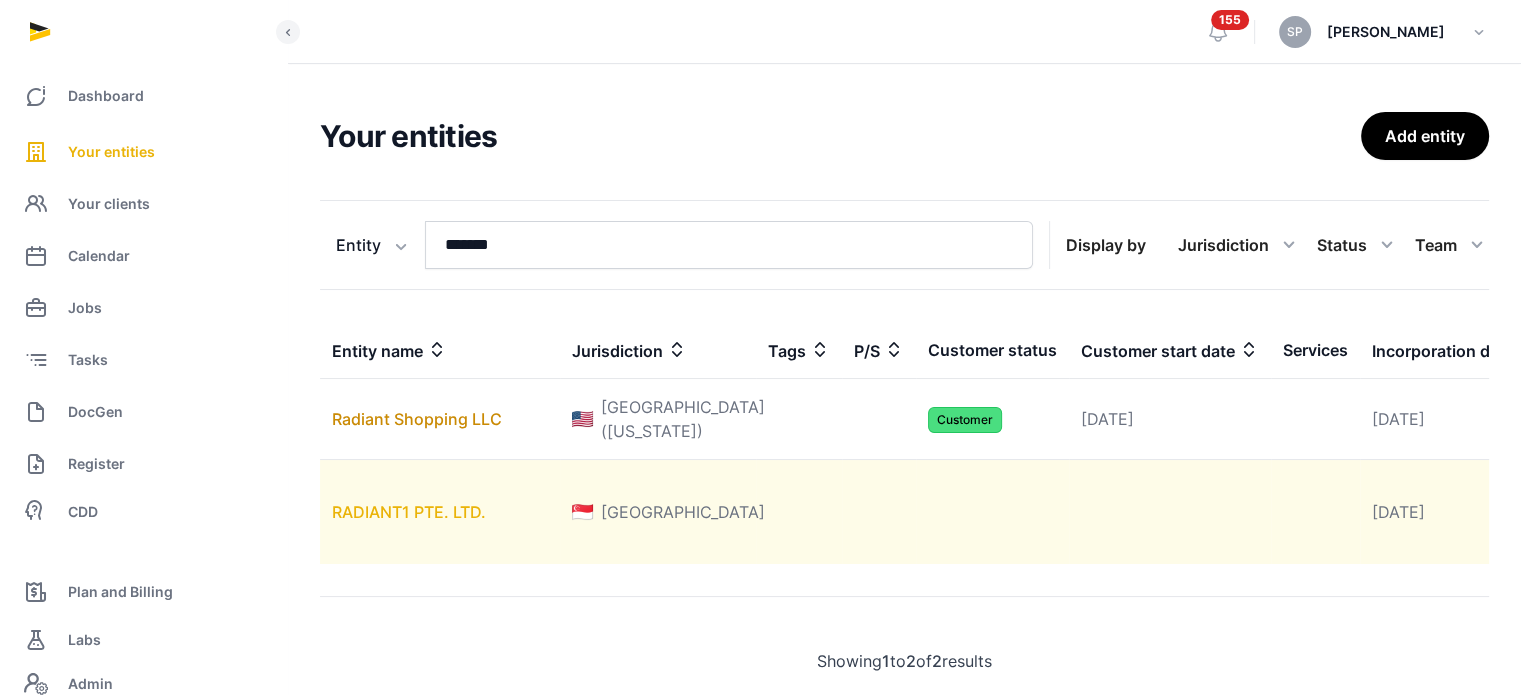click on "RADIANT1 PTE. LTD." at bounding box center [409, 512] 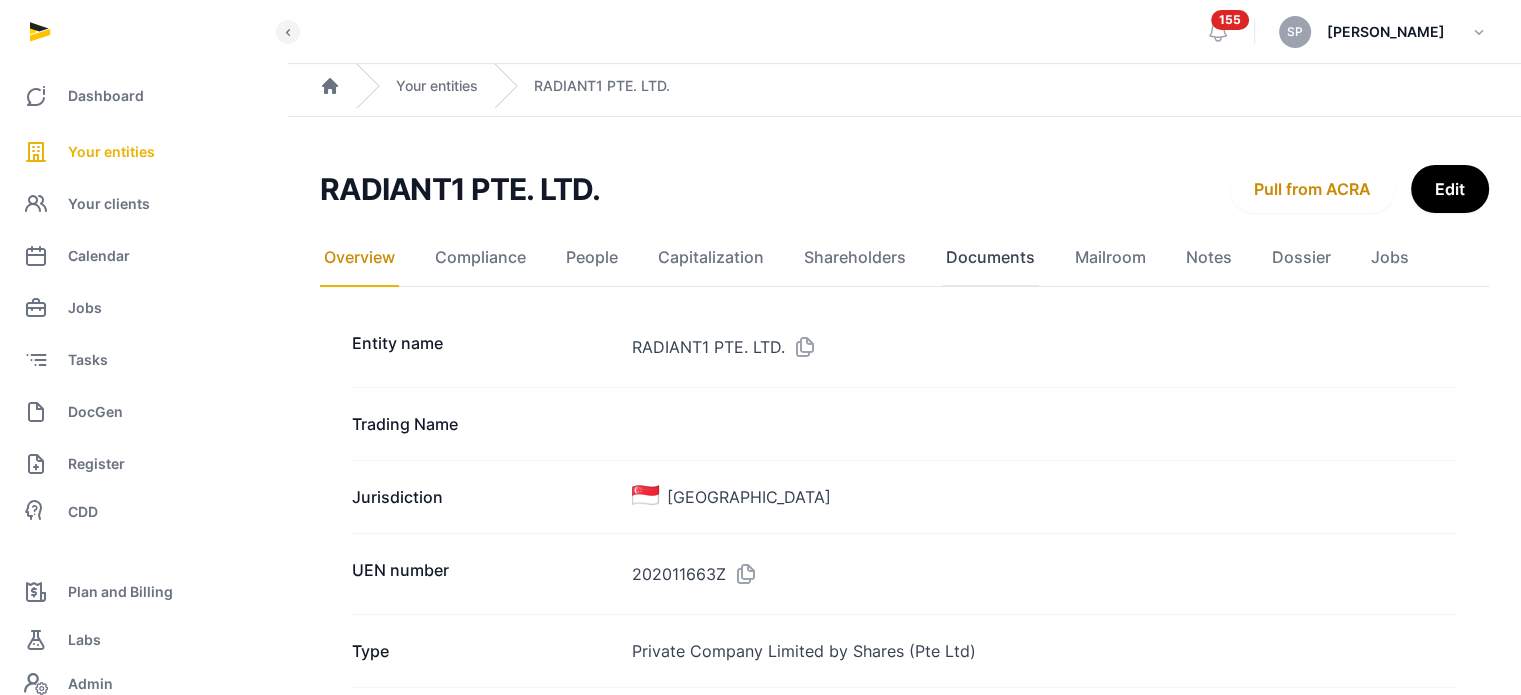 click on "Documents" 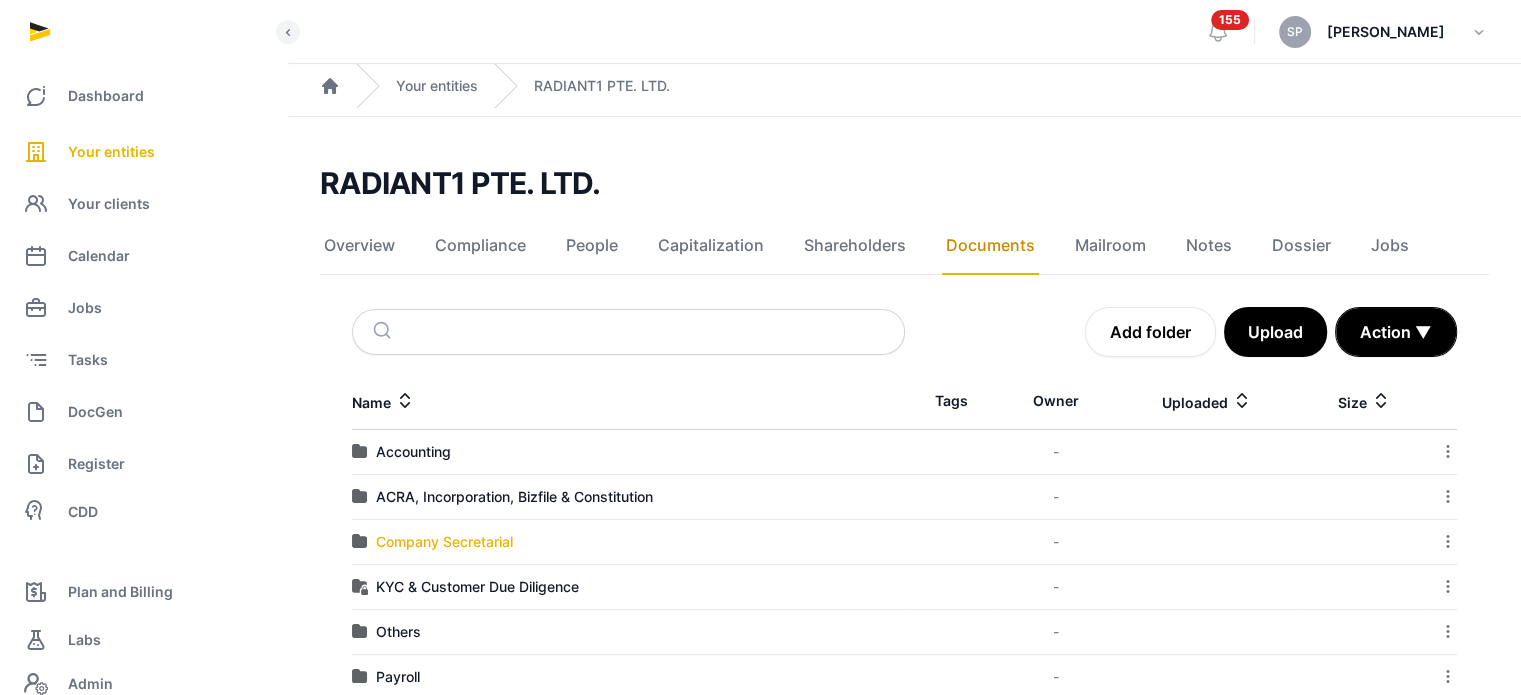 click on "Company Secretarial" at bounding box center (444, 542) 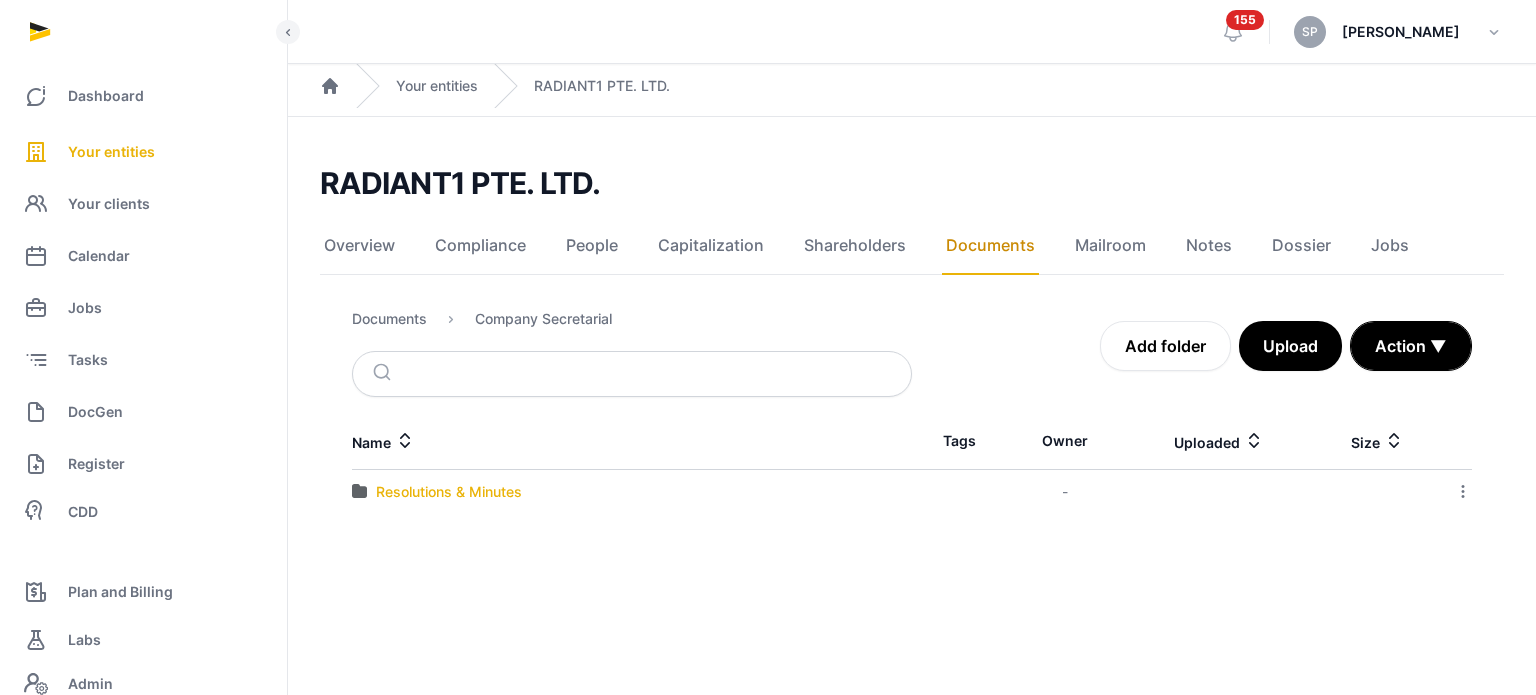 click on "Resolutions & Minutes" at bounding box center [449, 492] 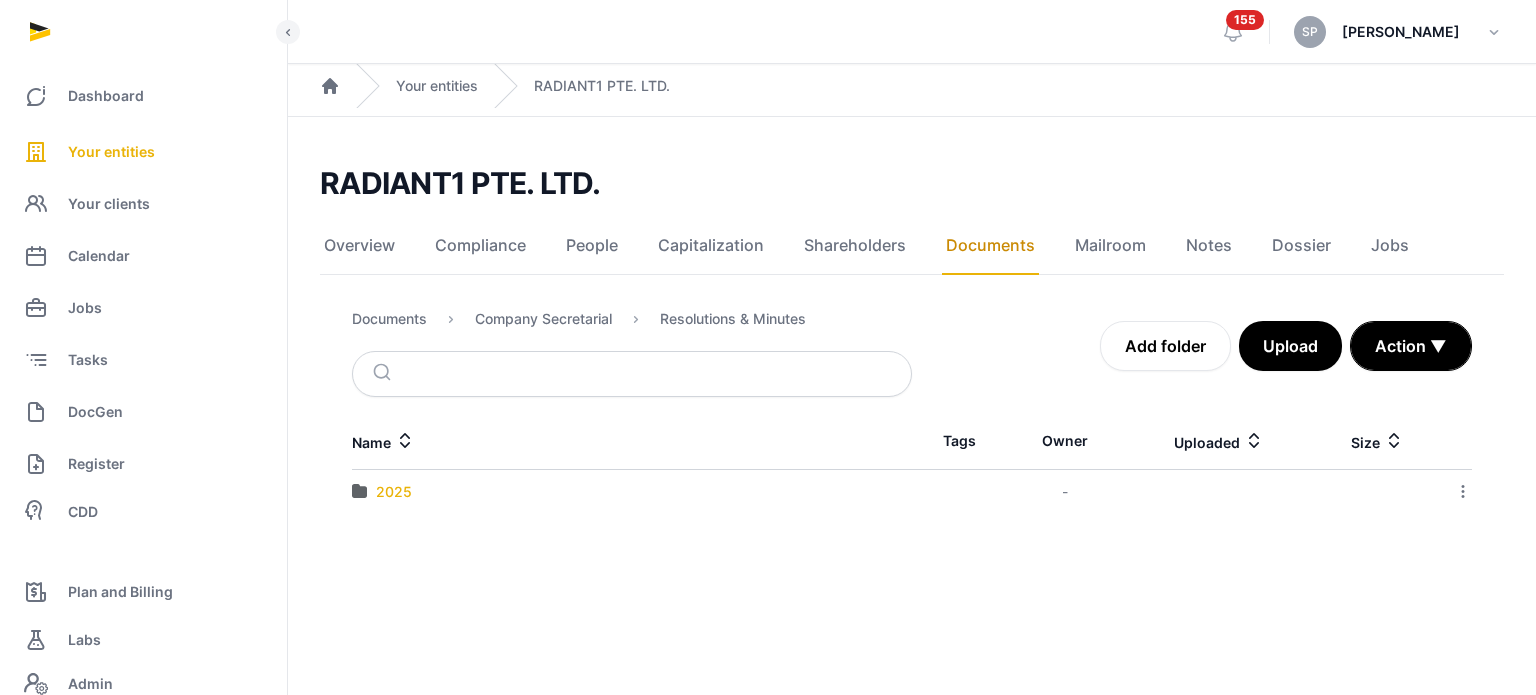 click on "2025" at bounding box center (394, 492) 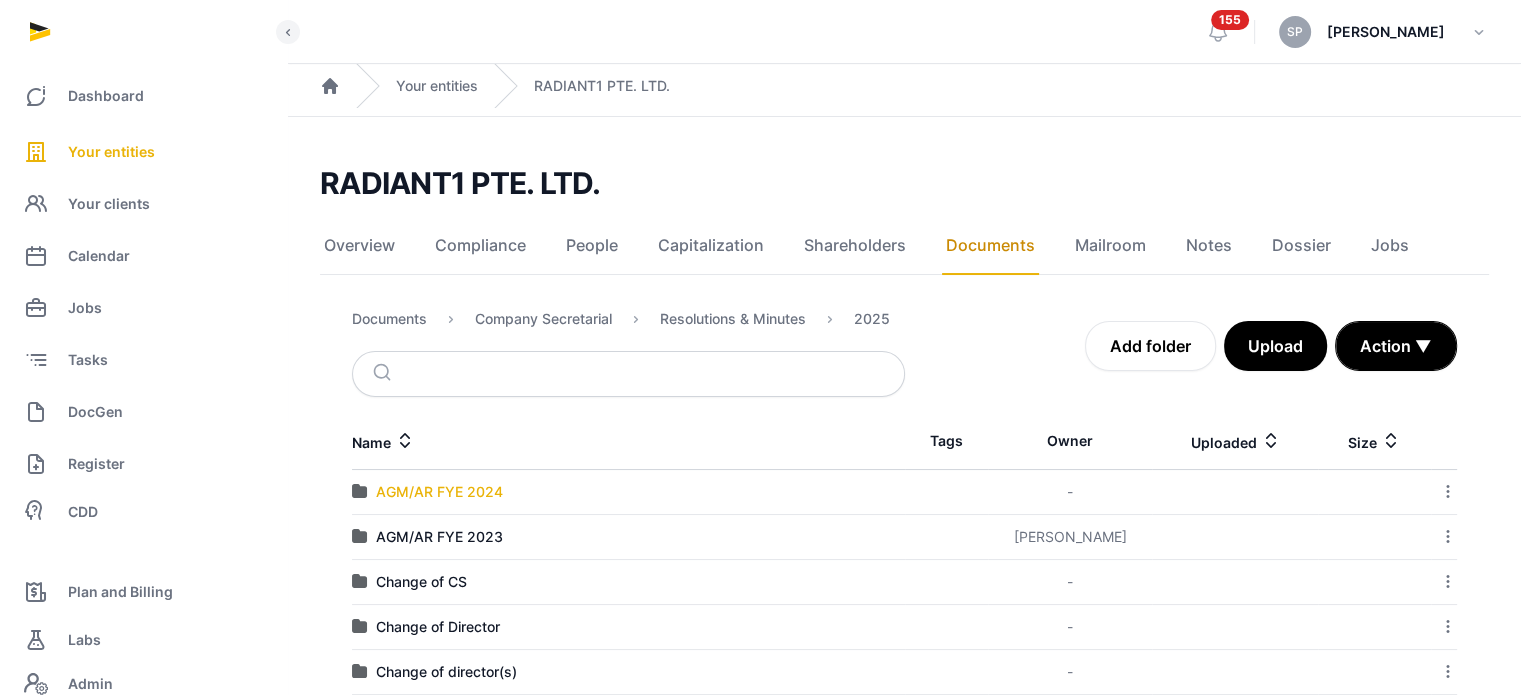 click on "AGM/AR  FYE 2024" at bounding box center [439, 492] 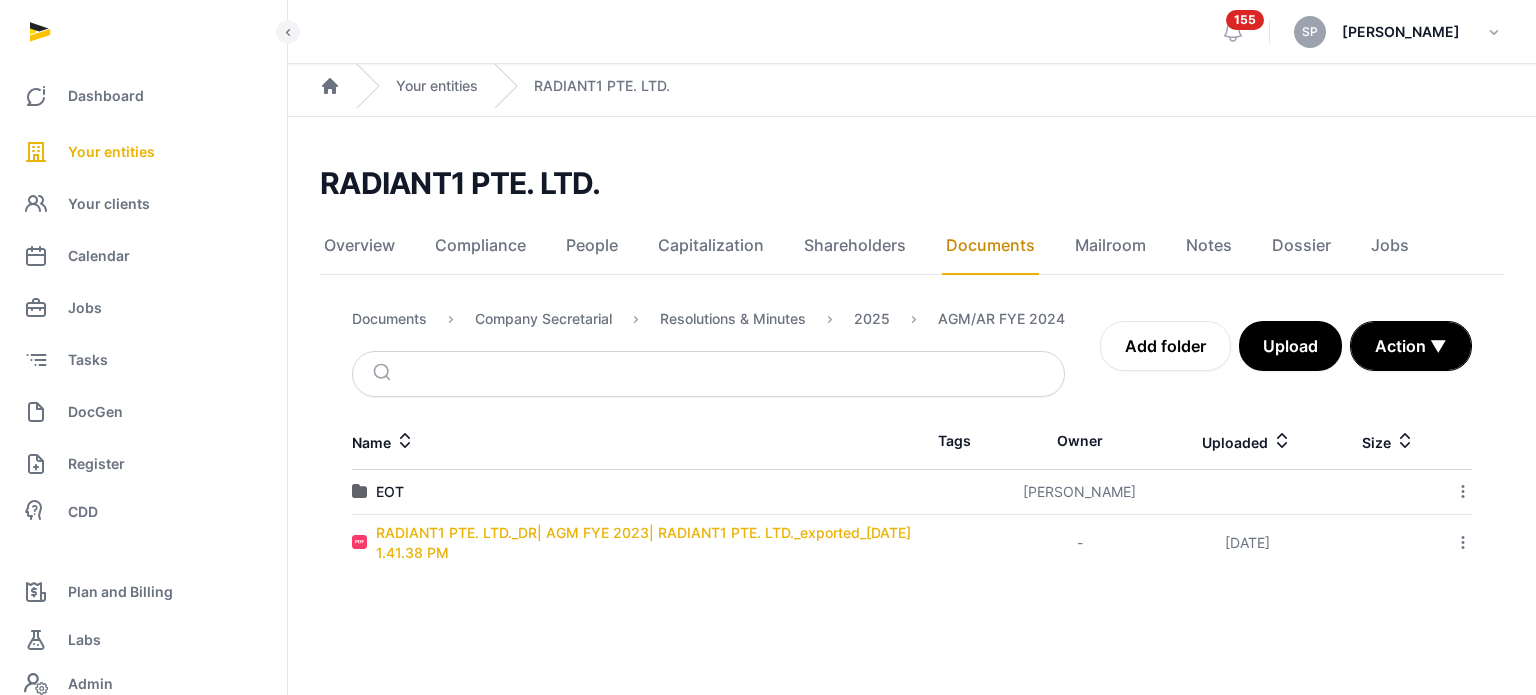 click on "RADIANT1 PTE. LTD._DR| AGM FYE 2023| RADIANT1 PTE. LTD._exported_2025-06-24 1.41.38 PM" at bounding box center (644, 543) 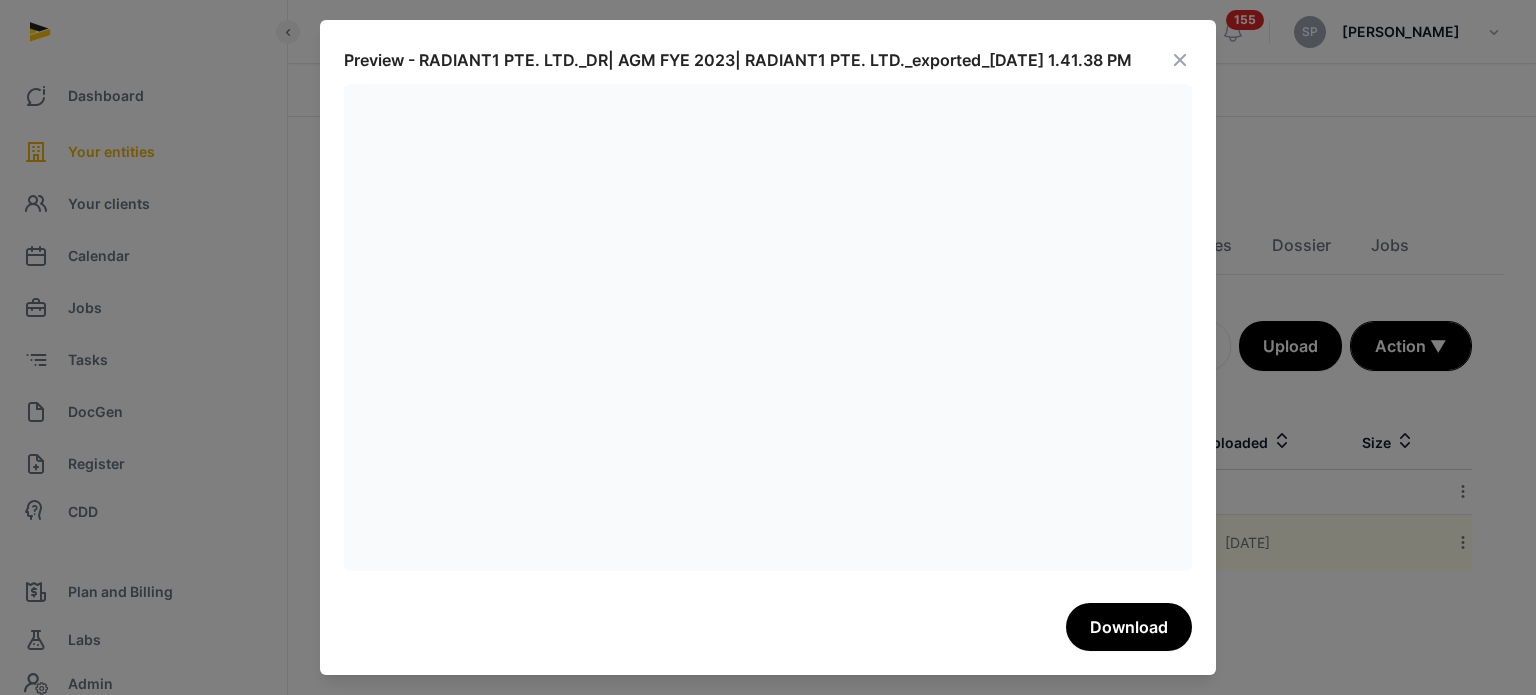 click at bounding box center [1180, 60] 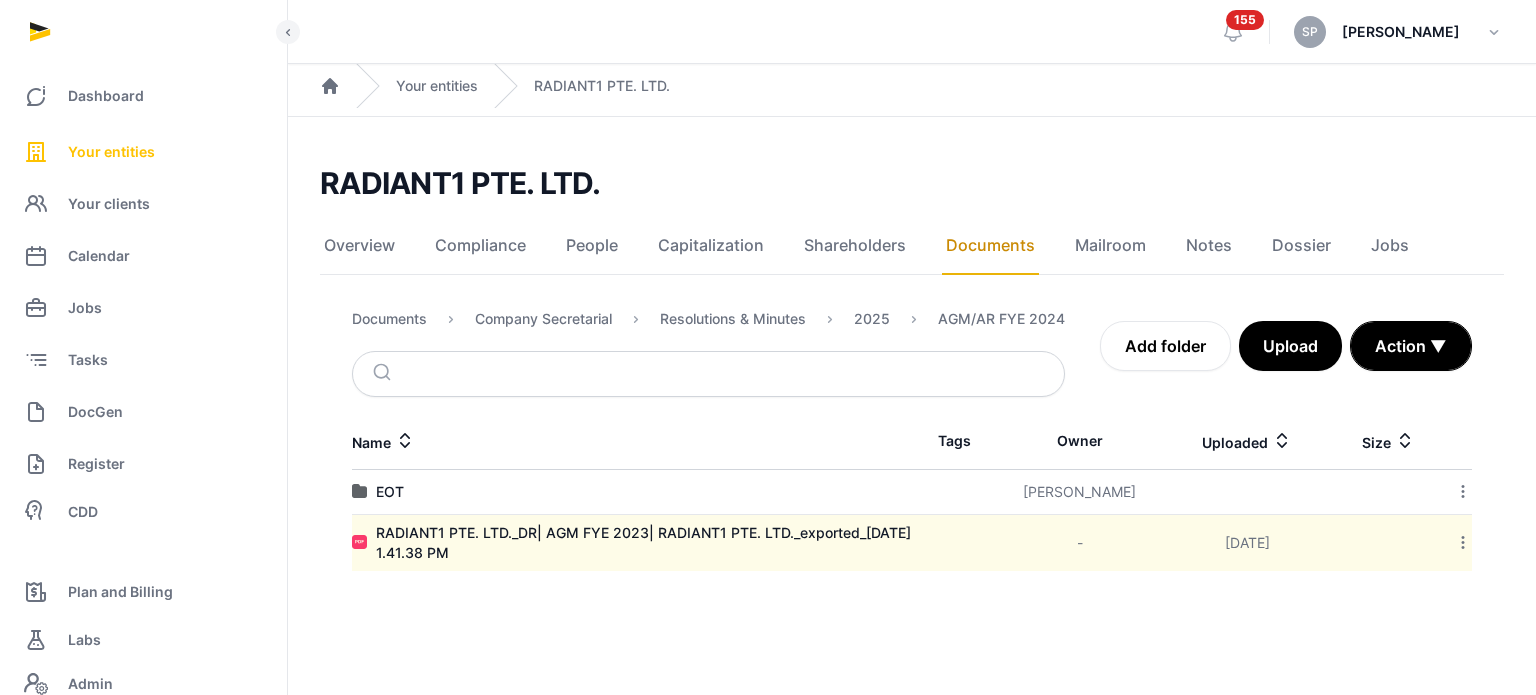 click on "Your entities" at bounding box center (143, 152) 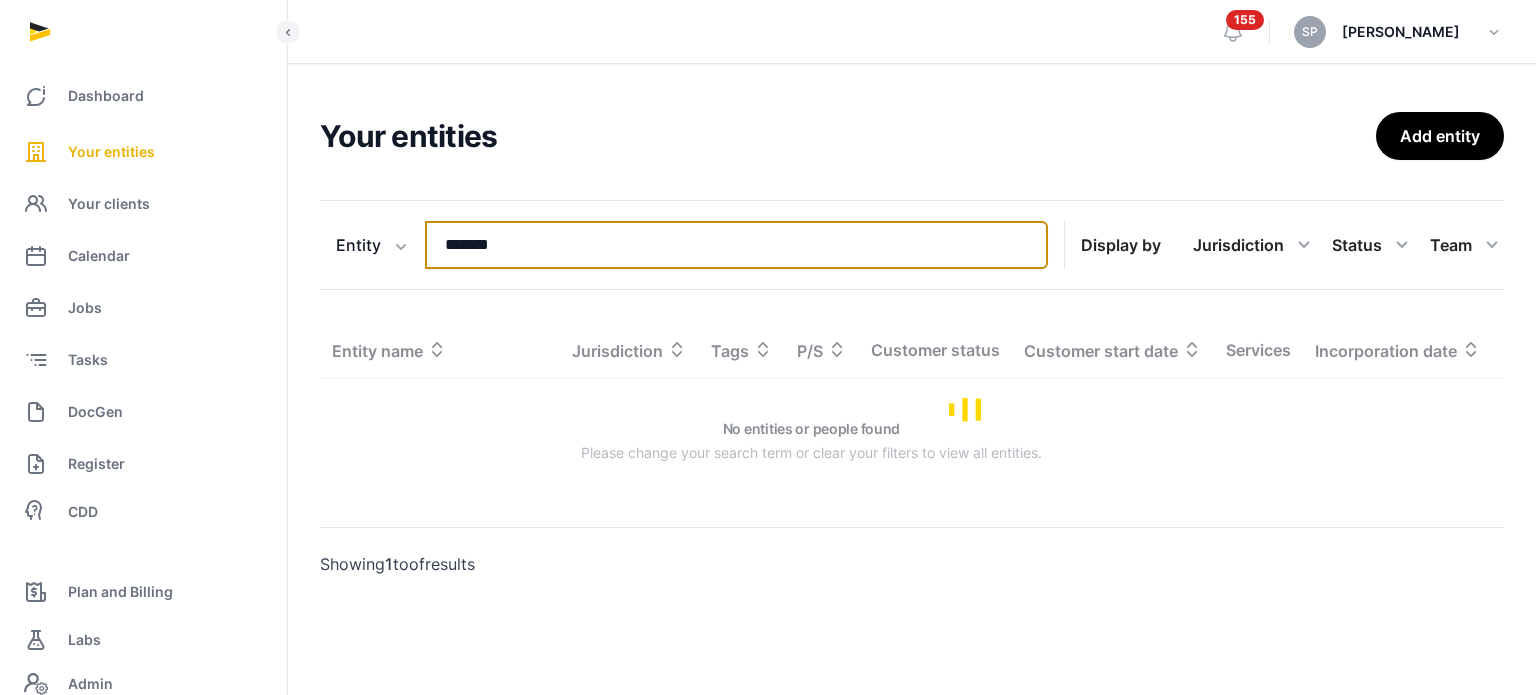 click on "*******" at bounding box center (736, 245) 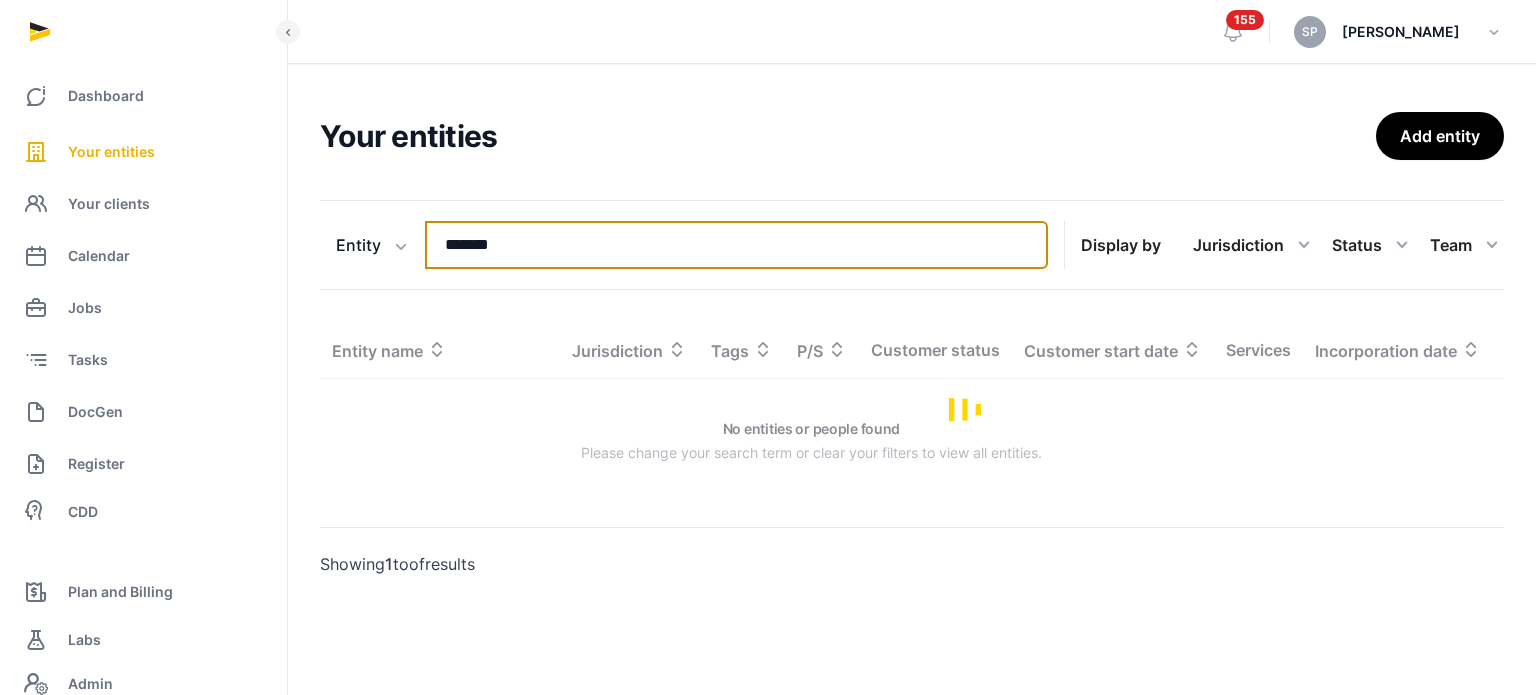 click on "*******" at bounding box center (736, 245) 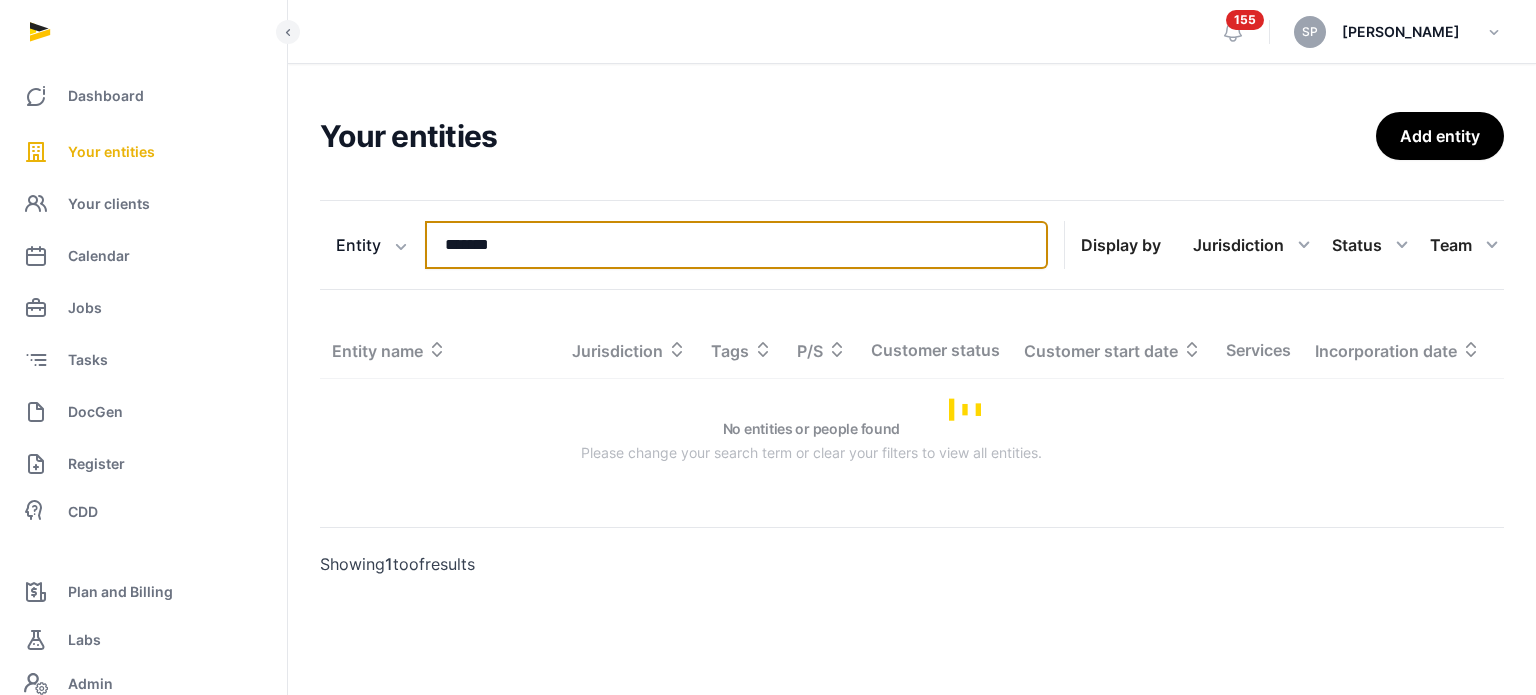 click on "*******" at bounding box center [736, 245] 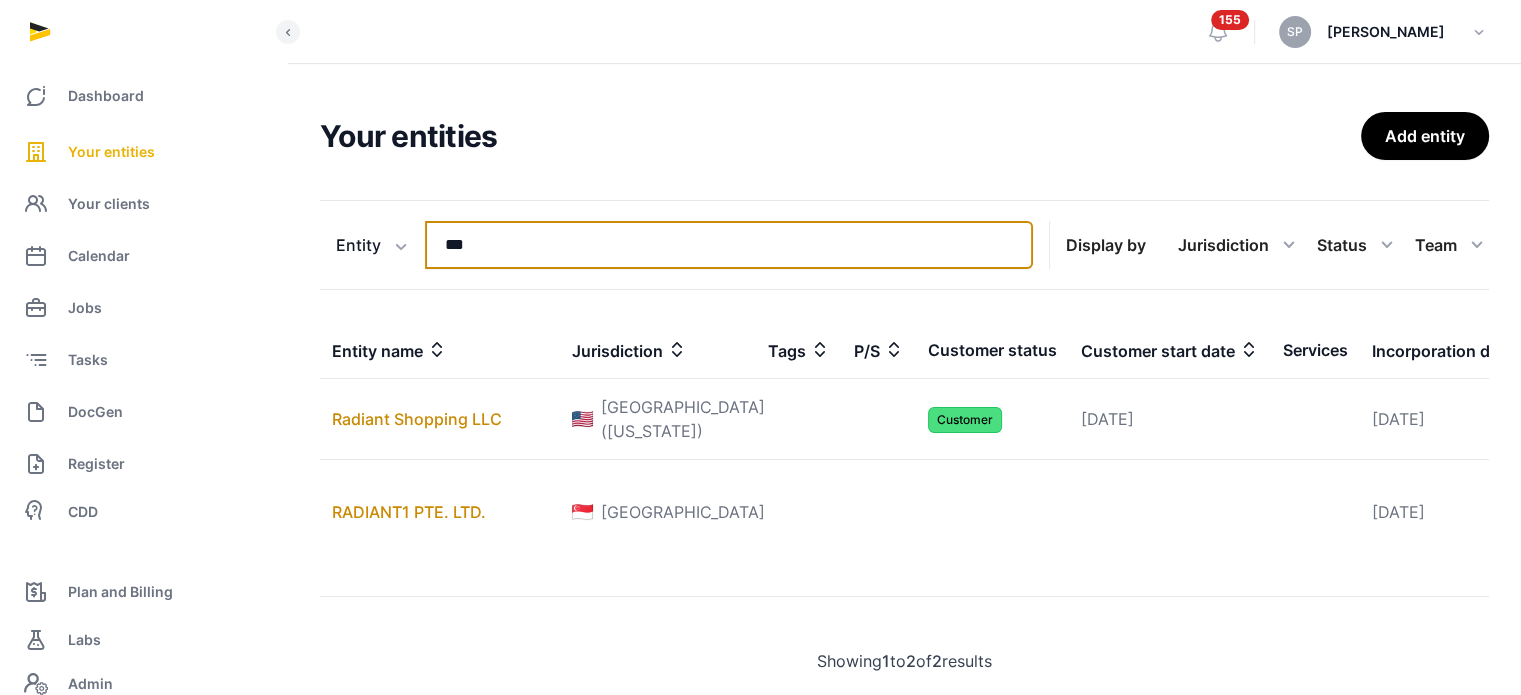 type on "***" 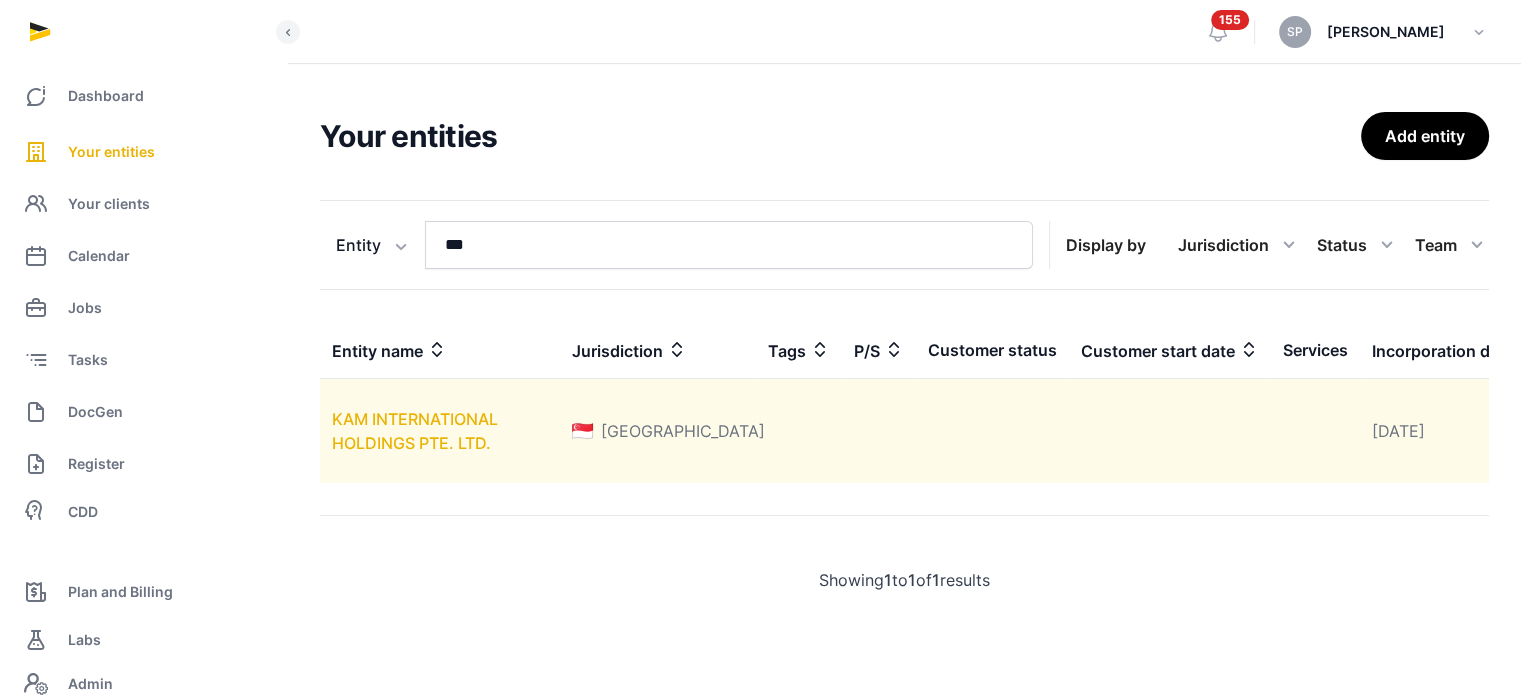 click on "KAM INTERNATIONAL HOLDINGS PTE. LTD." at bounding box center [415, 431] 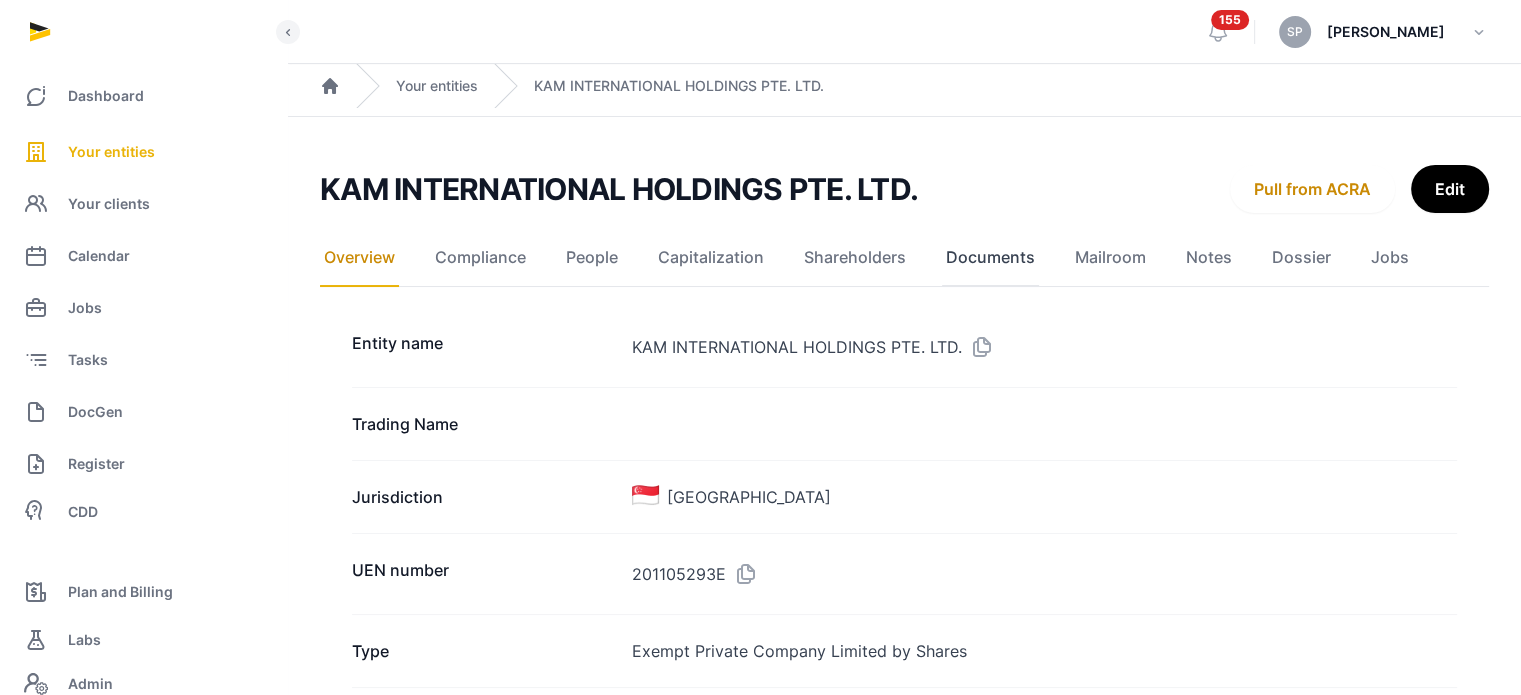 click on "Documents" 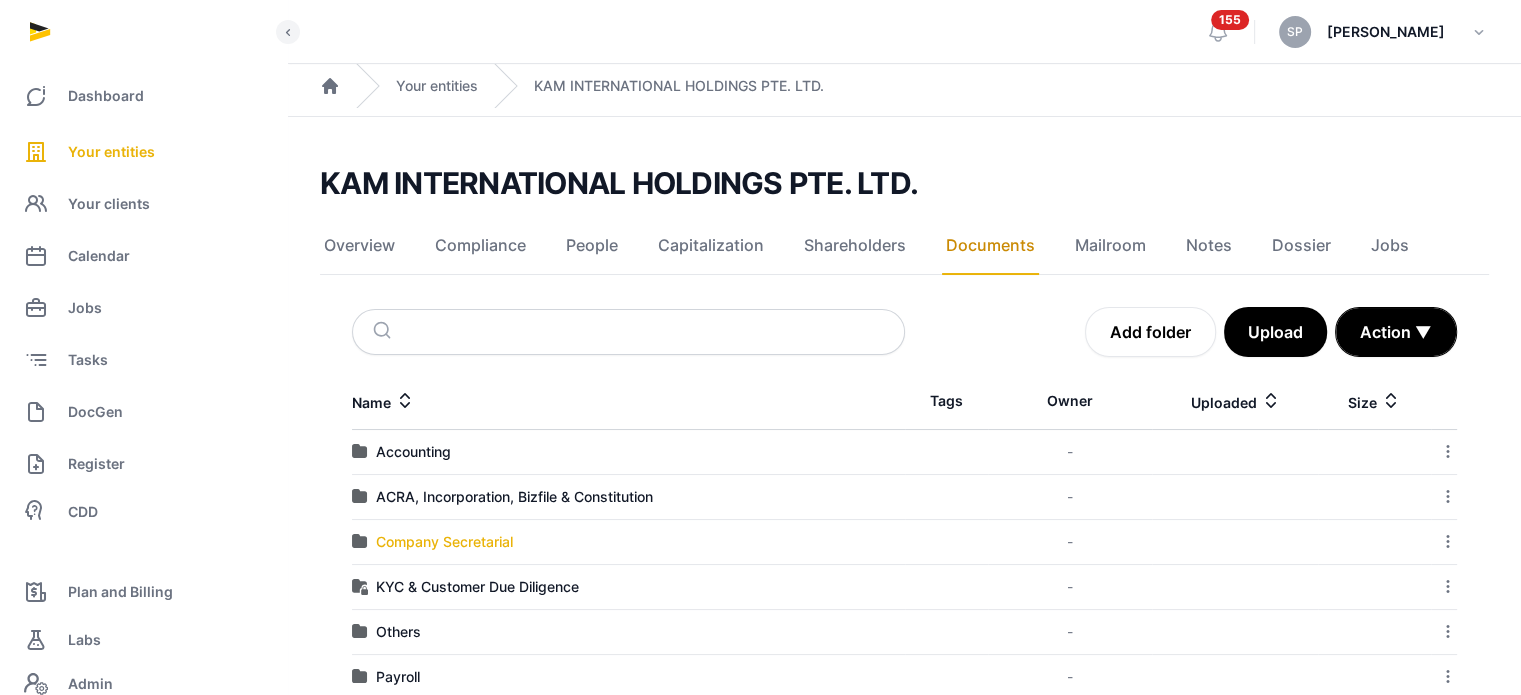 click on "Company Secretarial" at bounding box center [444, 542] 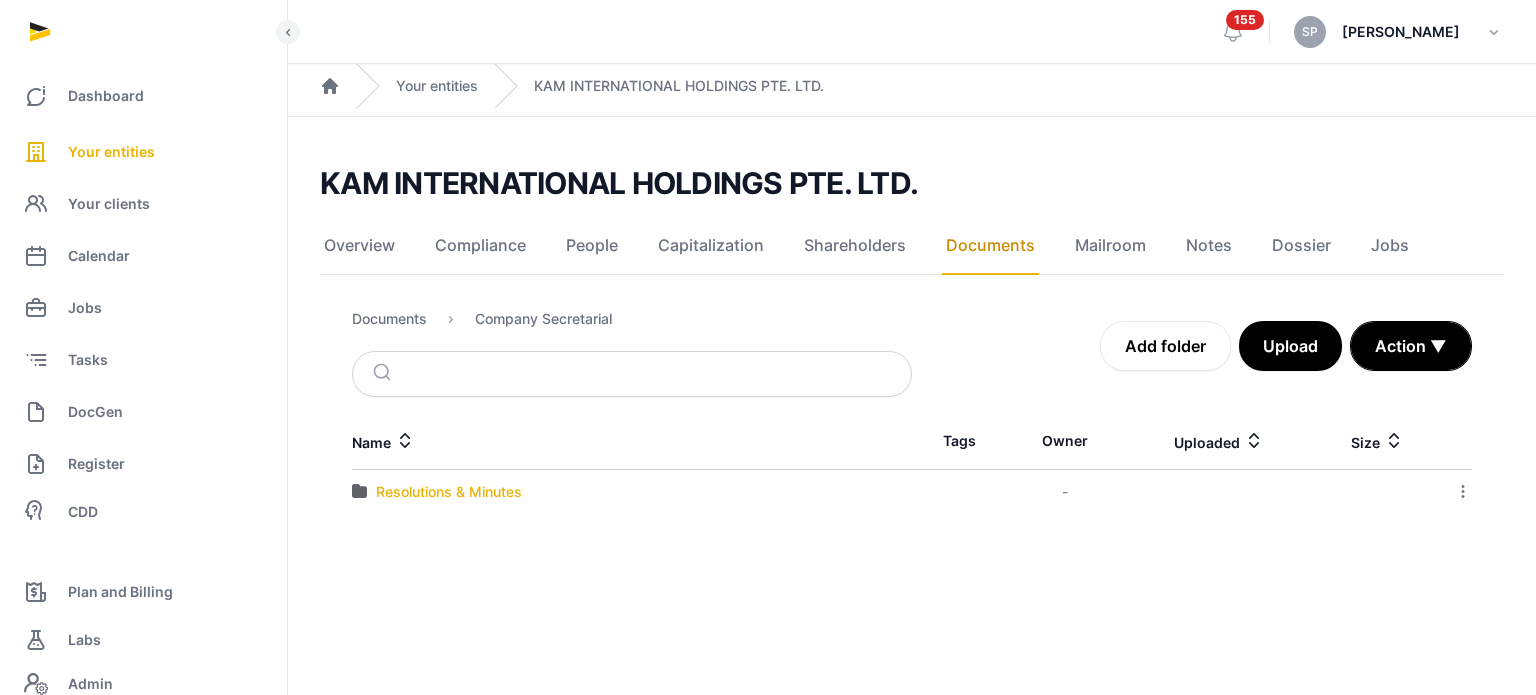 click on "Resolutions & Minutes" at bounding box center [449, 492] 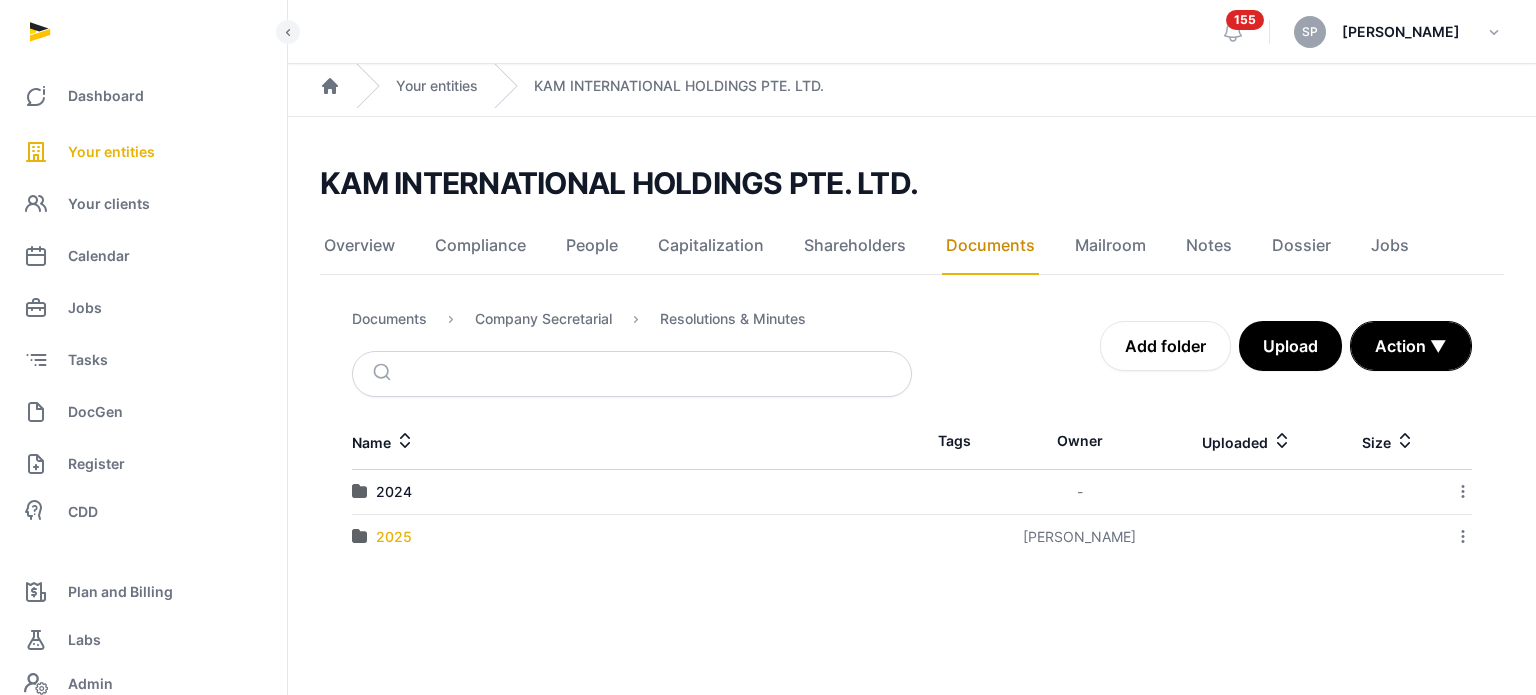 click on "2025" at bounding box center (394, 537) 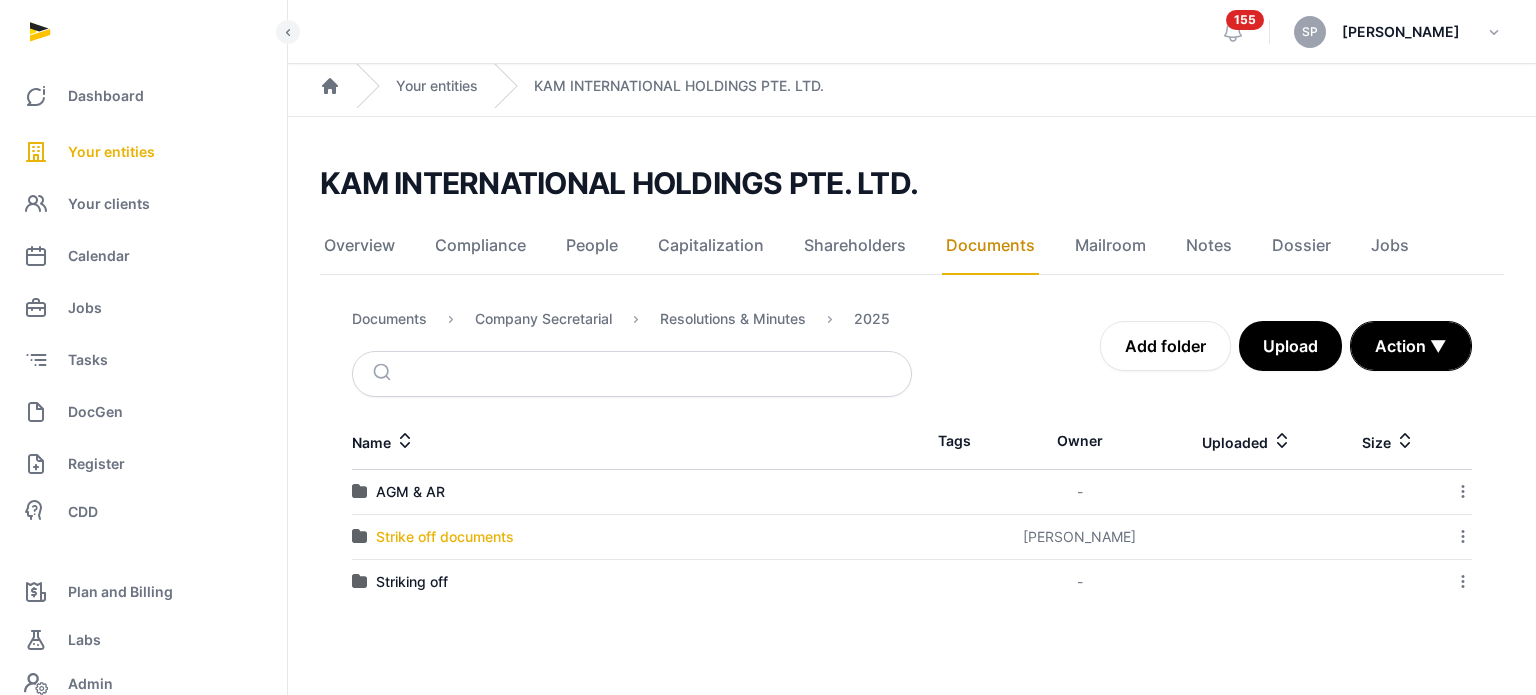 click on "Strike off documents" at bounding box center (445, 537) 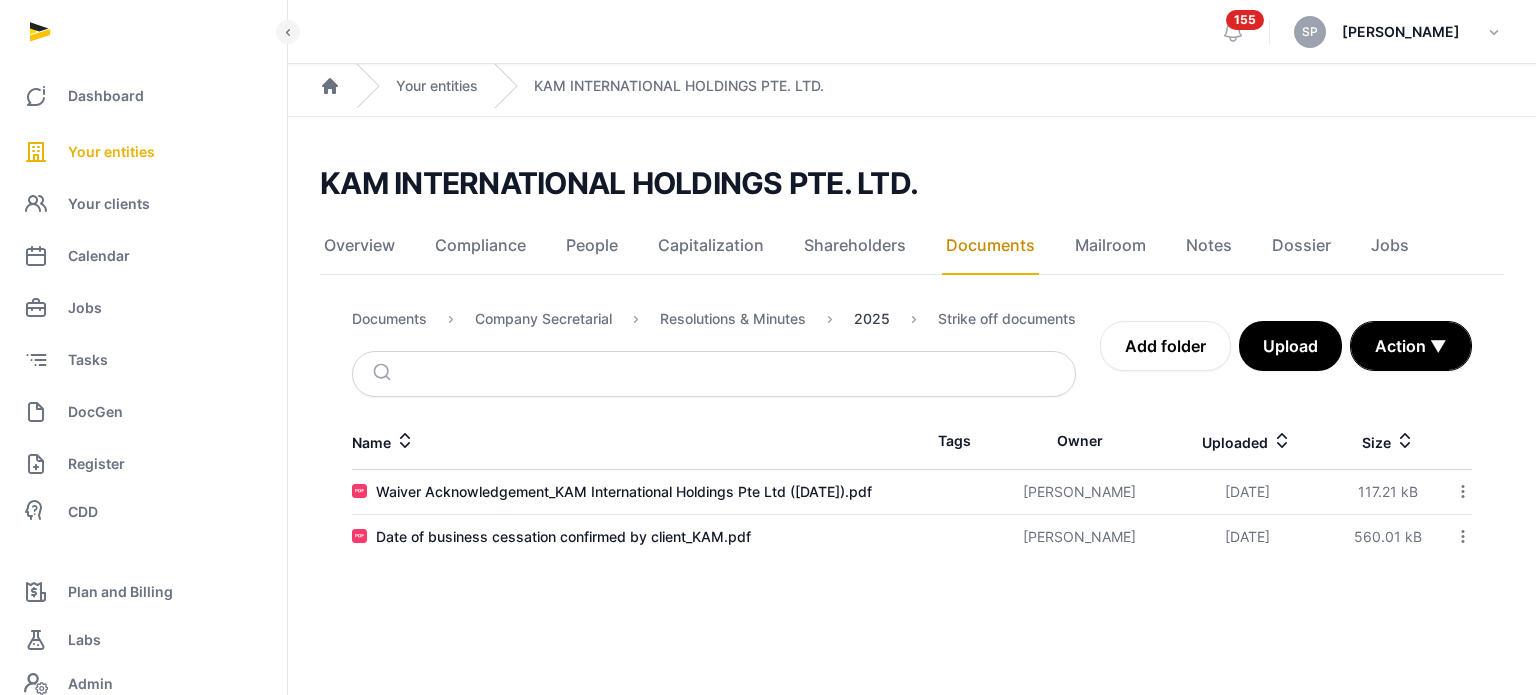 click on "2025" at bounding box center (872, 319) 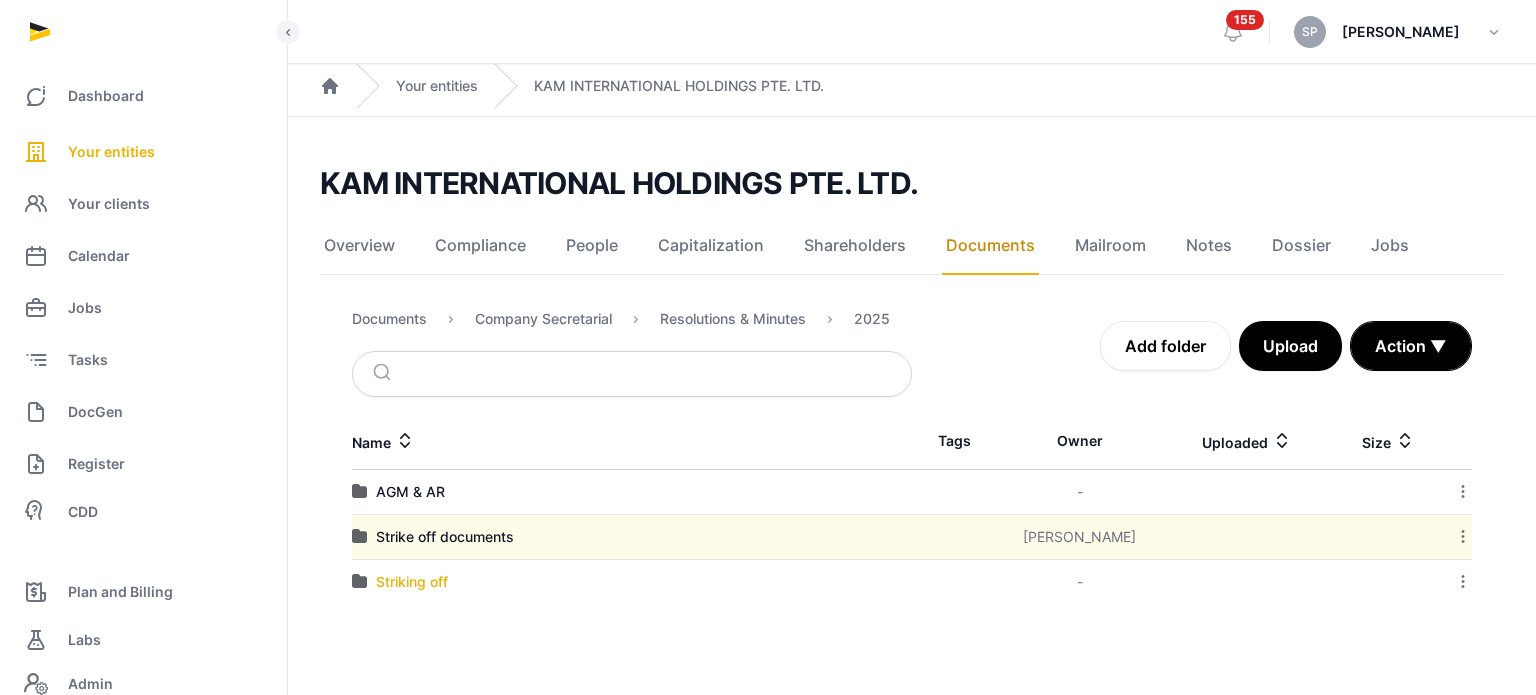 click on "Striking off" at bounding box center [412, 582] 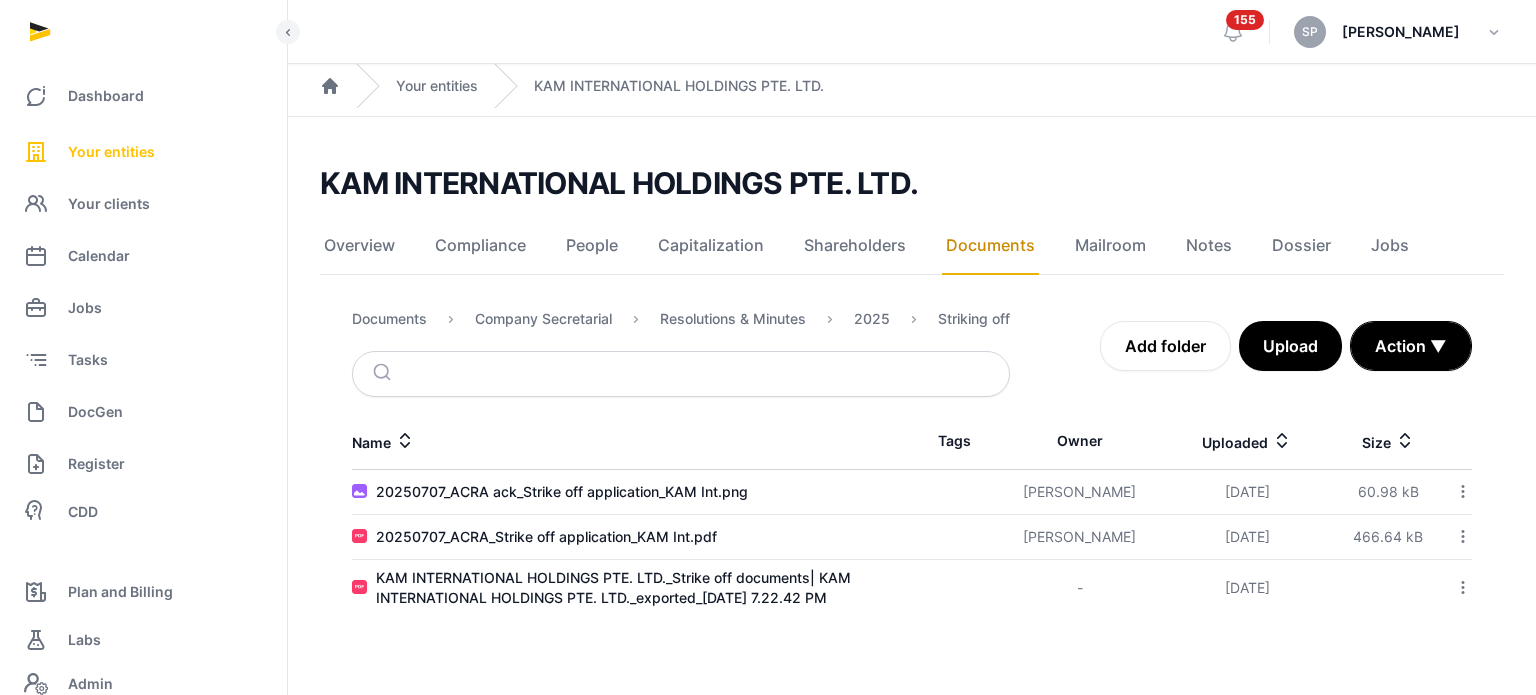 click on "Your entities" at bounding box center (111, 152) 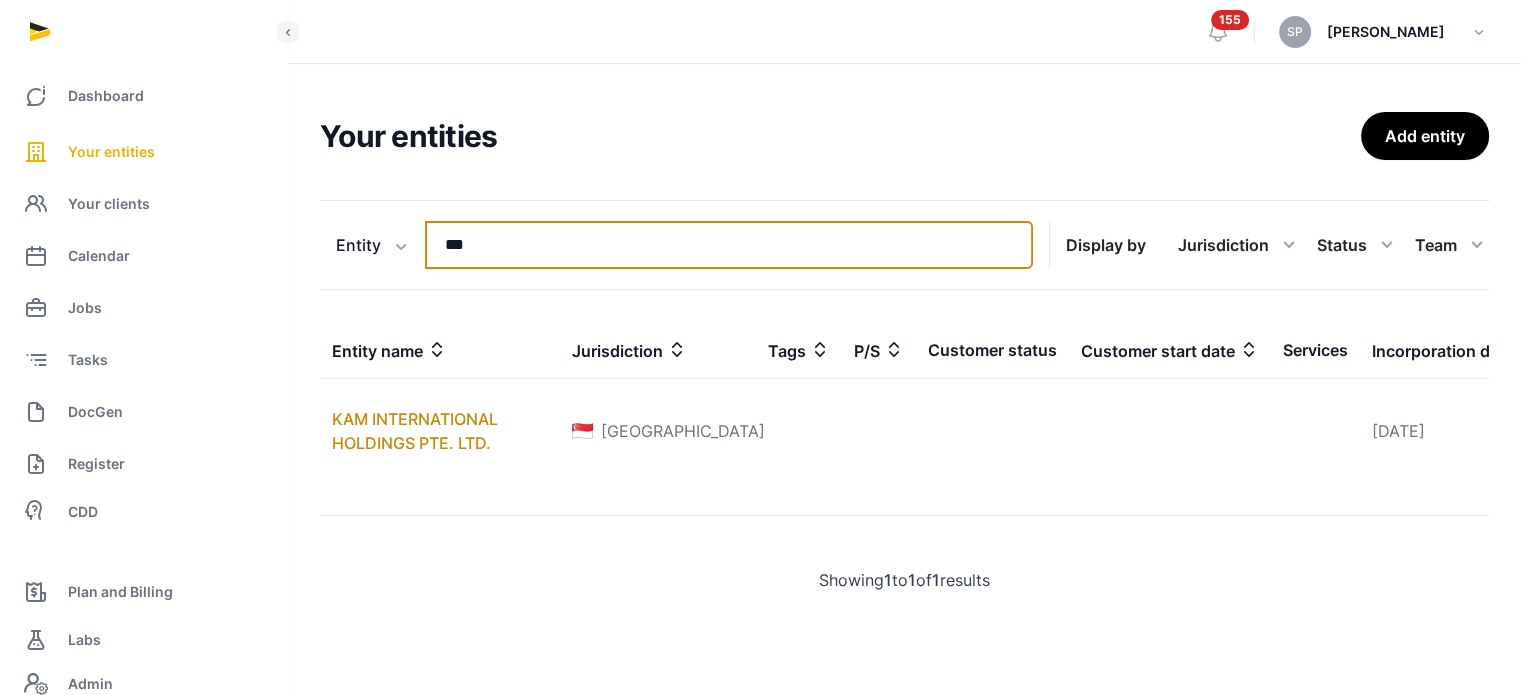 click on "***" at bounding box center [729, 245] 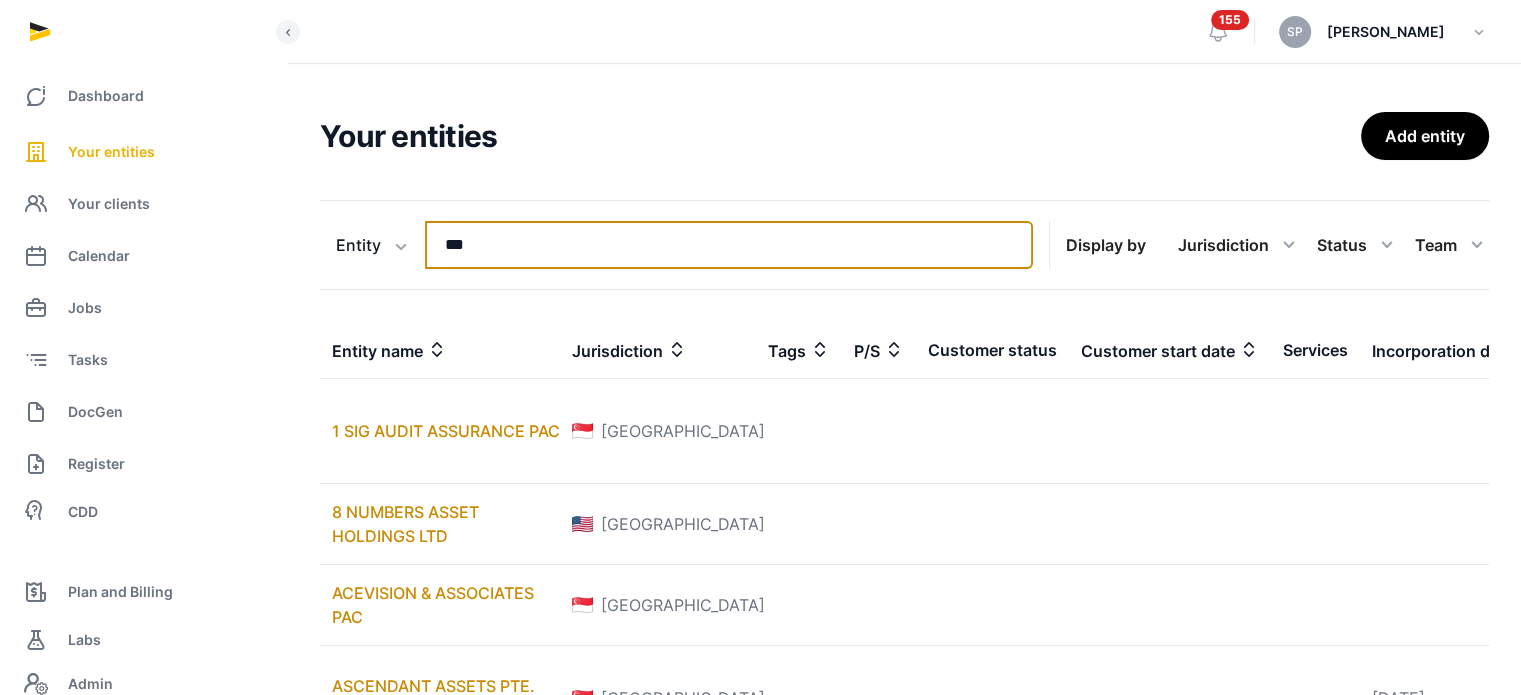 click on "***" at bounding box center (729, 245) 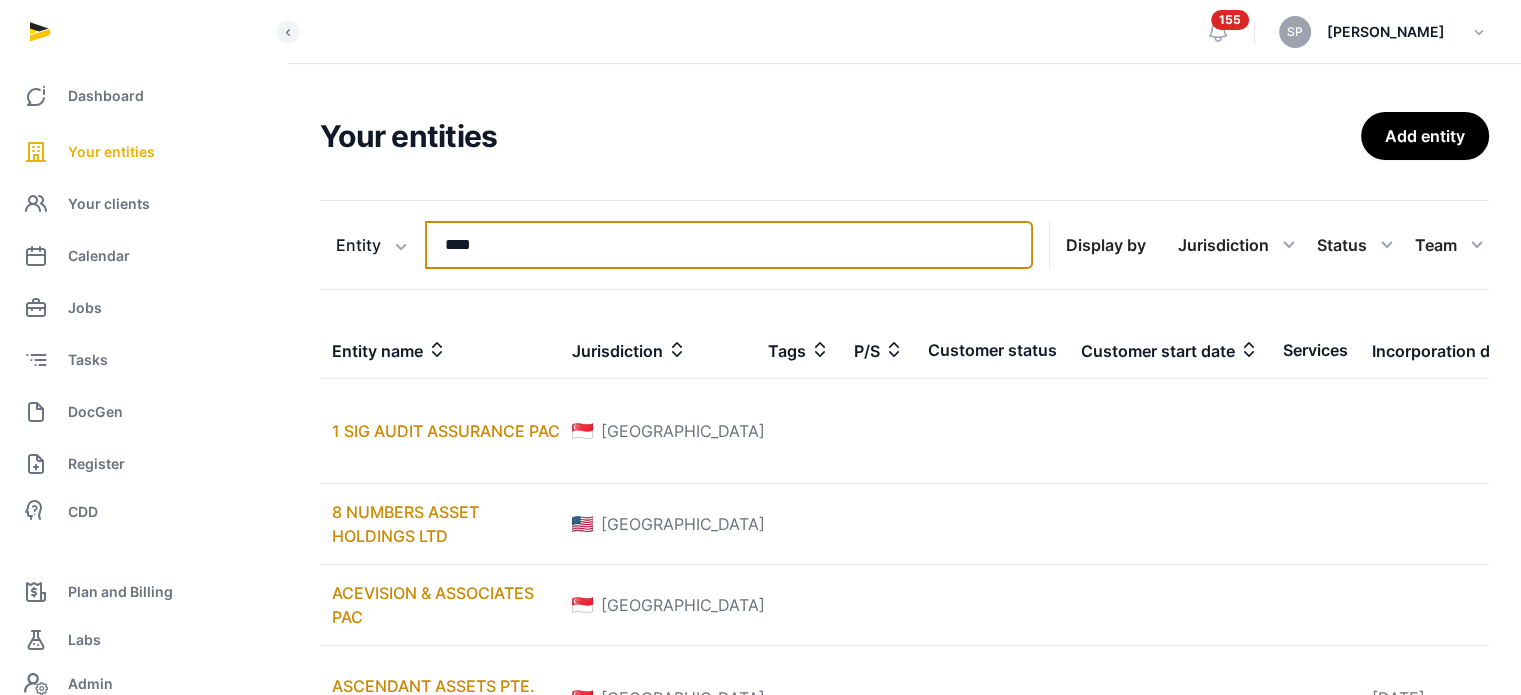 type on "****" 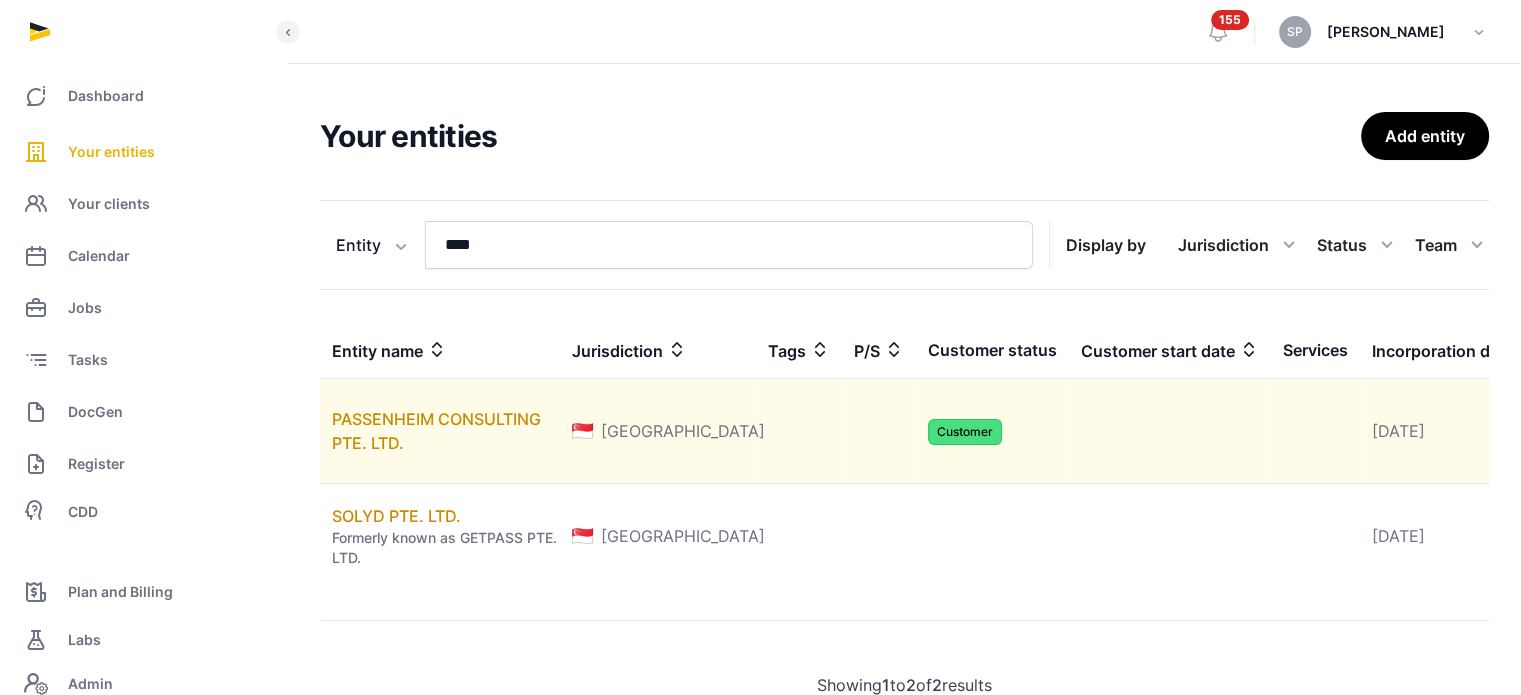 click on "PASSENHEIM CONSULTING PTE. LTD." at bounding box center [440, 431] 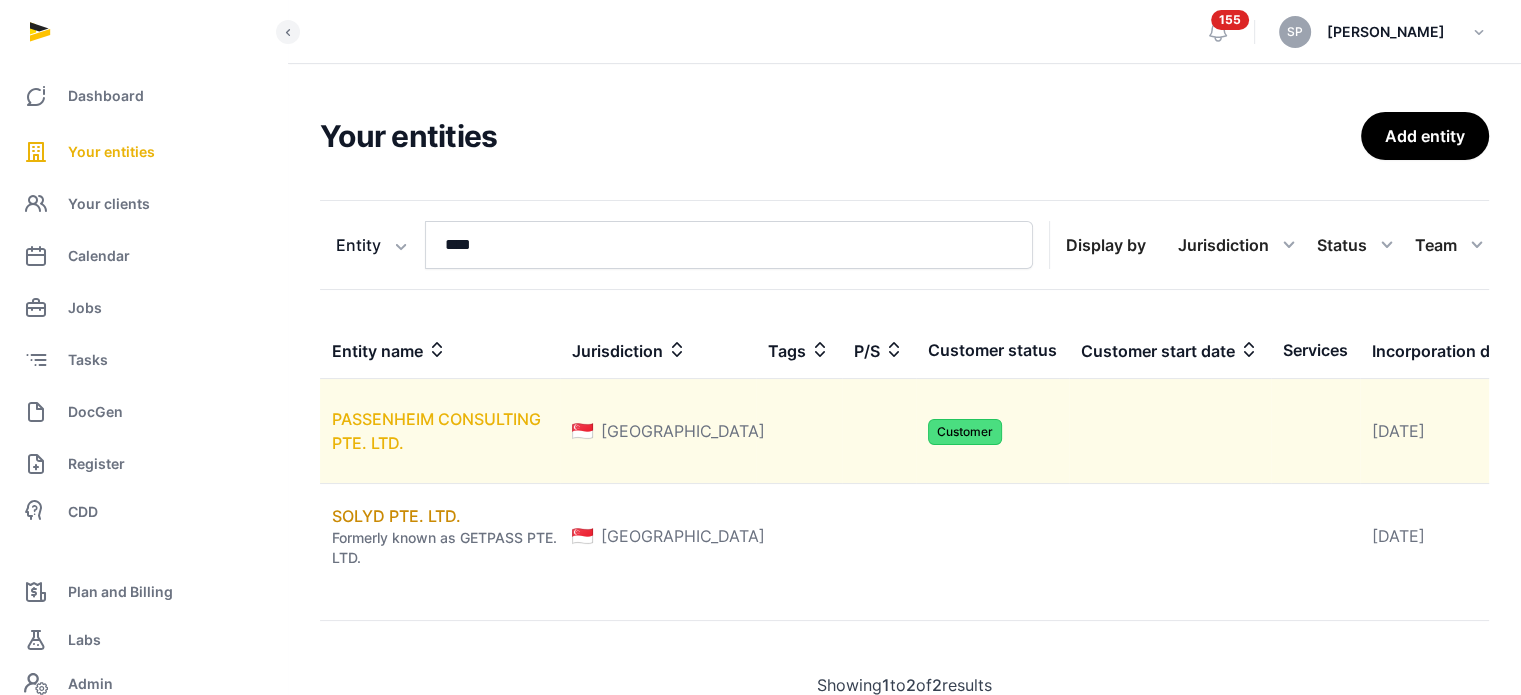 click on "PASSENHEIM CONSULTING PTE. LTD." at bounding box center (436, 431) 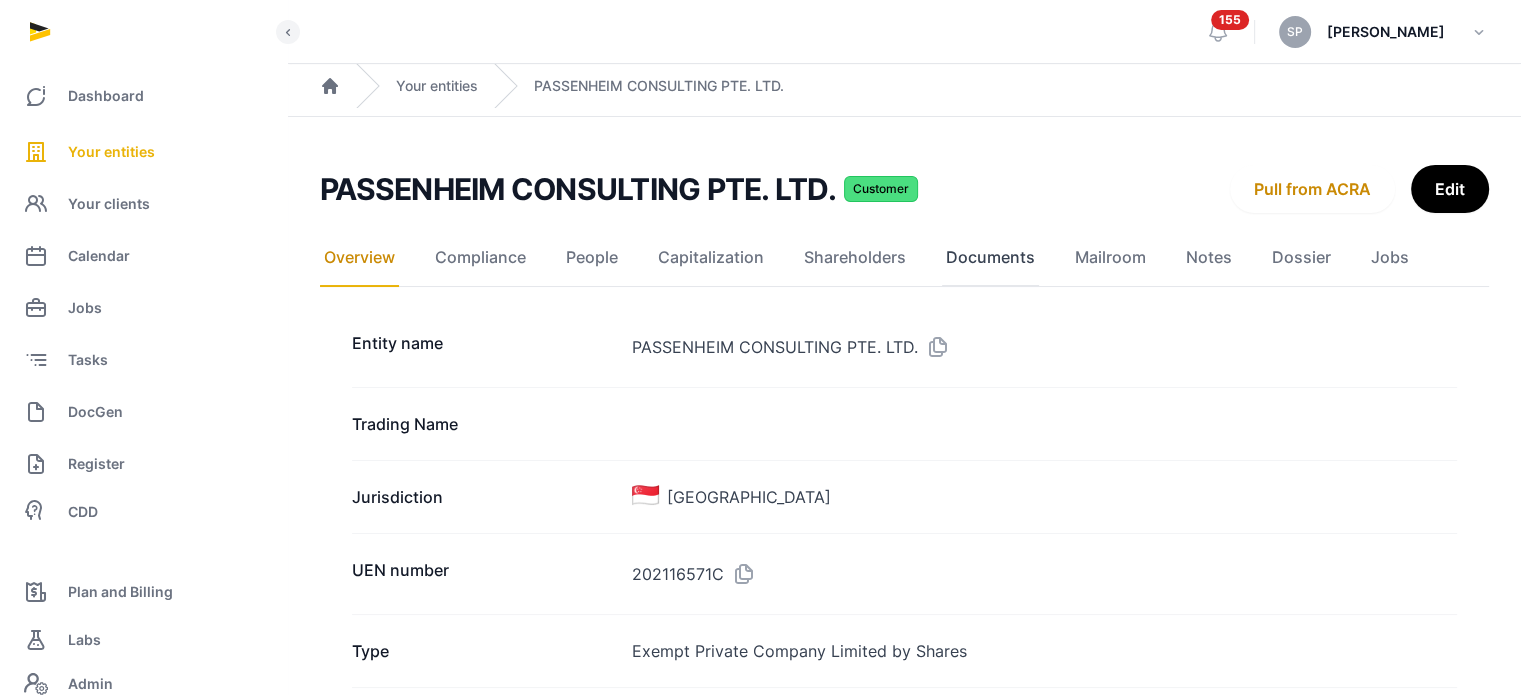 click on "Documents" 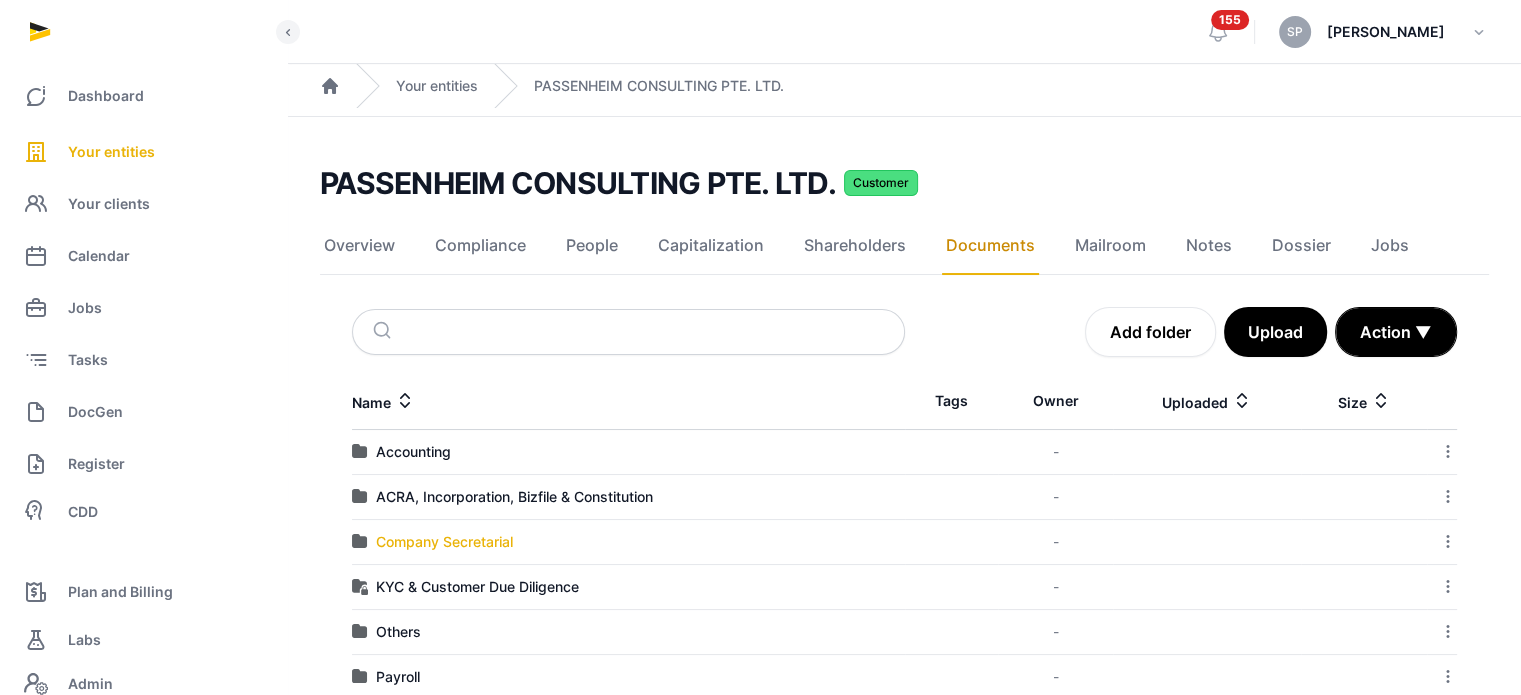 click on "Company Secretarial" at bounding box center (444, 542) 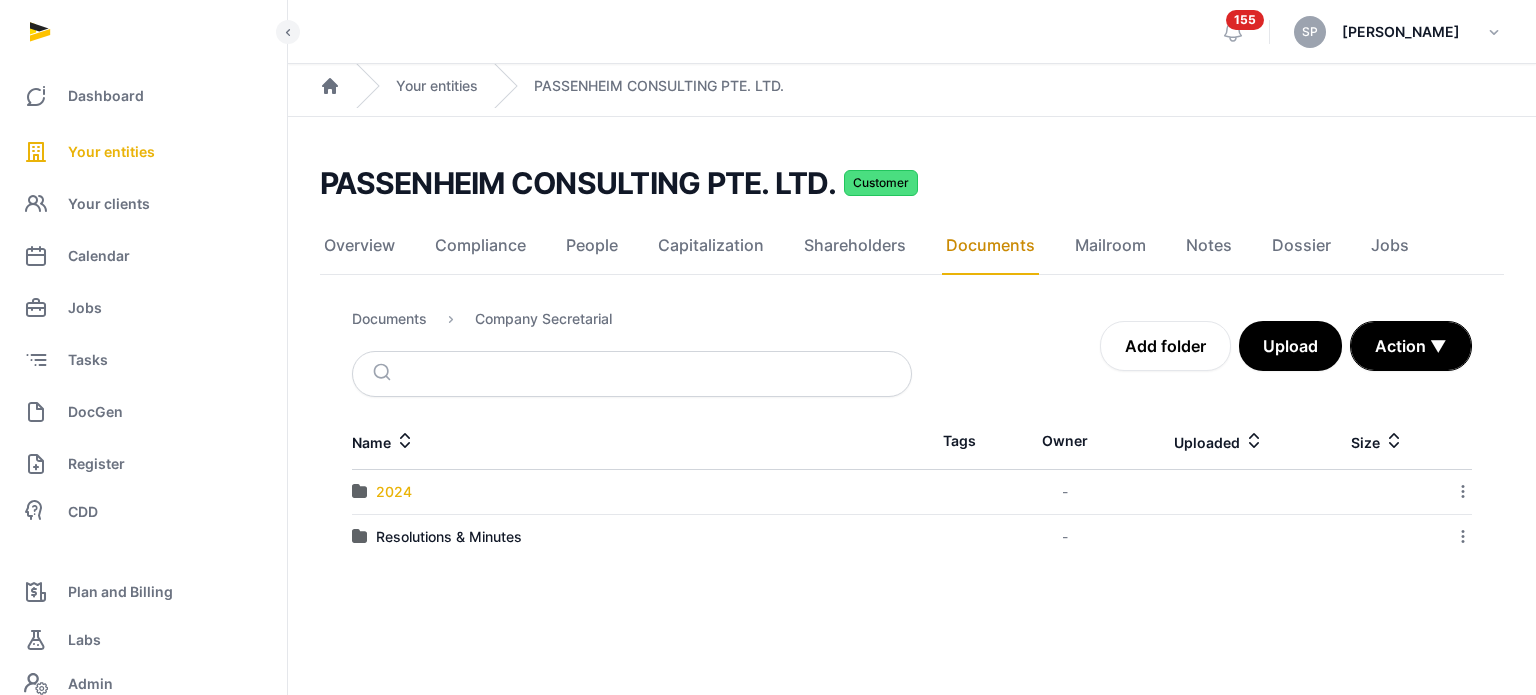 click on "2024" at bounding box center [394, 492] 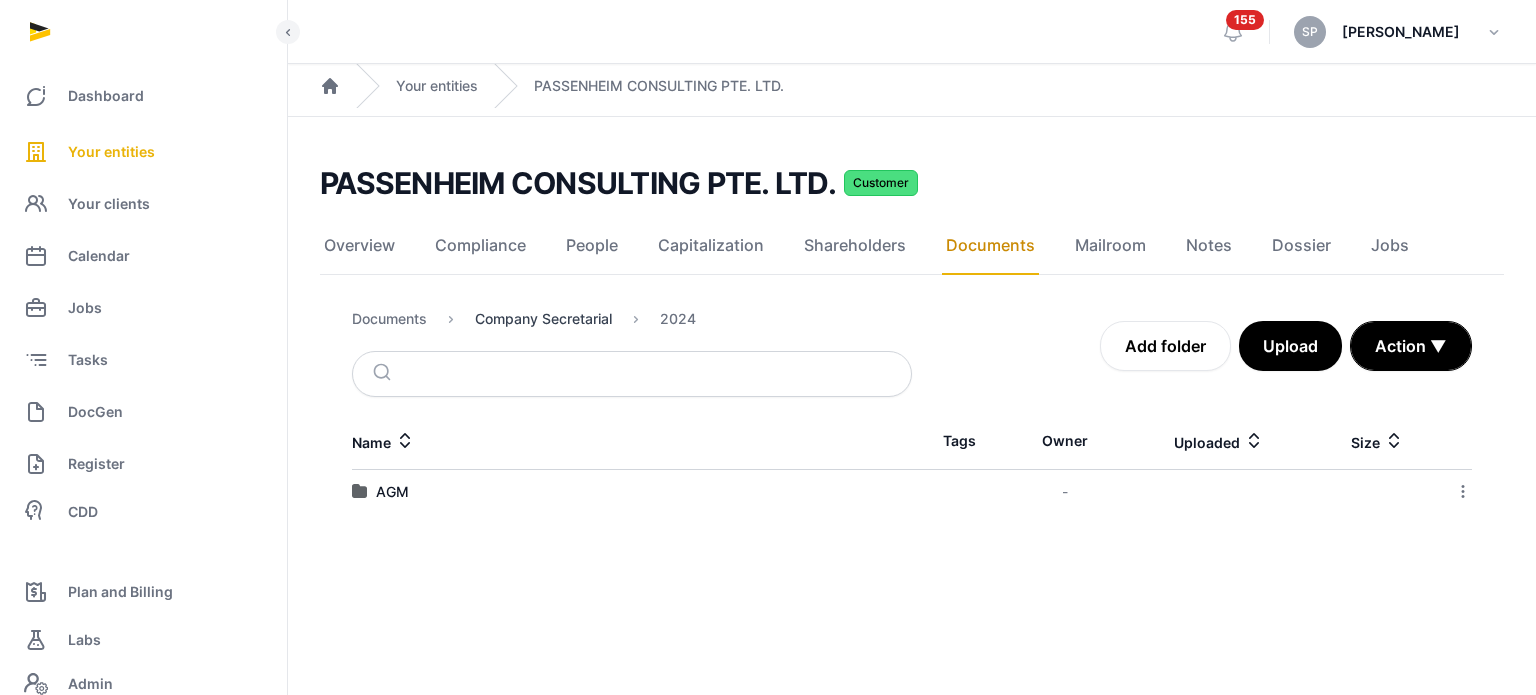 click on "Company Secretarial" at bounding box center (543, 319) 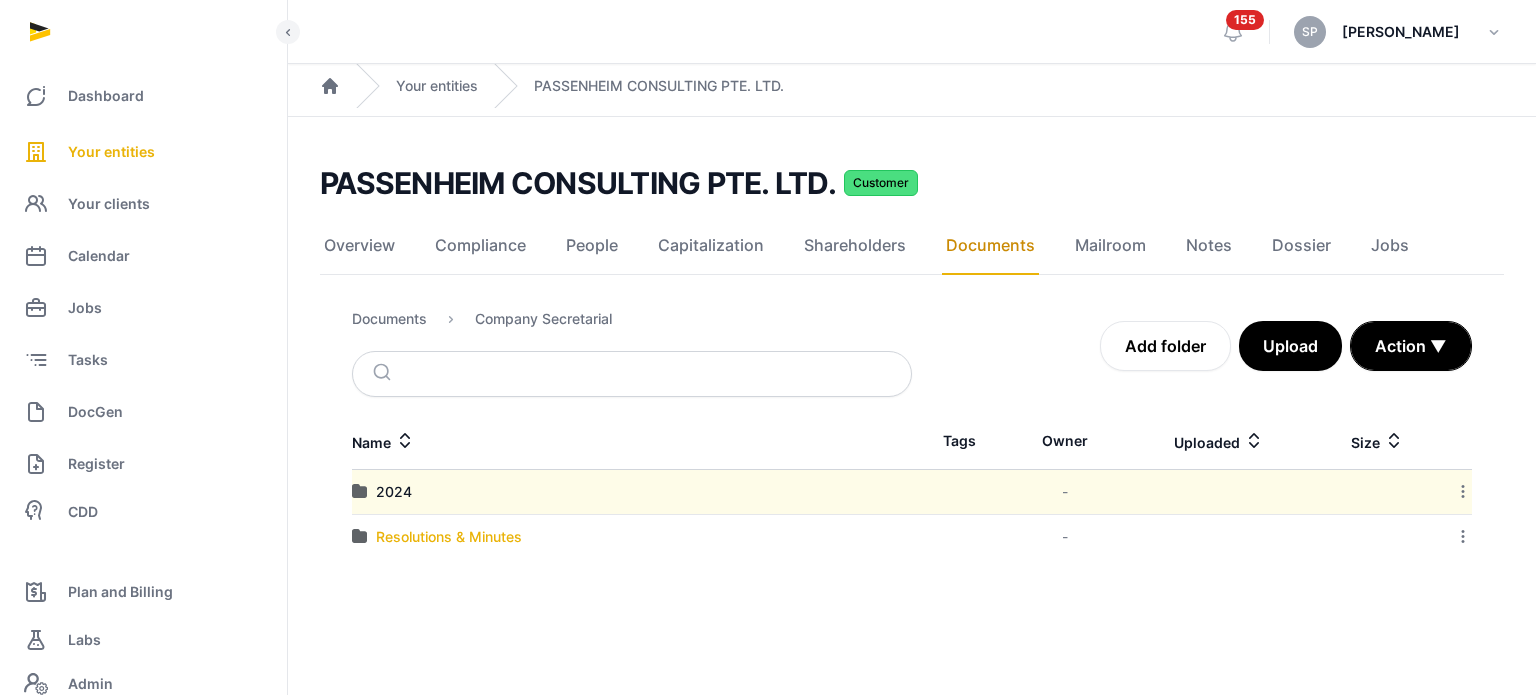 click on "Resolutions & Minutes" at bounding box center [449, 537] 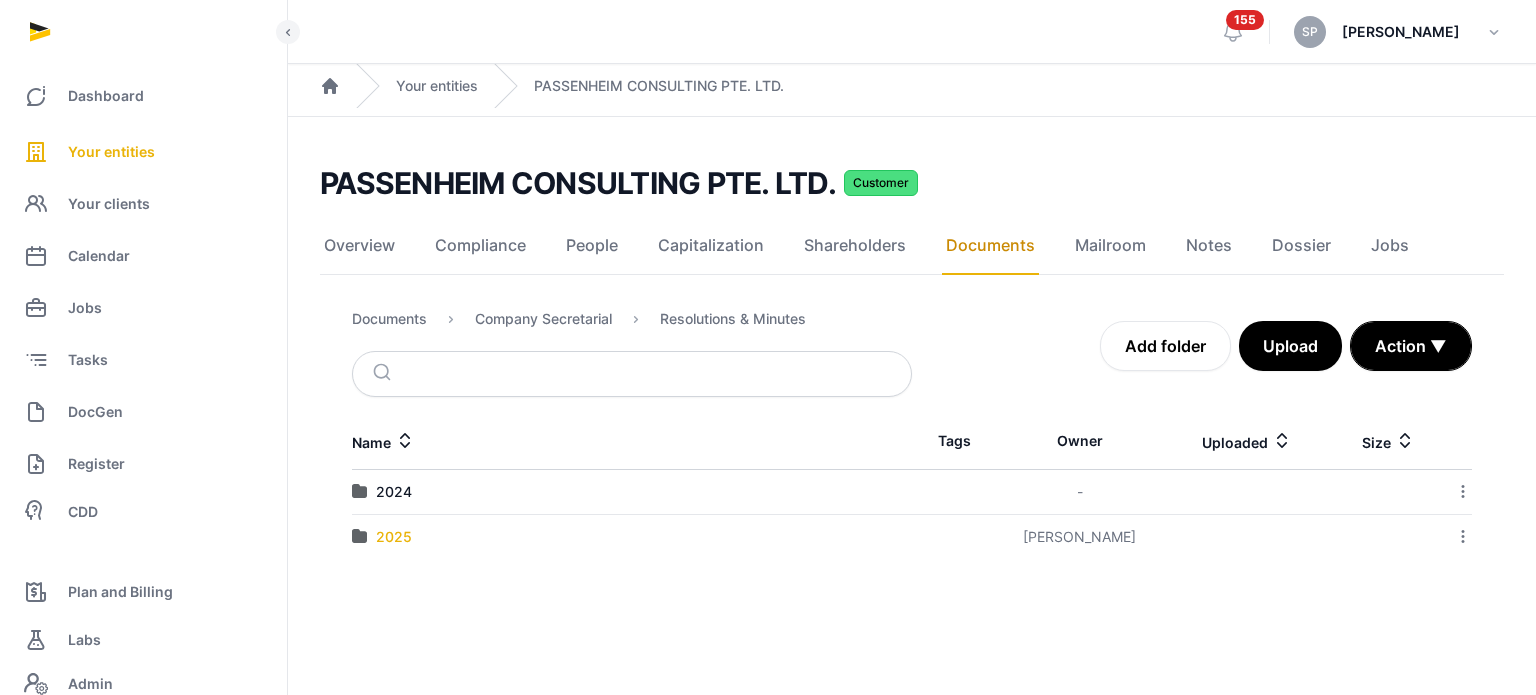 click on "2025" at bounding box center [394, 537] 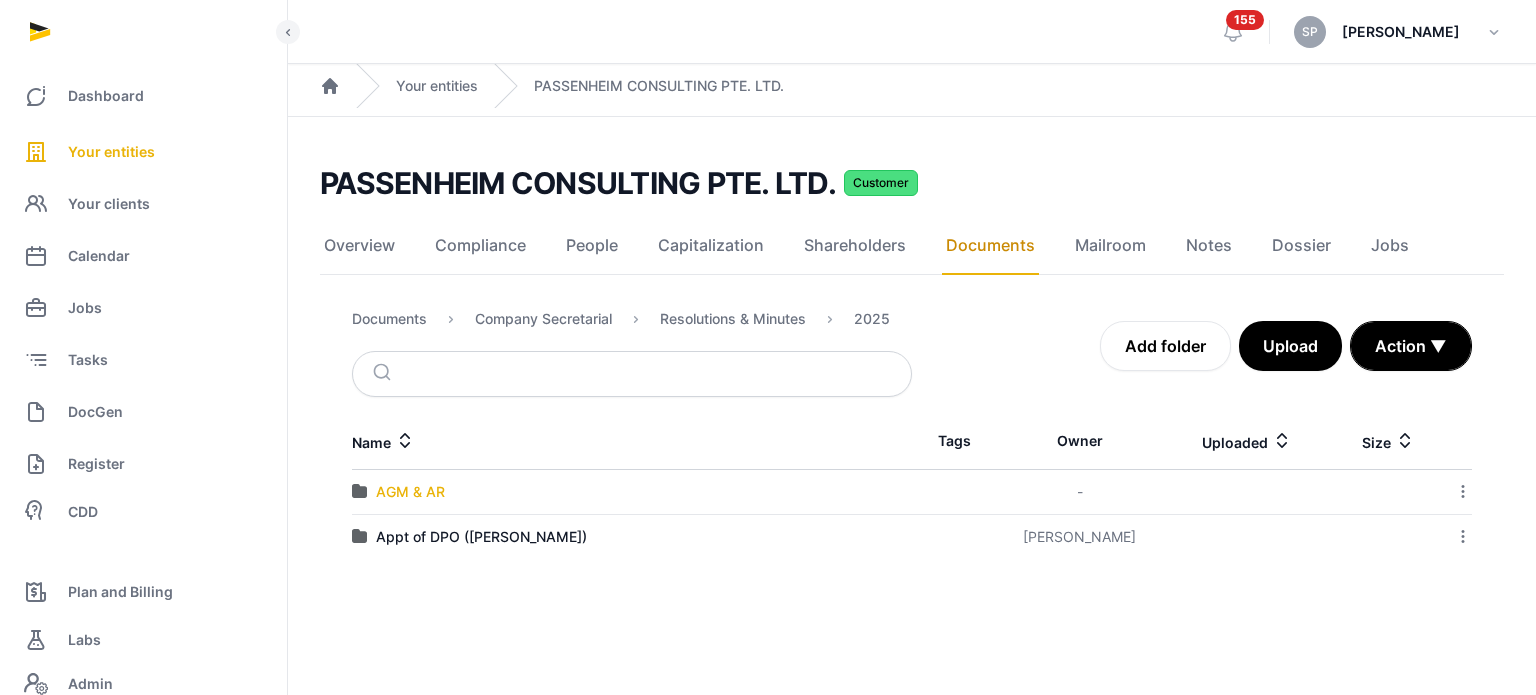 click on "AGM & AR" at bounding box center (410, 492) 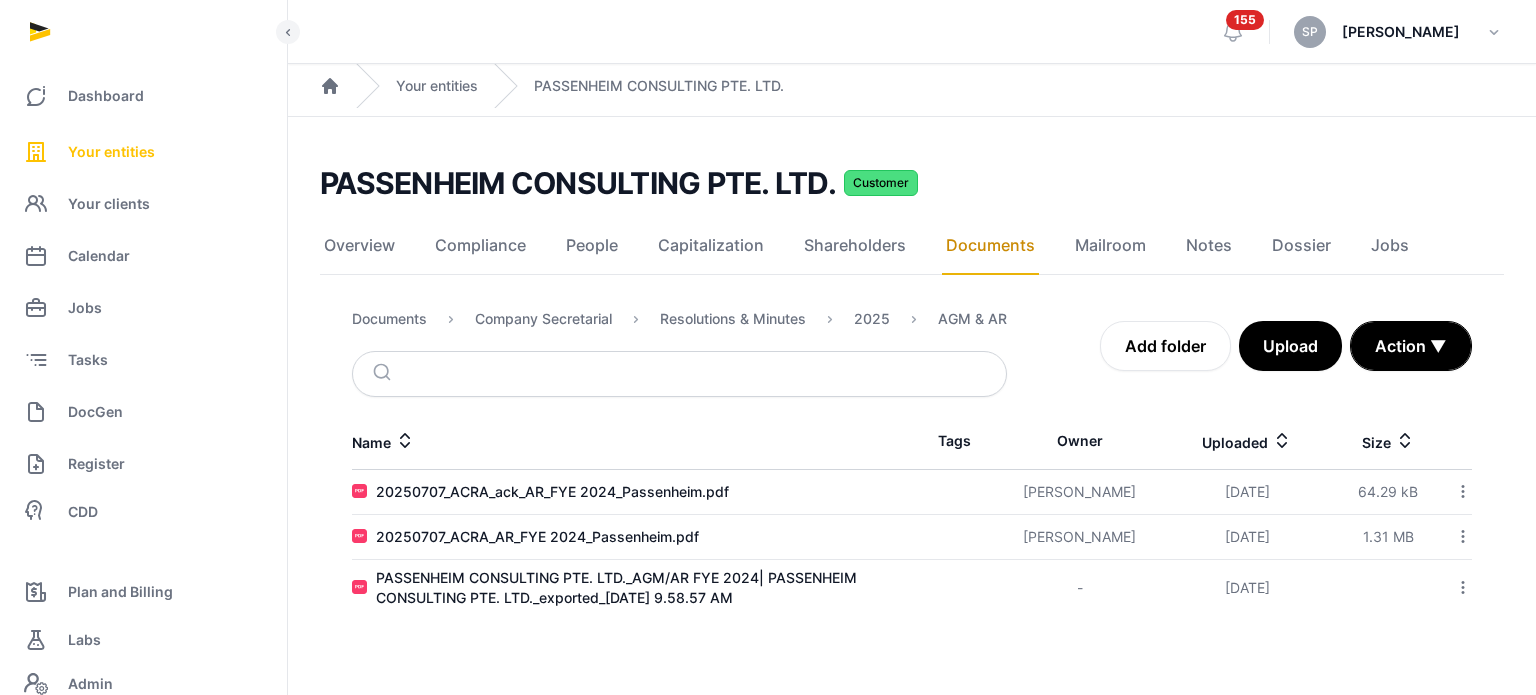 click on "Your entities" at bounding box center [111, 152] 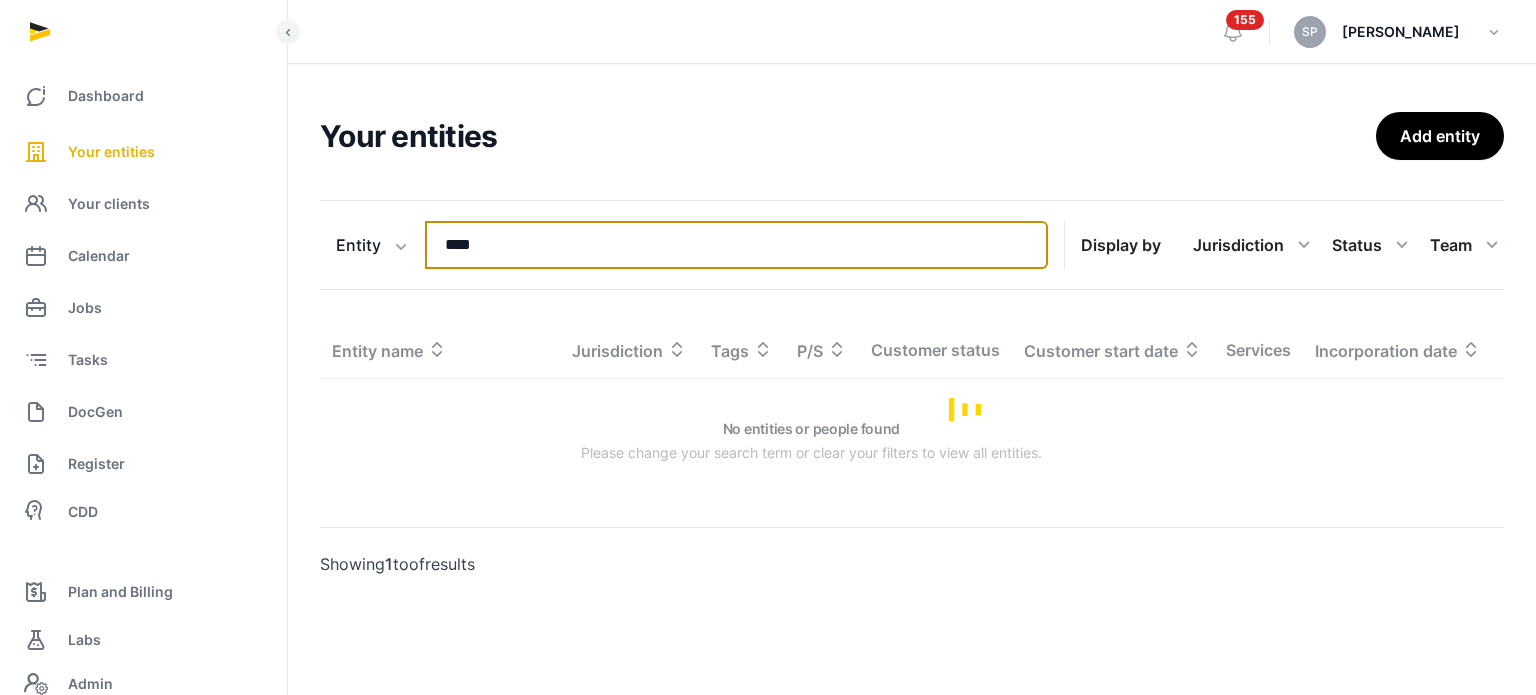 click on "****" at bounding box center (736, 245) 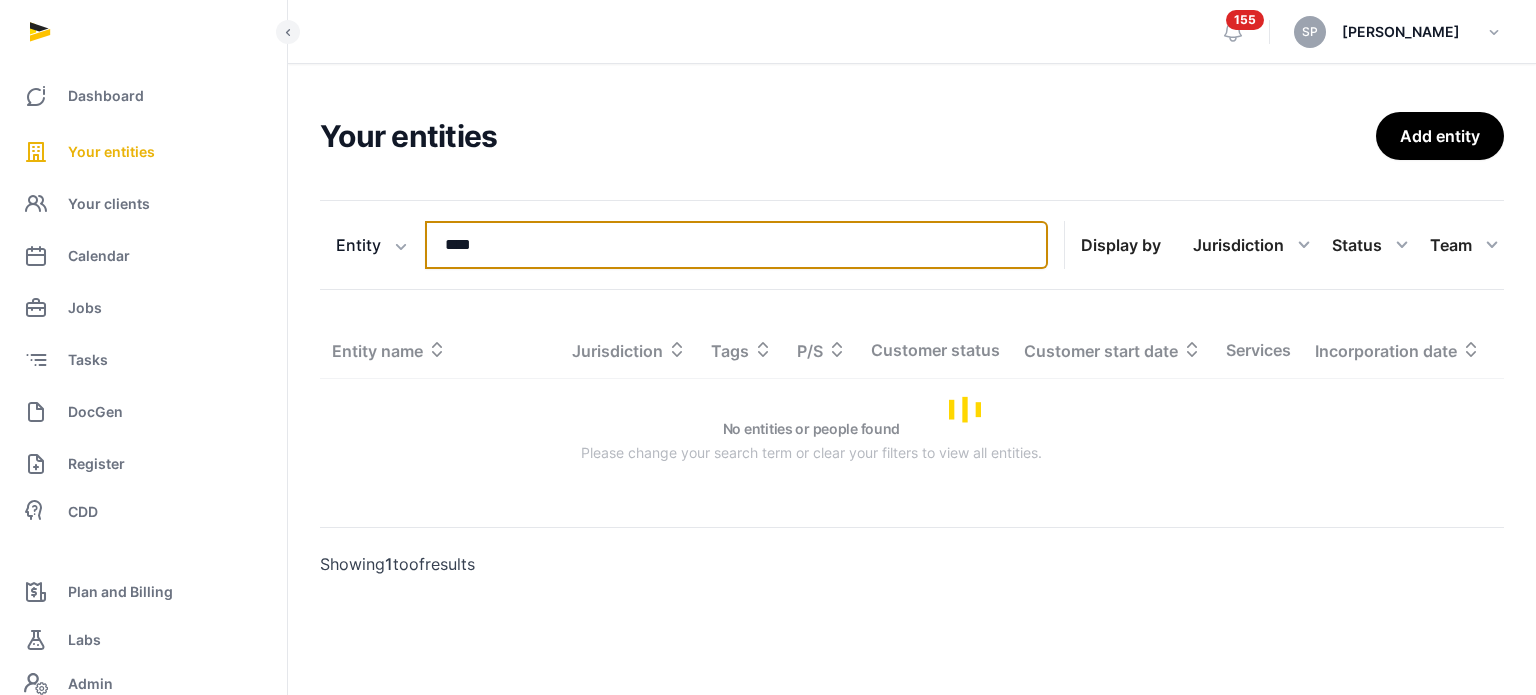 click on "****" at bounding box center [736, 245] 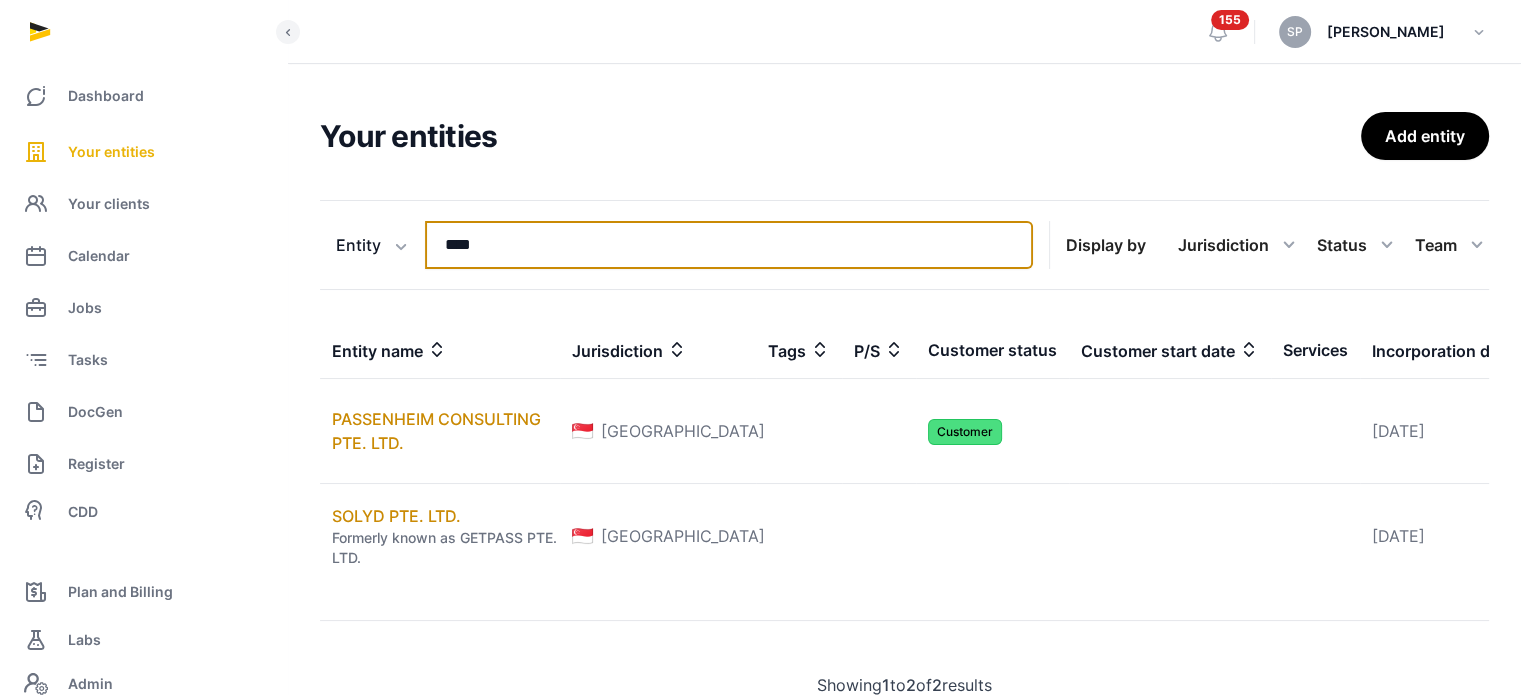 click on "****" at bounding box center [729, 245] 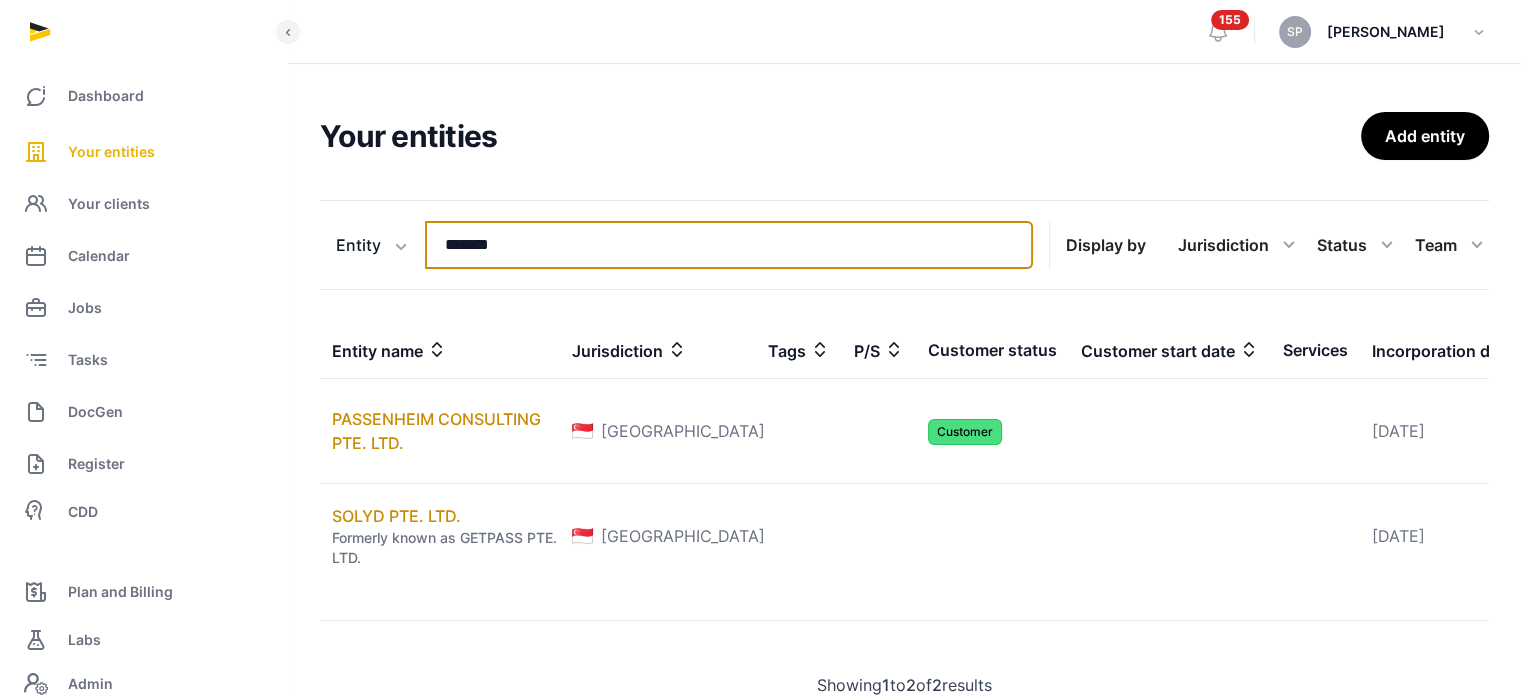type on "*******" 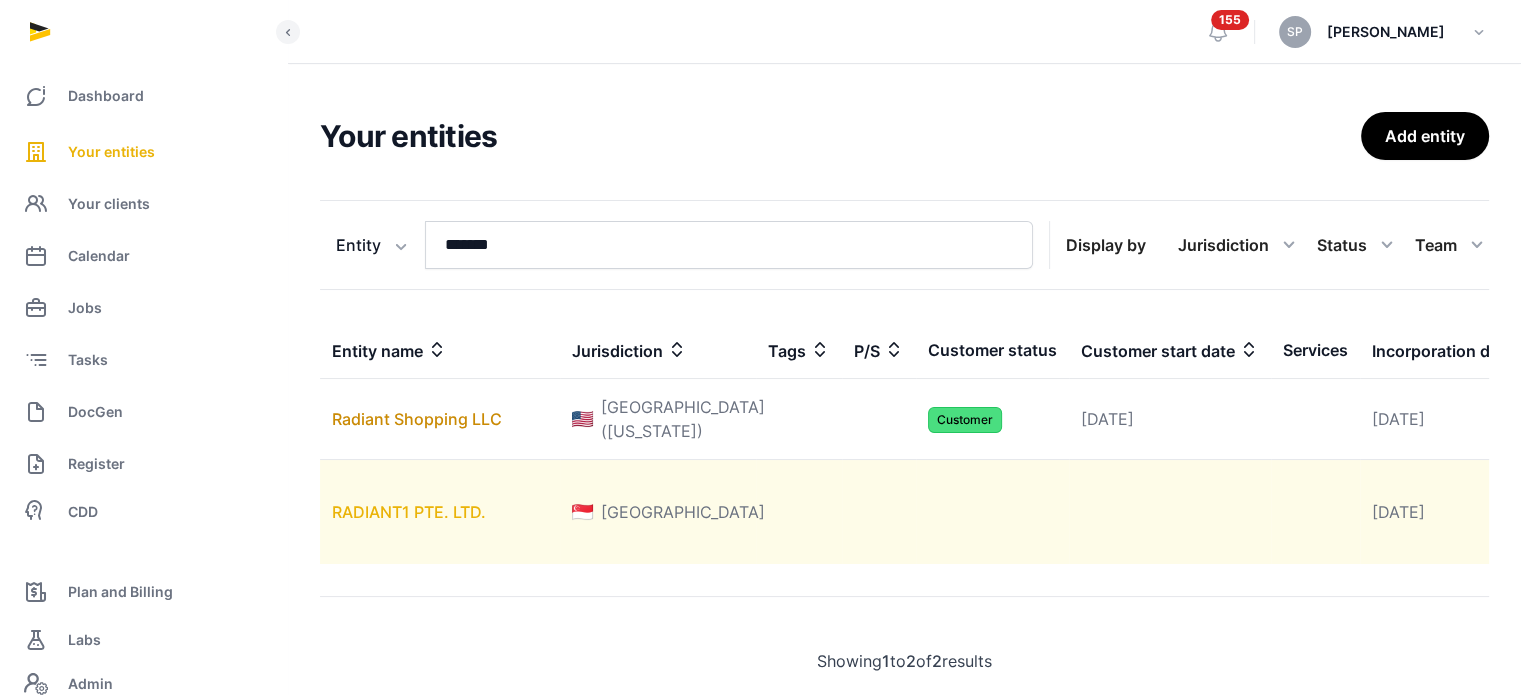 click on "RADIANT1 PTE. LTD." at bounding box center [409, 512] 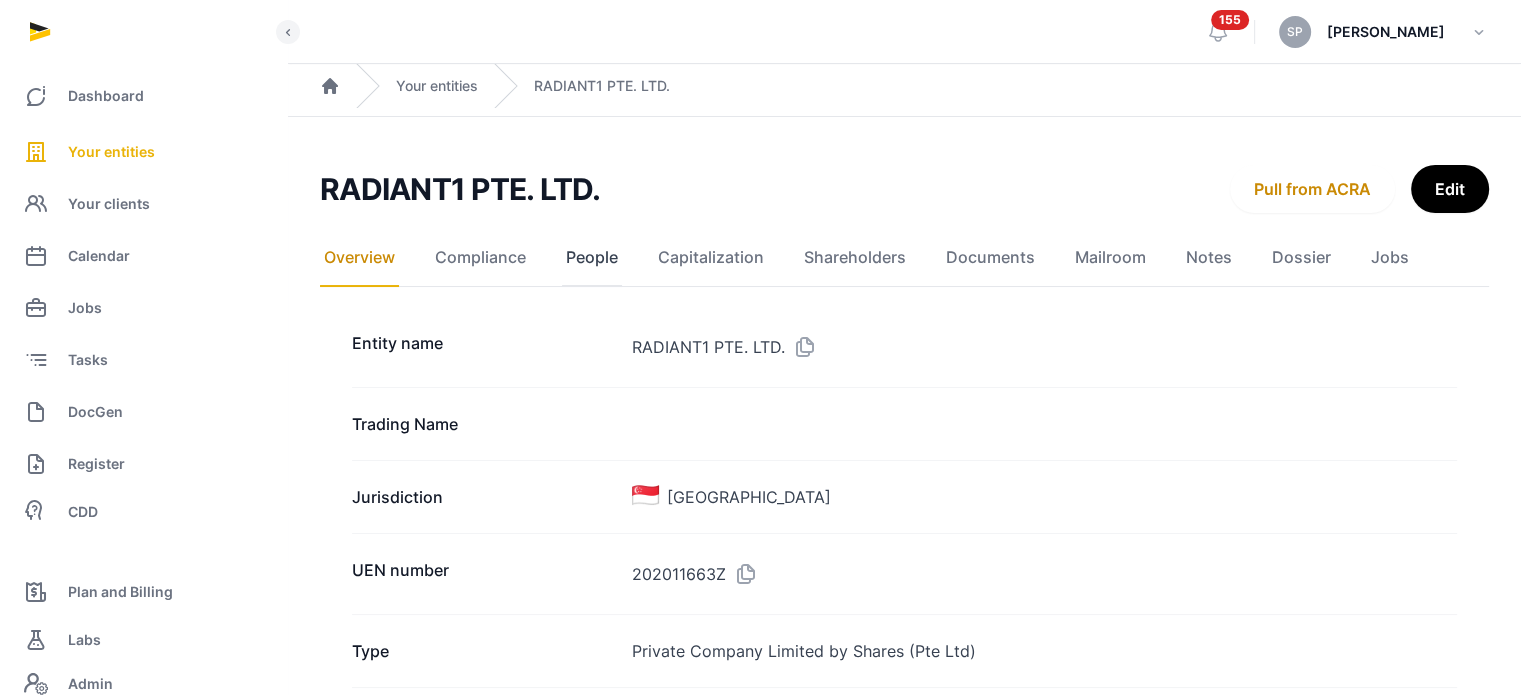 click on "People" 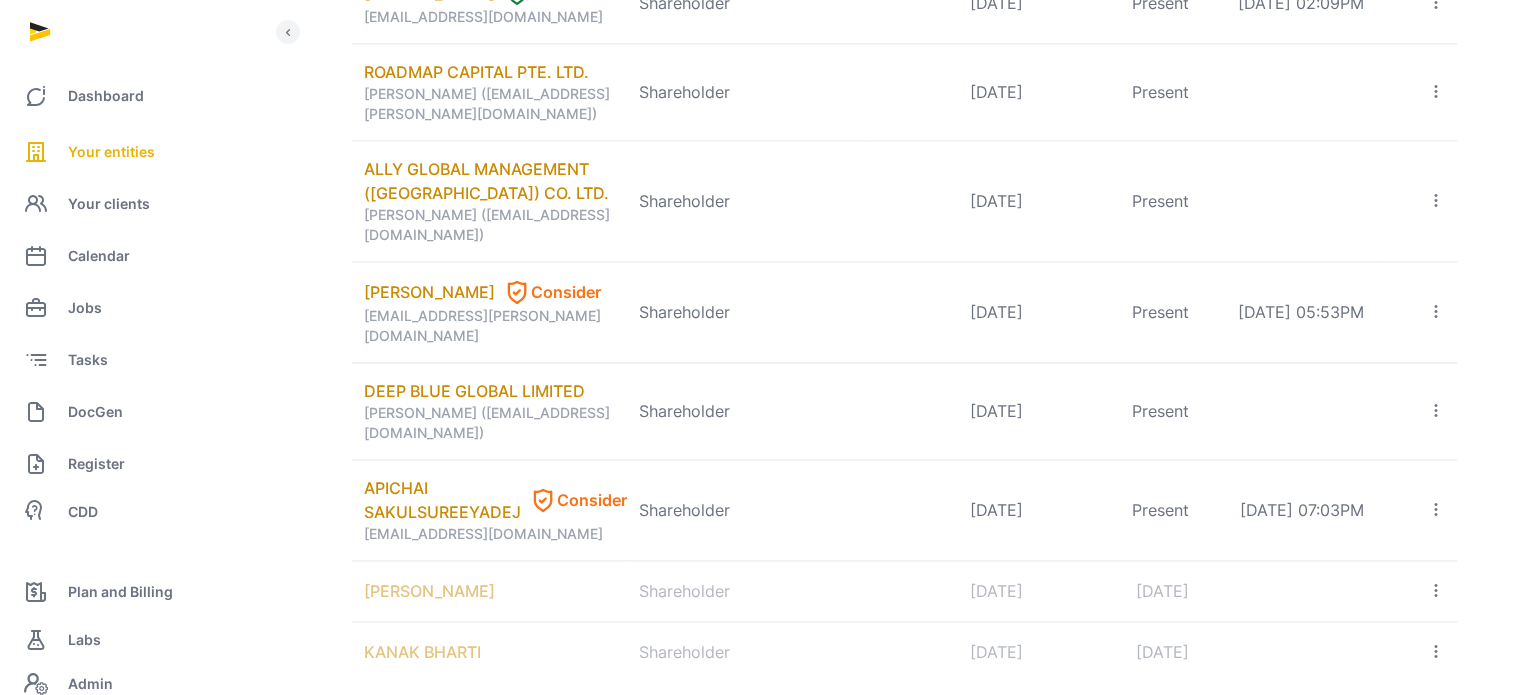 scroll, scrollTop: 3014, scrollLeft: 0, axis: vertical 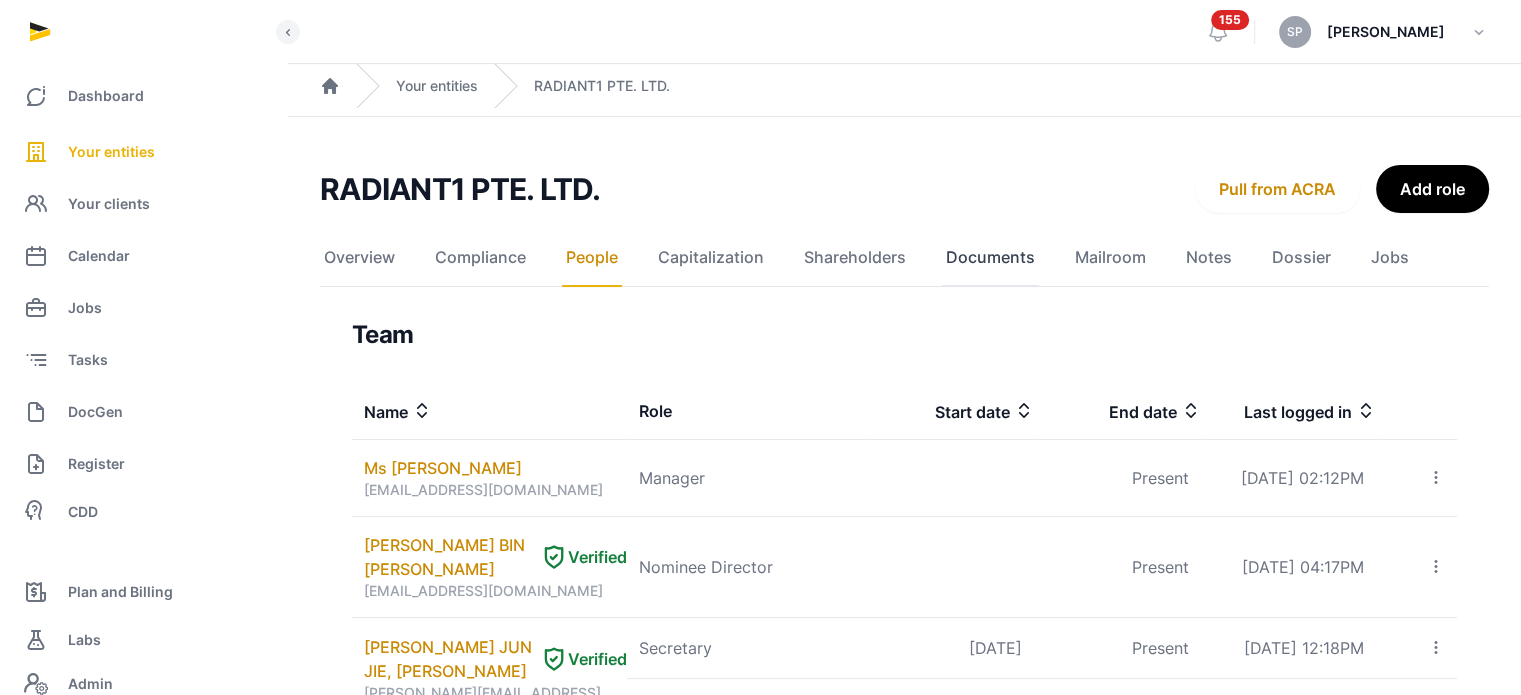 click on "Documents" 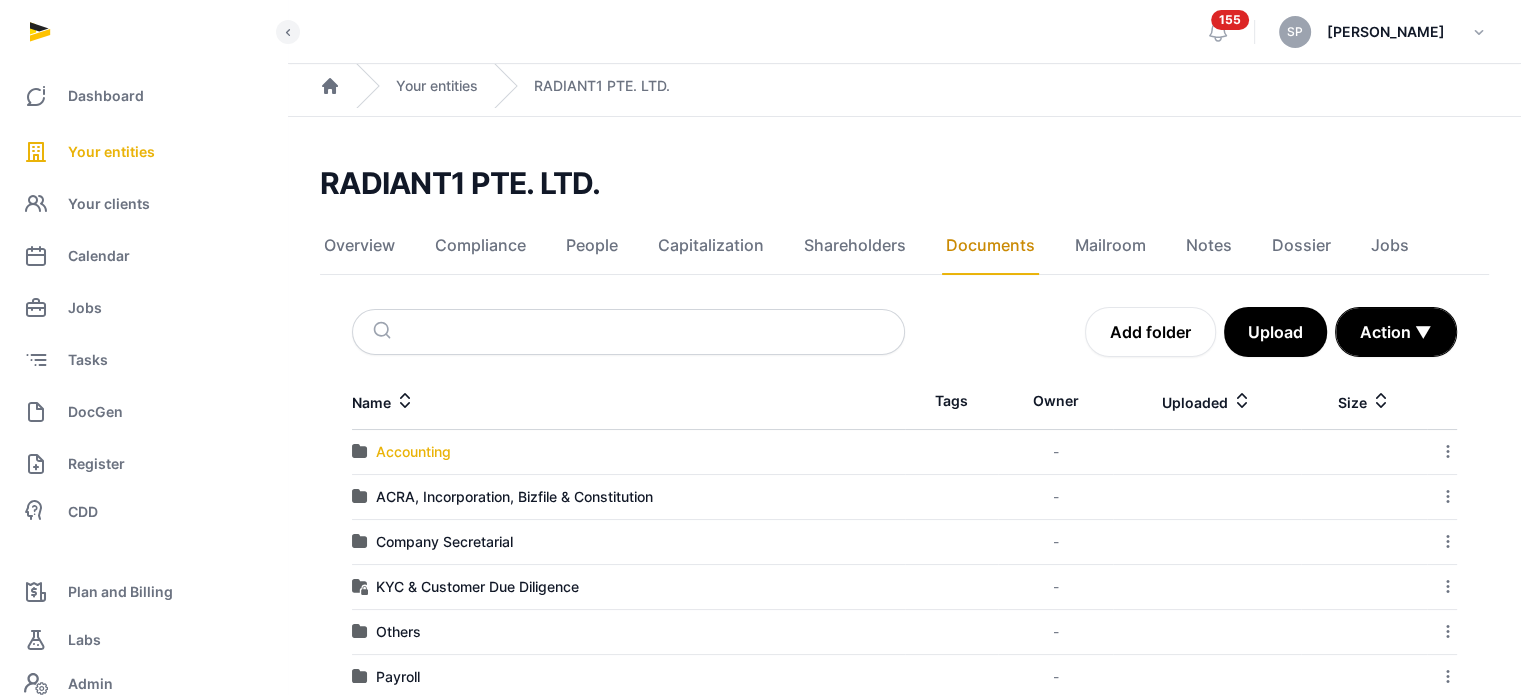 click on "Accounting" at bounding box center [413, 452] 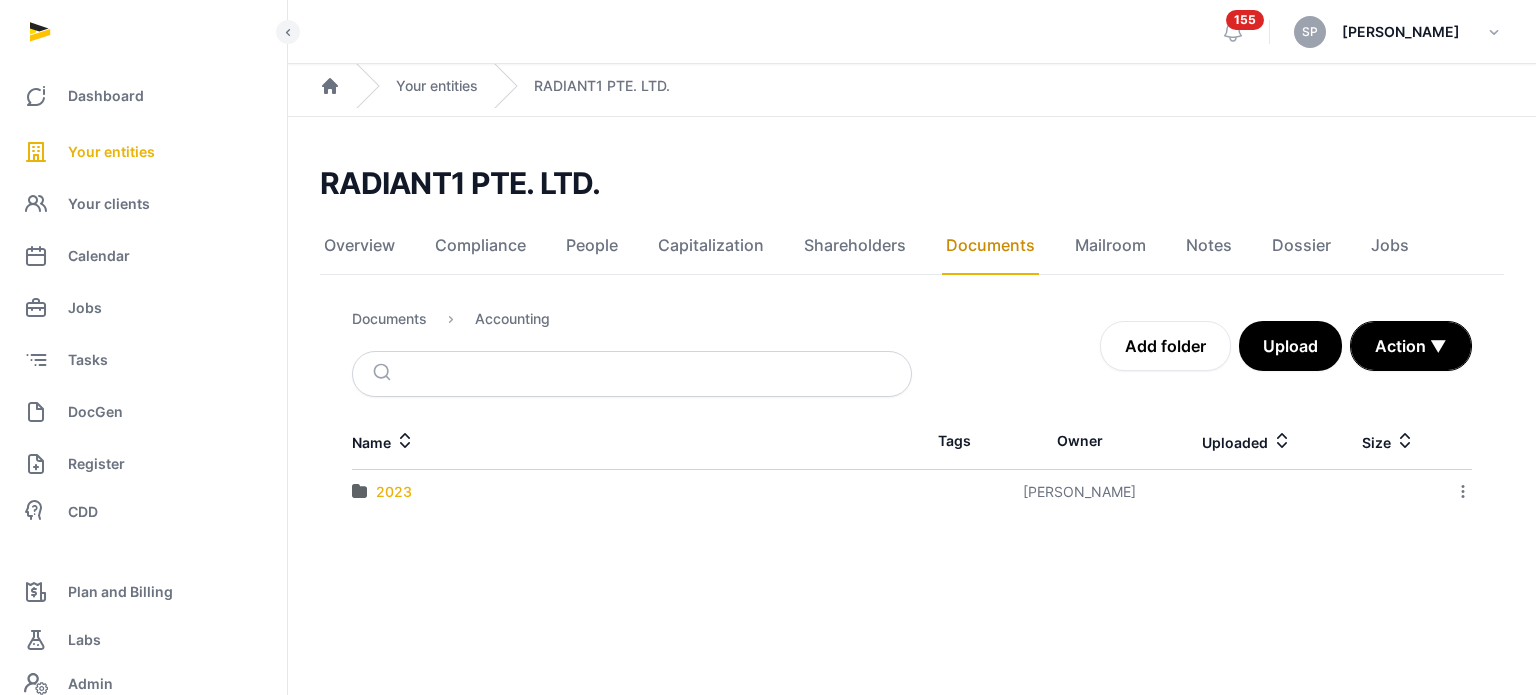 click on "2023" at bounding box center [394, 492] 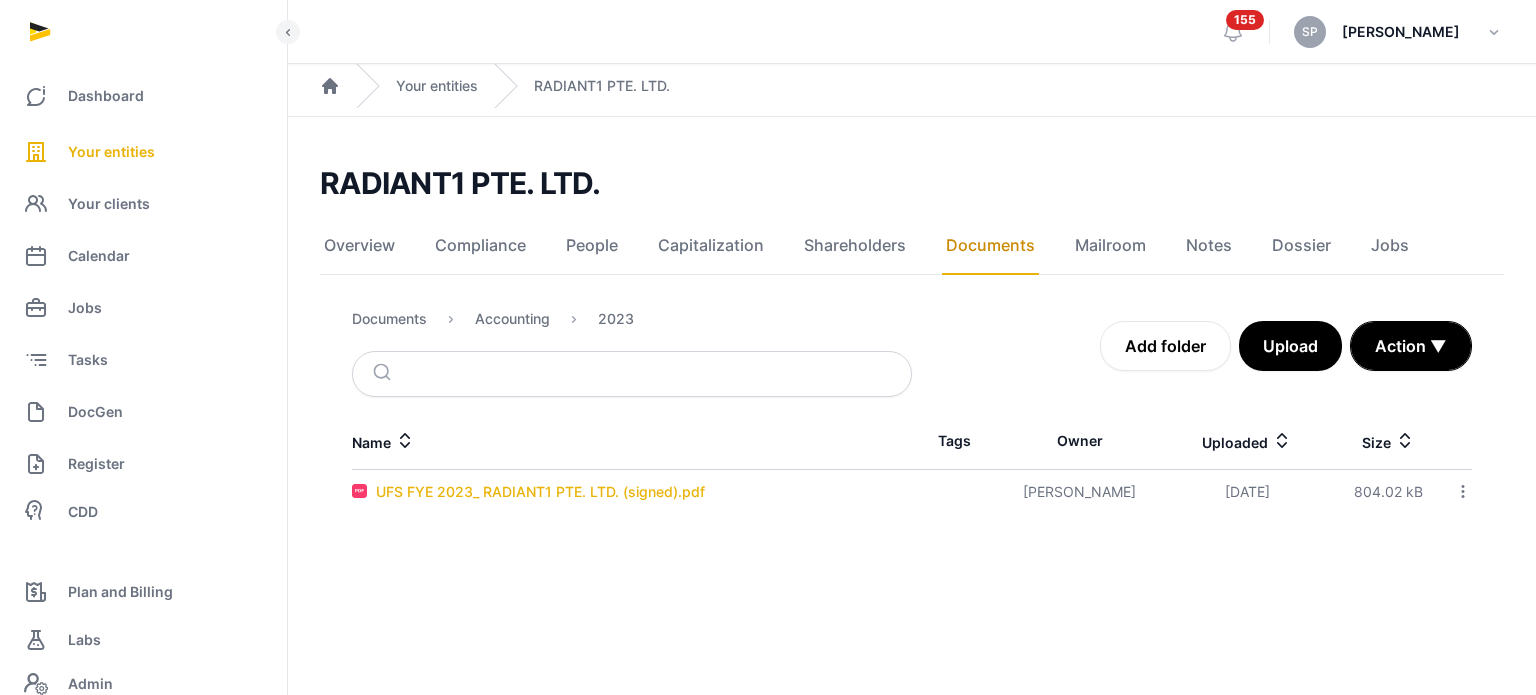 click on "UFS FYE 2023_ RADIANT1 PTE. LTD. (signed).pdf" at bounding box center [540, 492] 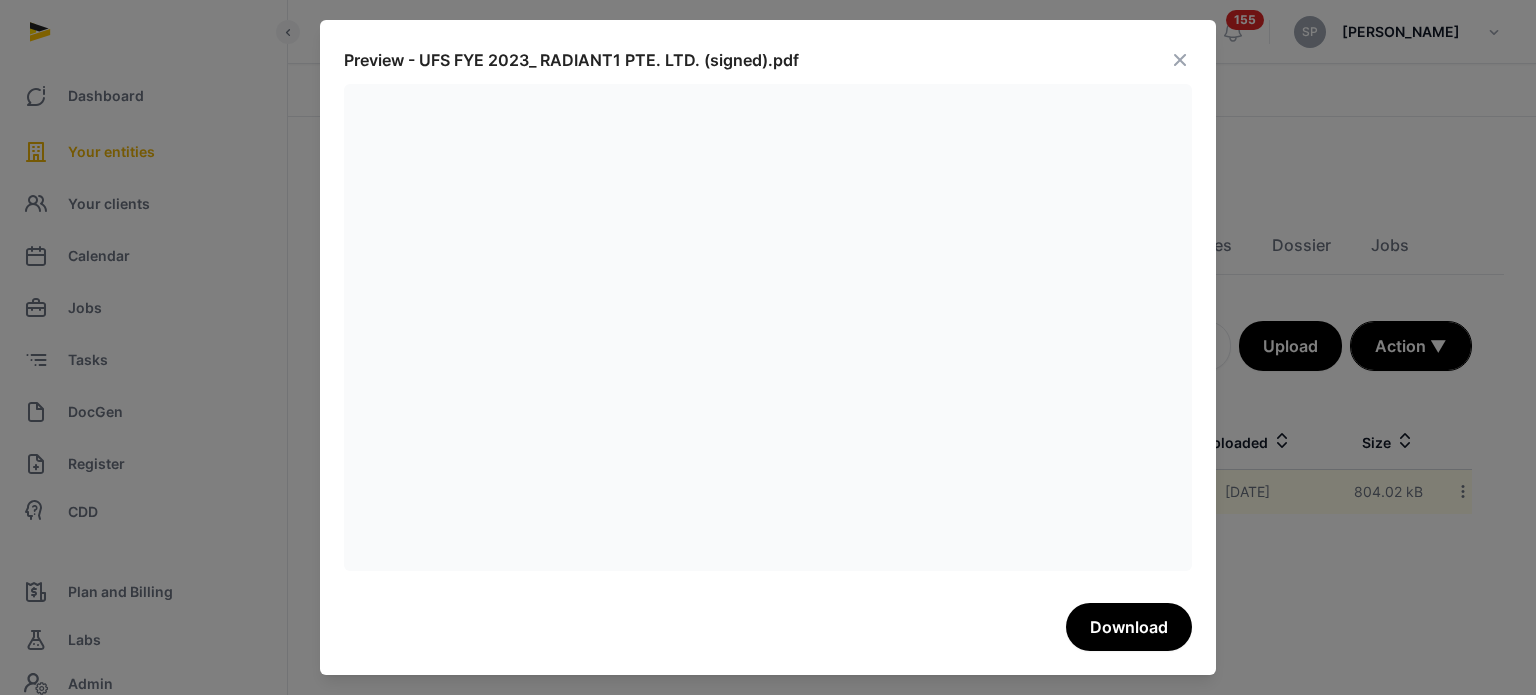 click at bounding box center (1180, 60) 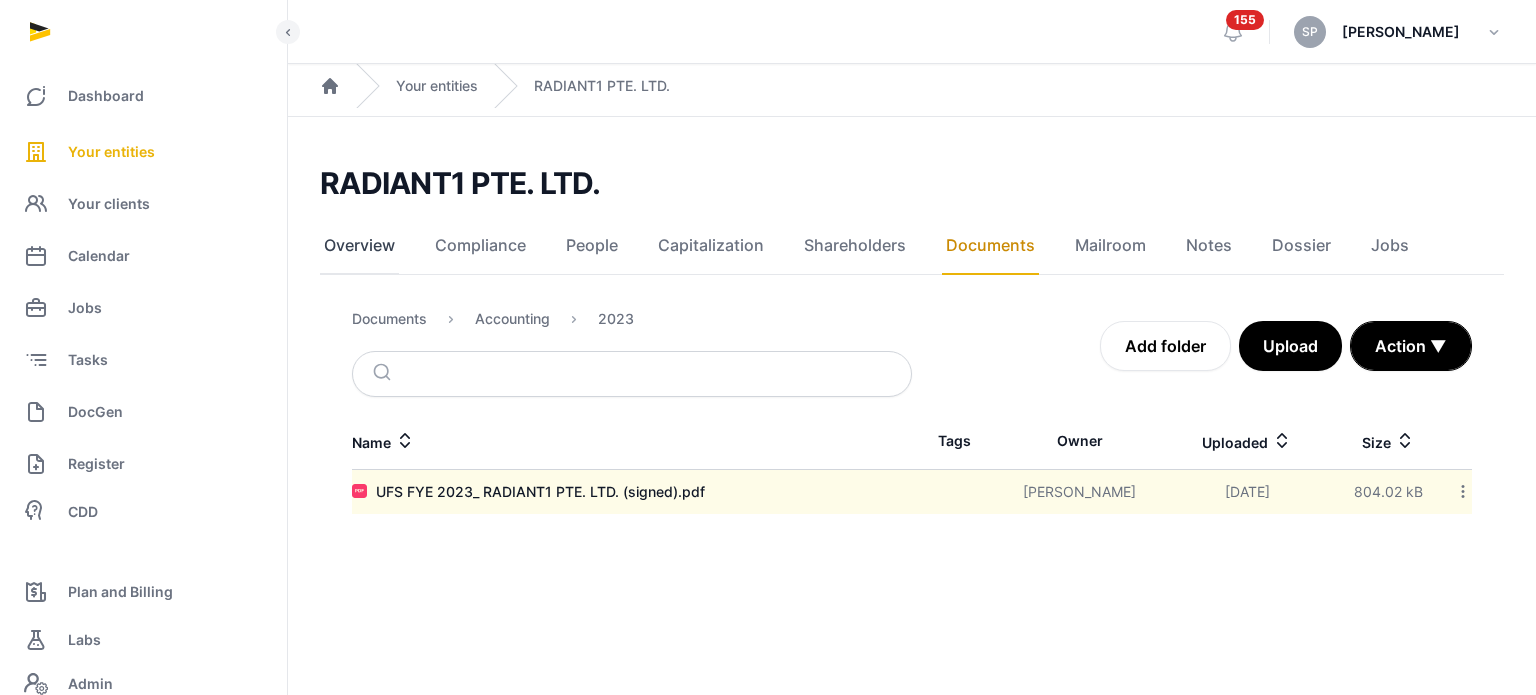click on "Overview" 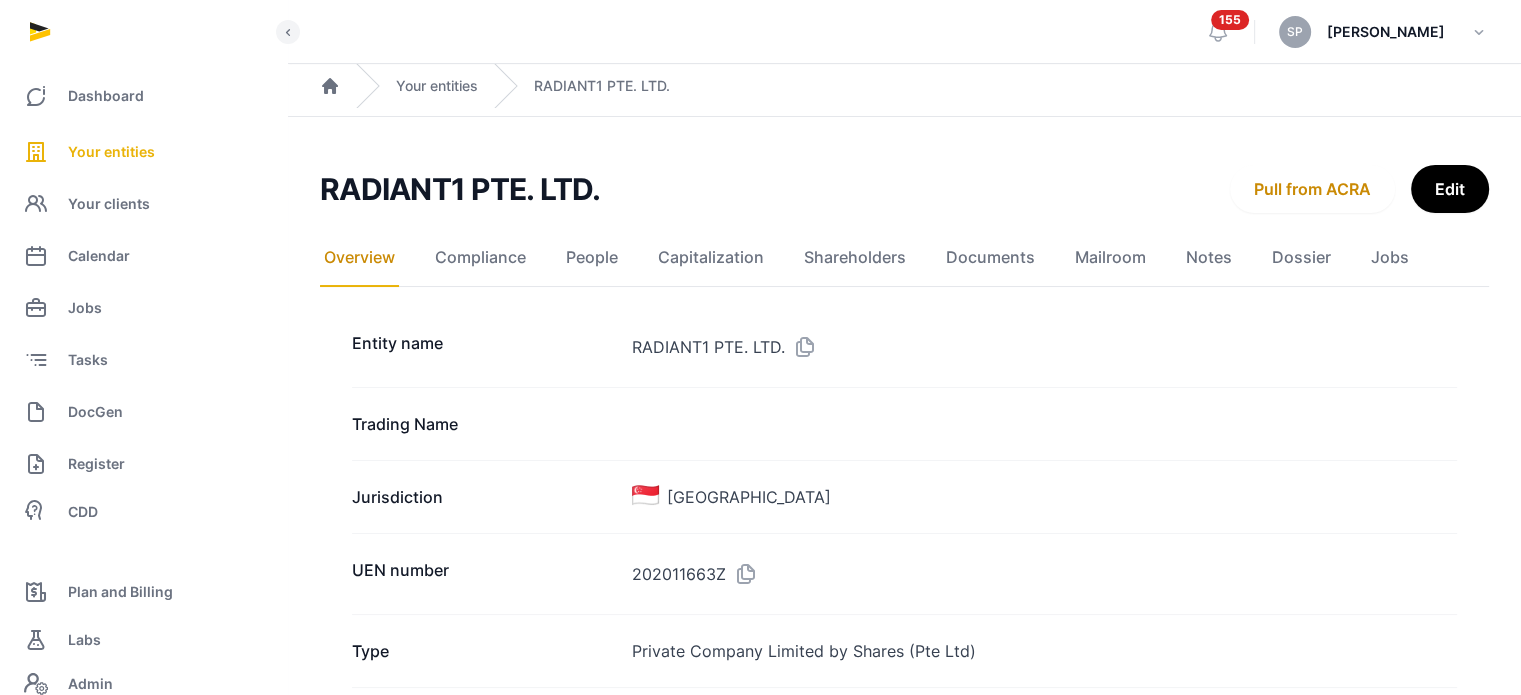 click on "Documents" 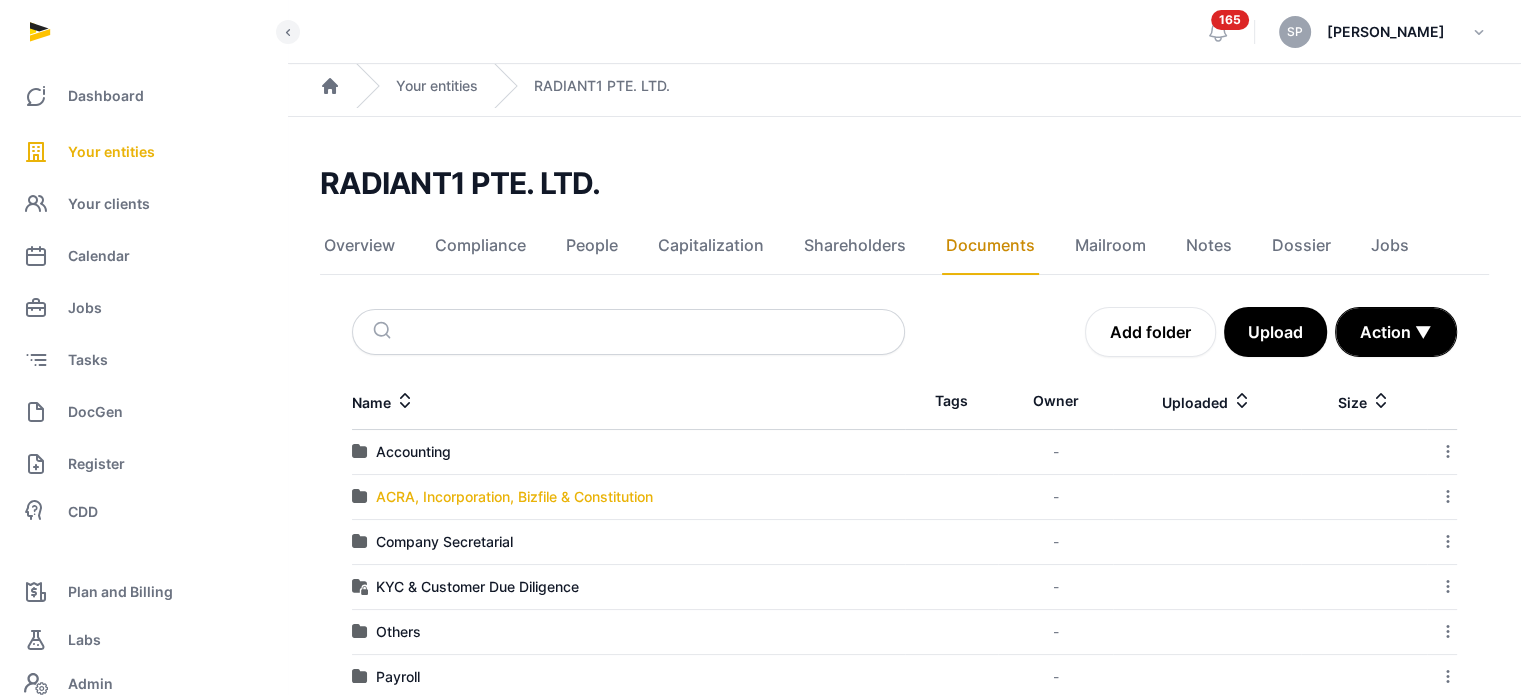 click on "ACRA, Incorporation, Bizfile & Constitution" at bounding box center [514, 497] 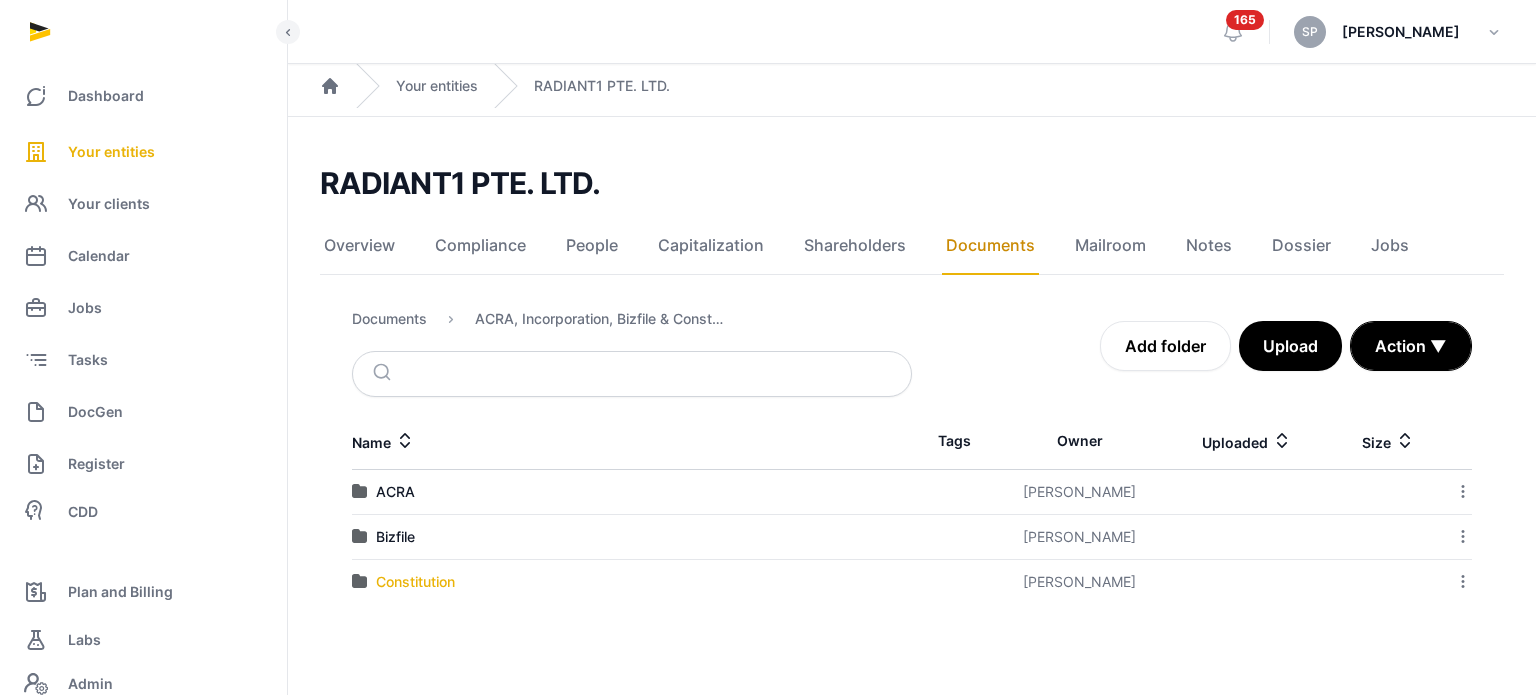 click on "Constitution" at bounding box center [415, 582] 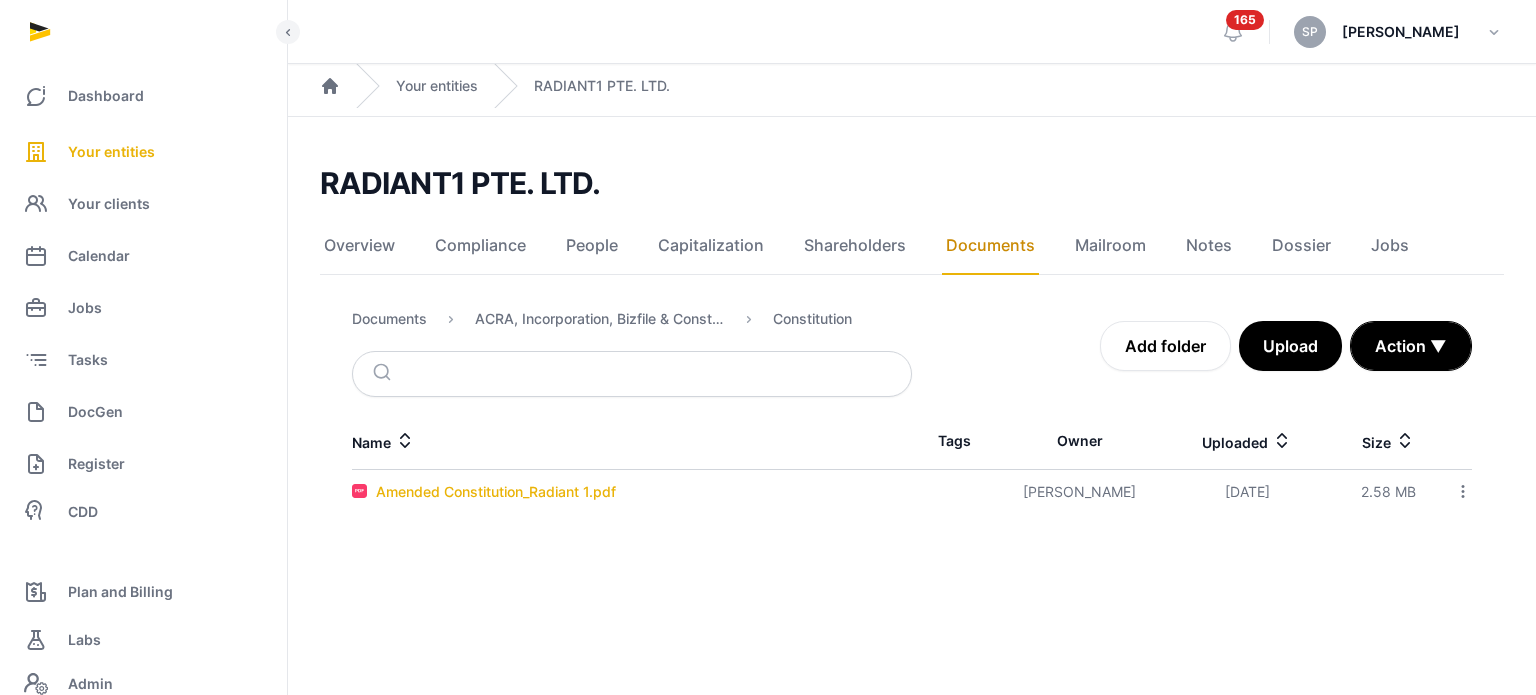 click on "Amended Constitution_Radiant 1.pdf" at bounding box center (496, 492) 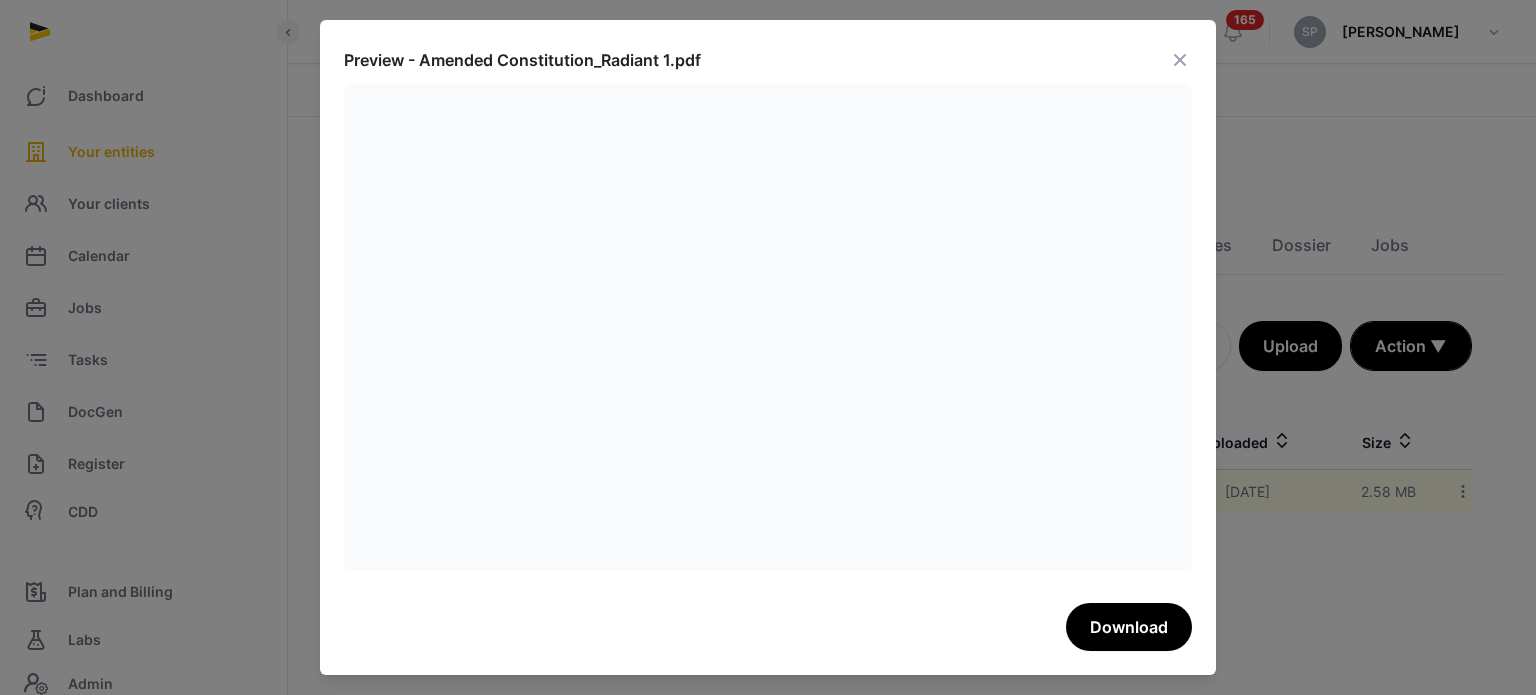 click at bounding box center (1180, 60) 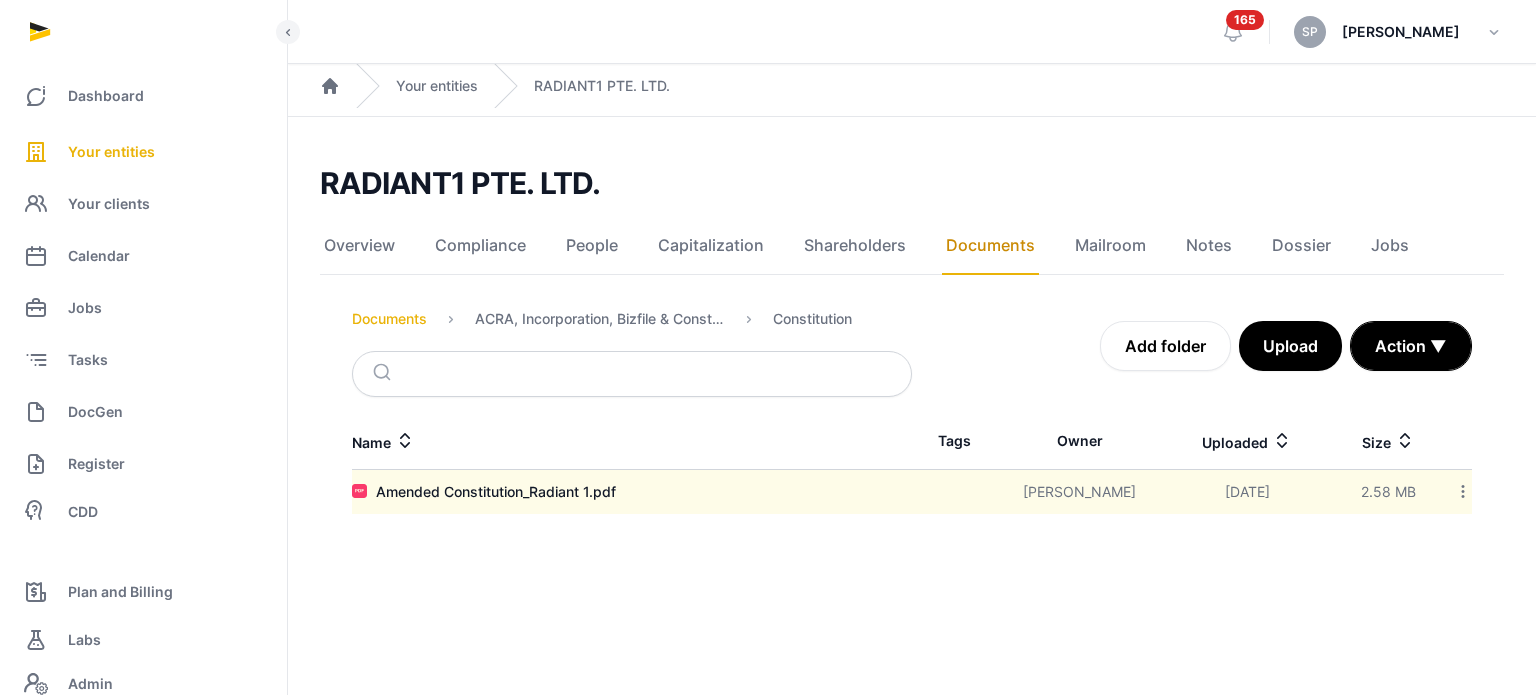 click on "Documents" at bounding box center [389, 319] 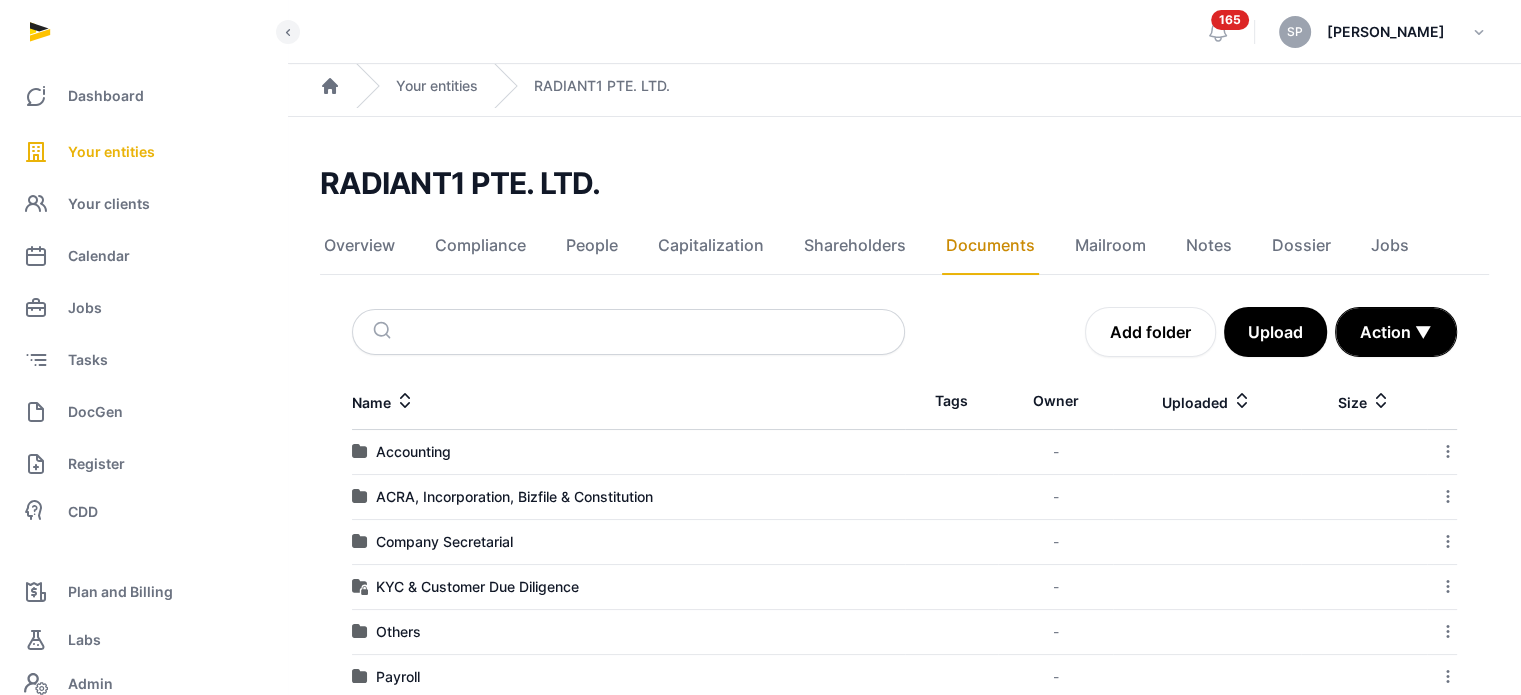 click on "Accounting" at bounding box center [628, 452] 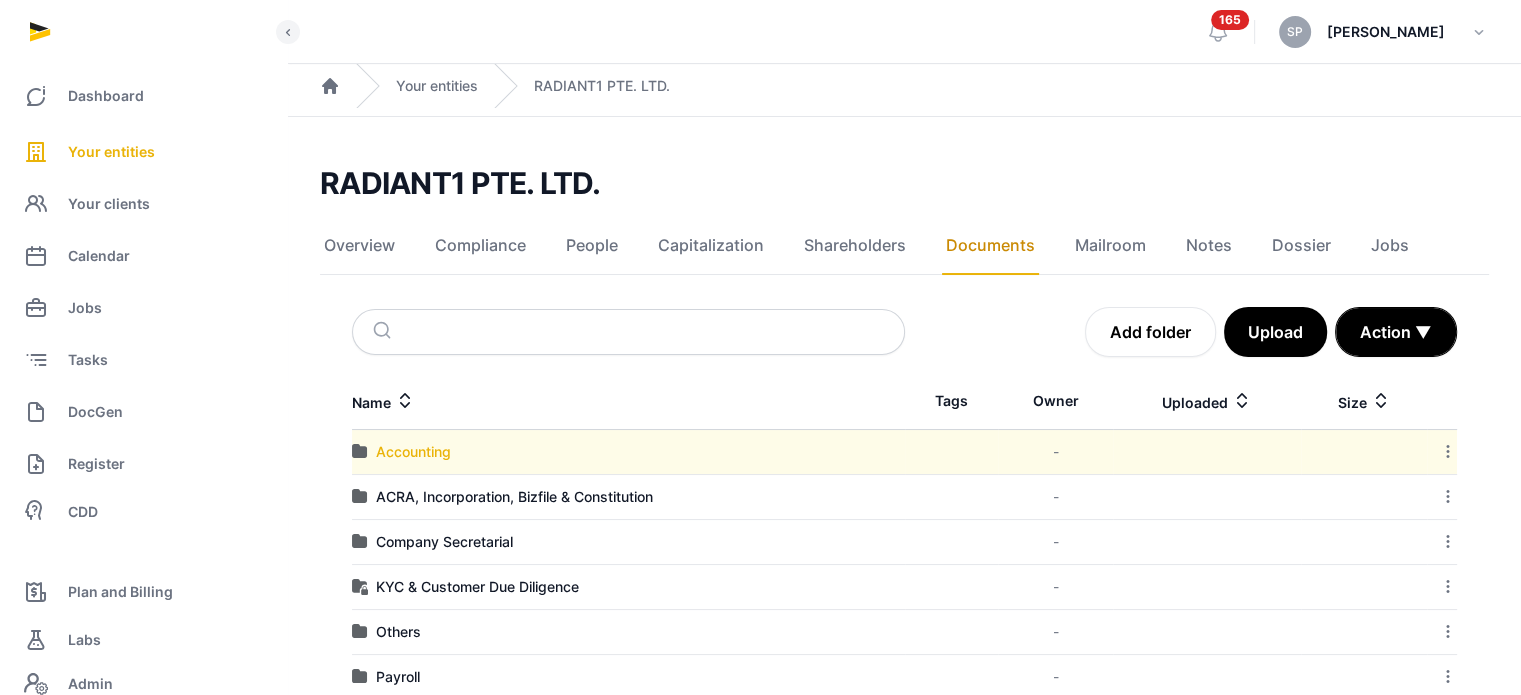 click on "Accounting" at bounding box center [413, 452] 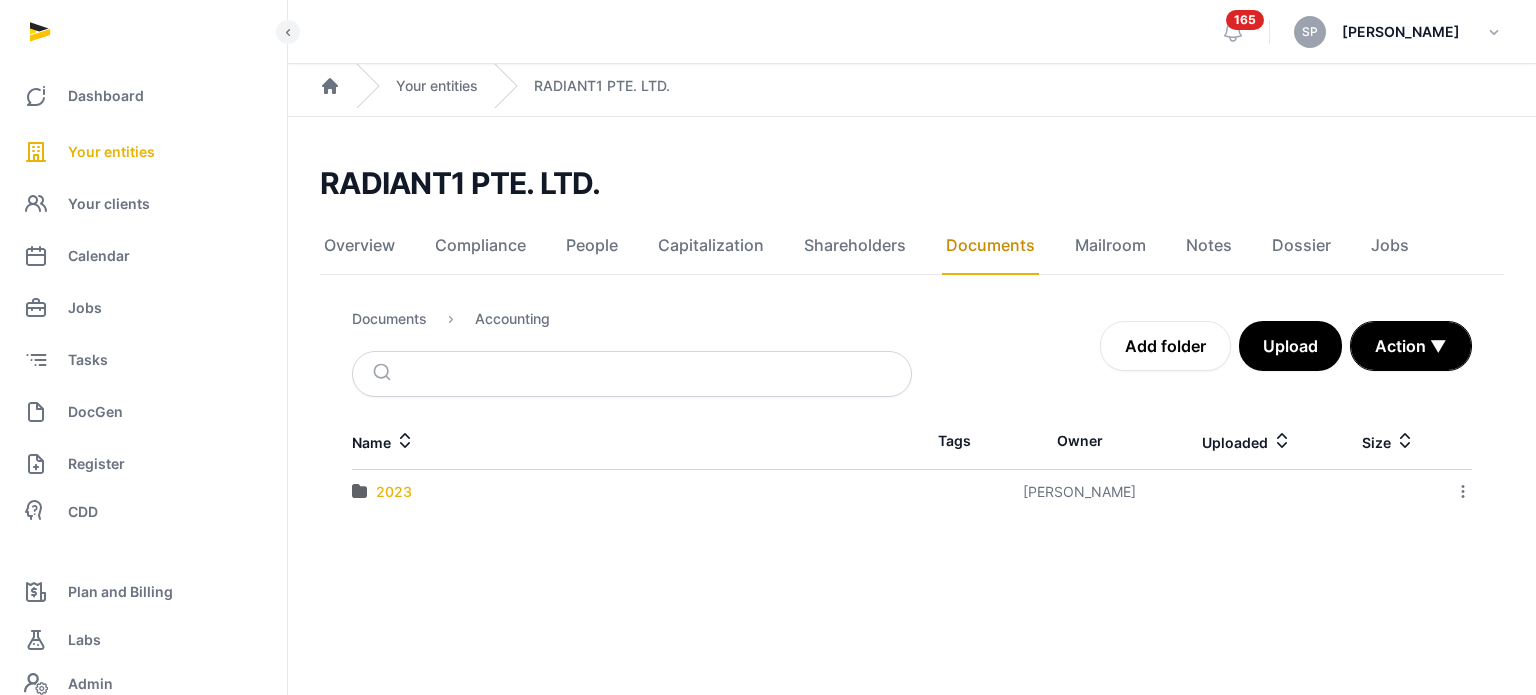click on "2023" at bounding box center (394, 492) 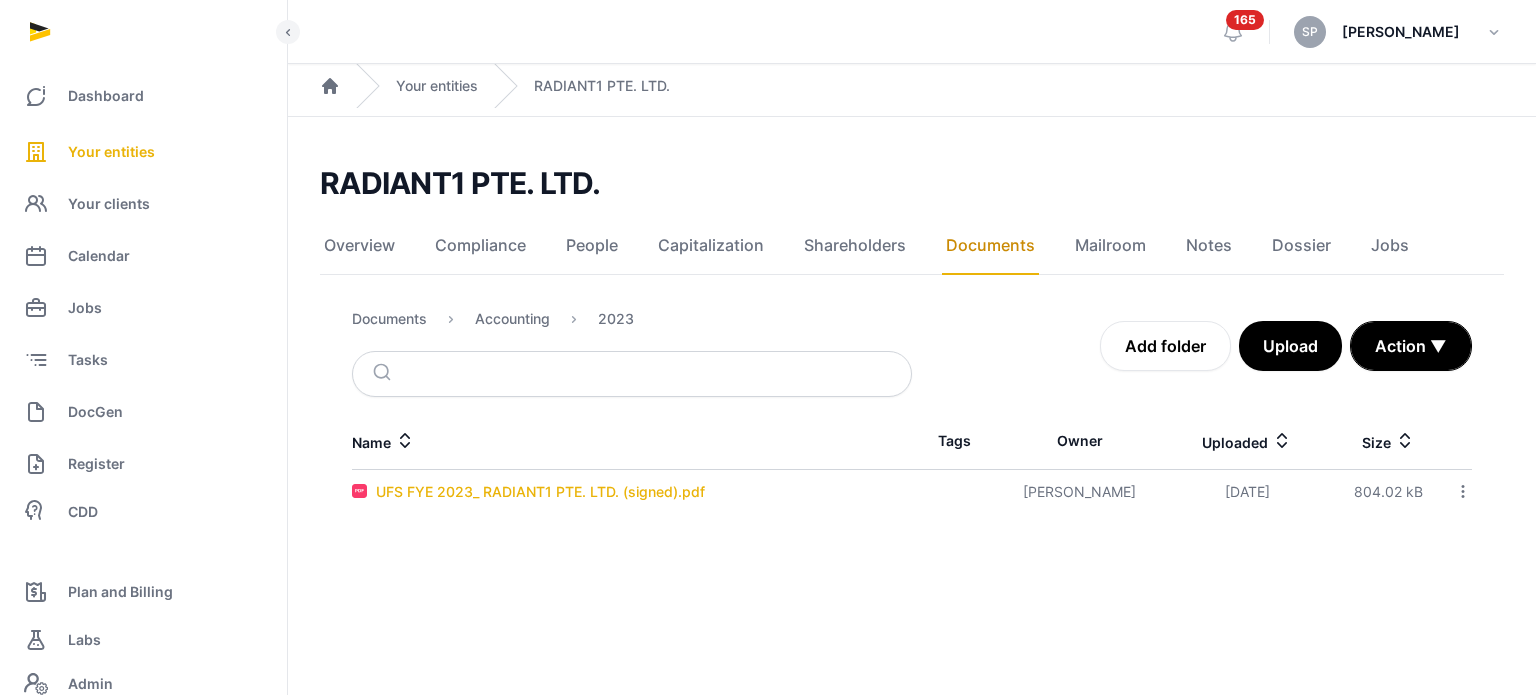 click on "UFS FYE 2023_ RADIANT1 PTE. LTD. (signed).pdf" at bounding box center (540, 492) 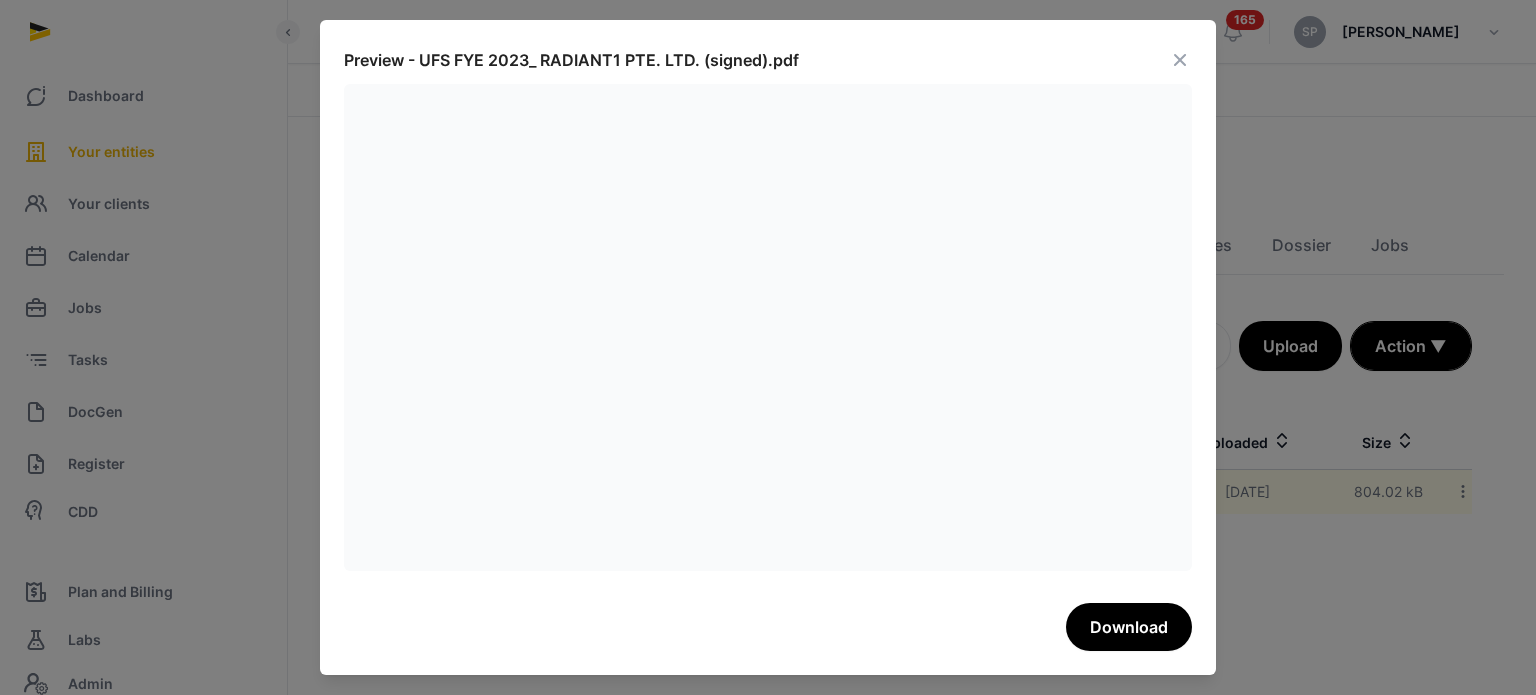 click at bounding box center [1180, 60] 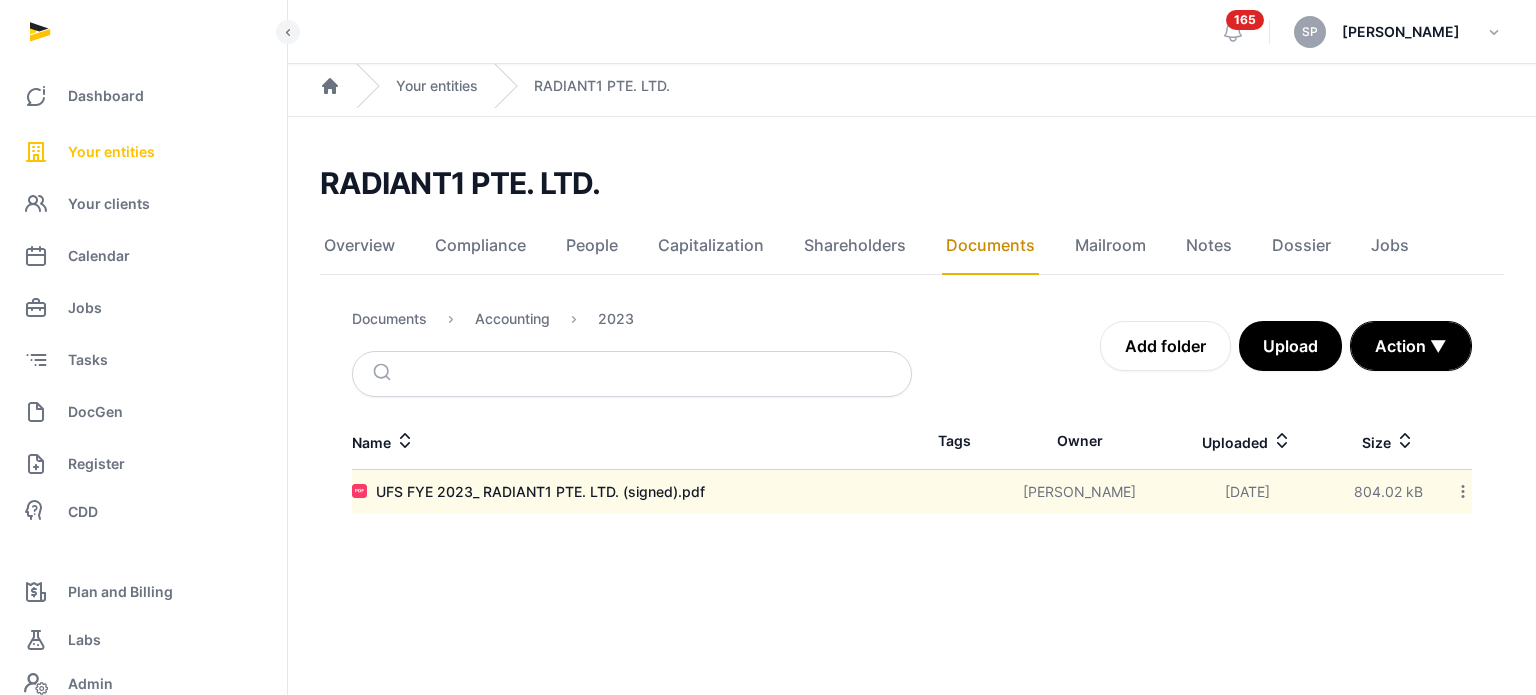click on "Your entities" at bounding box center (111, 152) 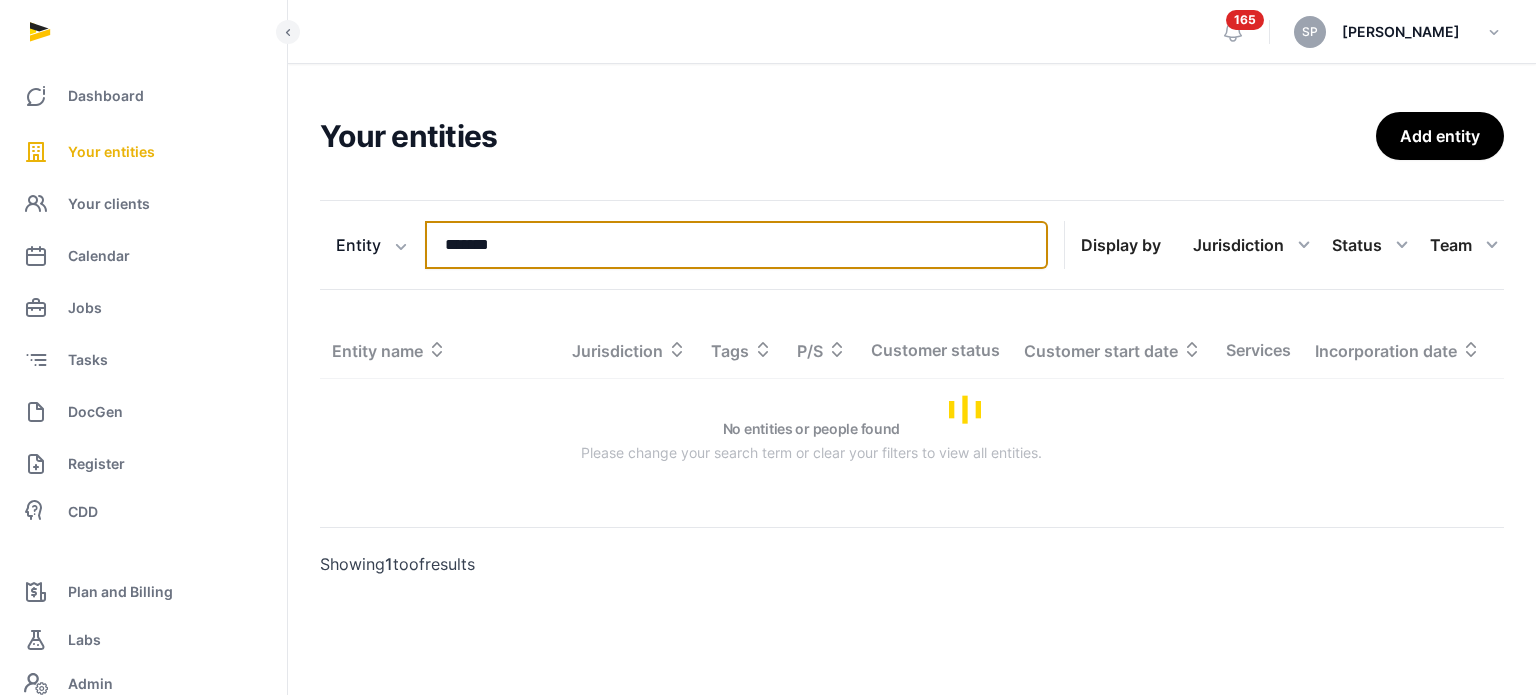 click on "*******" at bounding box center [736, 245] 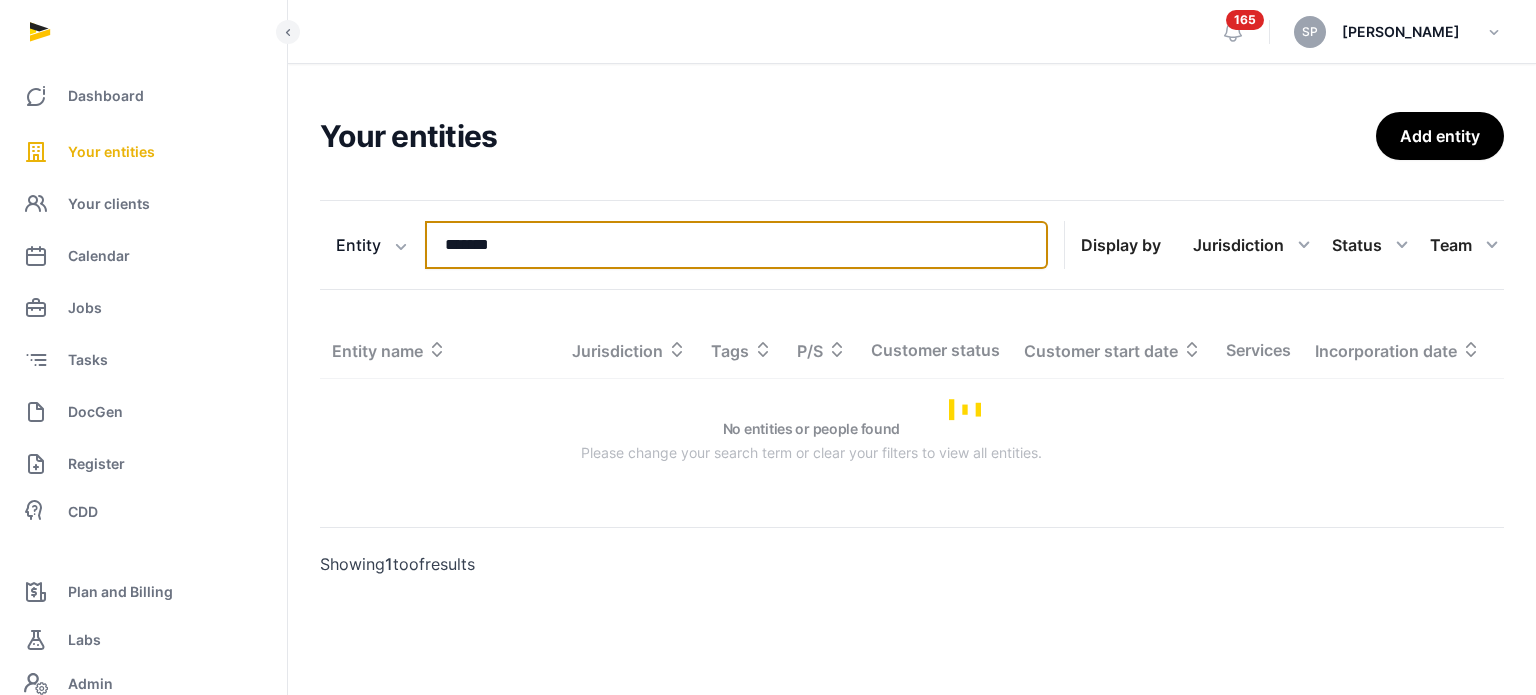 click on "*******" at bounding box center (736, 245) 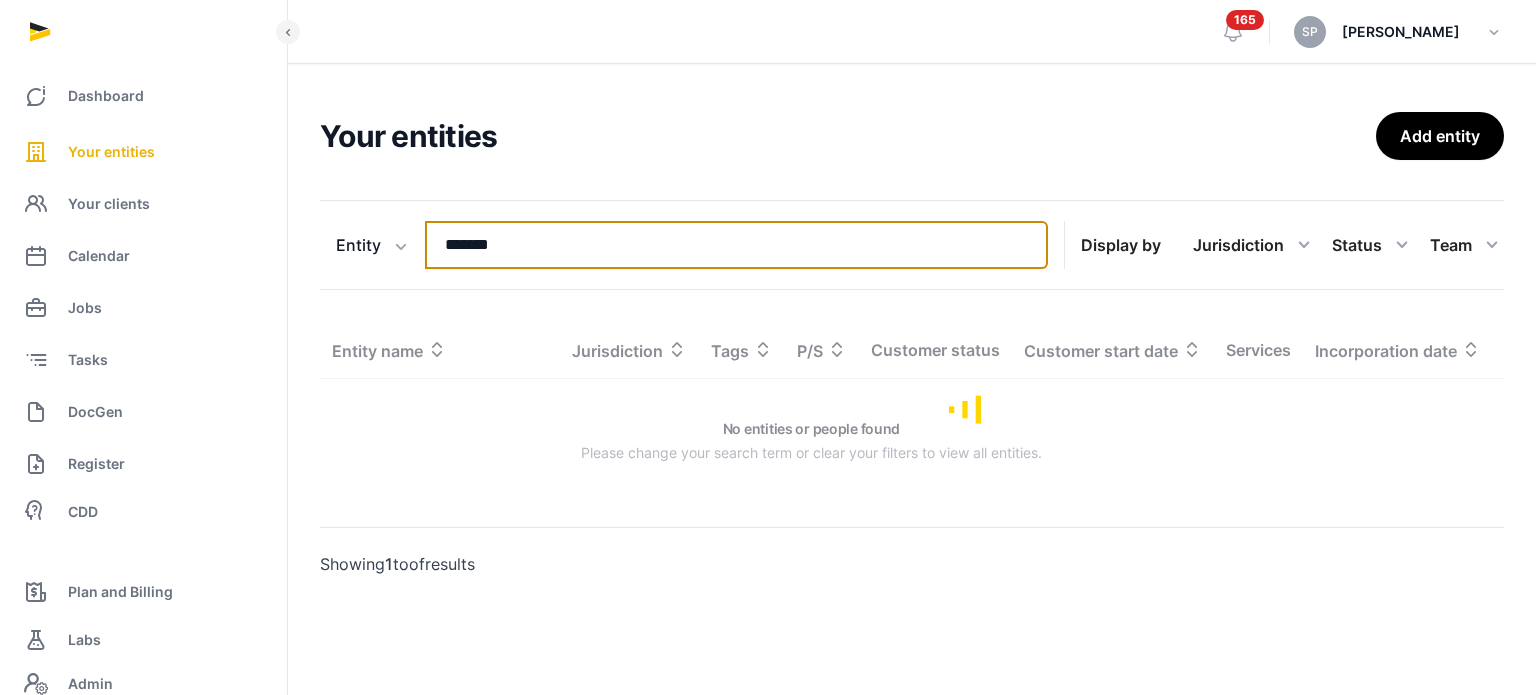 click on "*******" at bounding box center [736, 245] 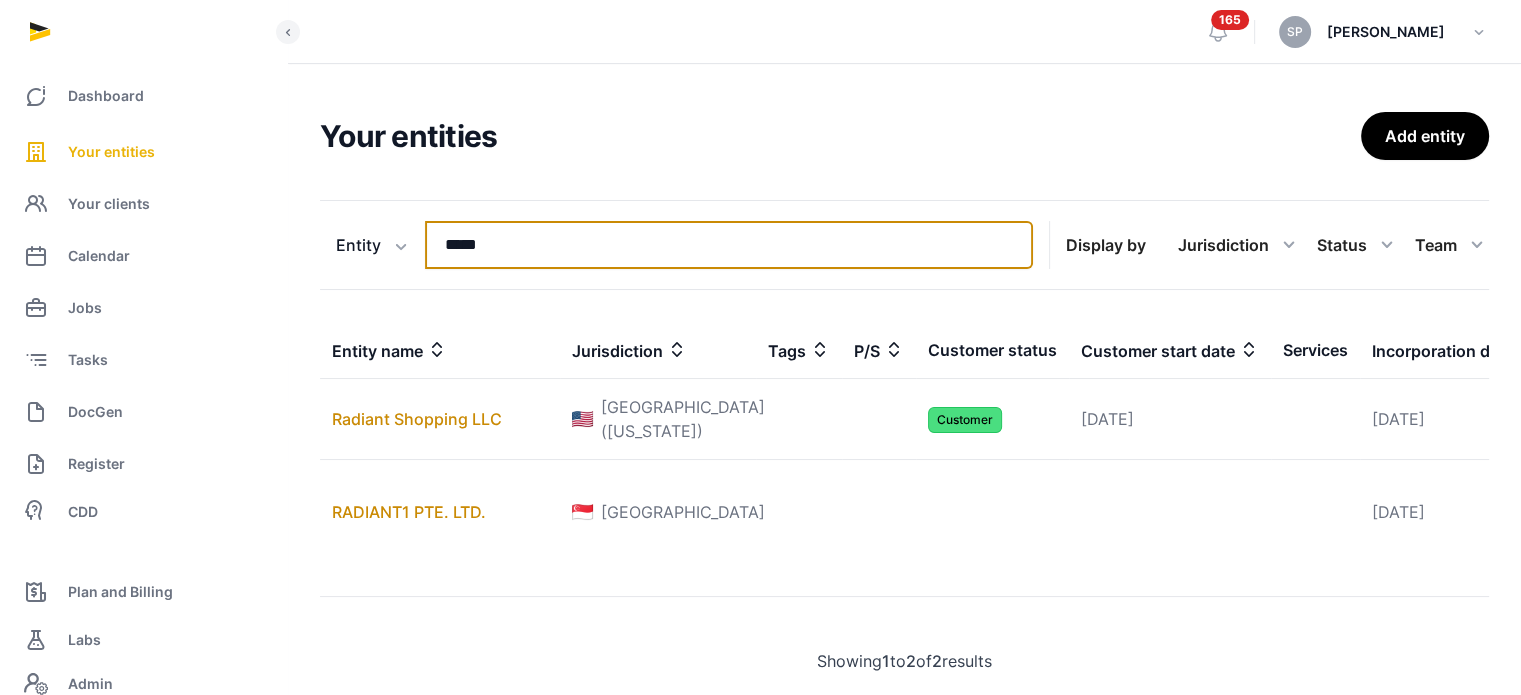 type on "*****" 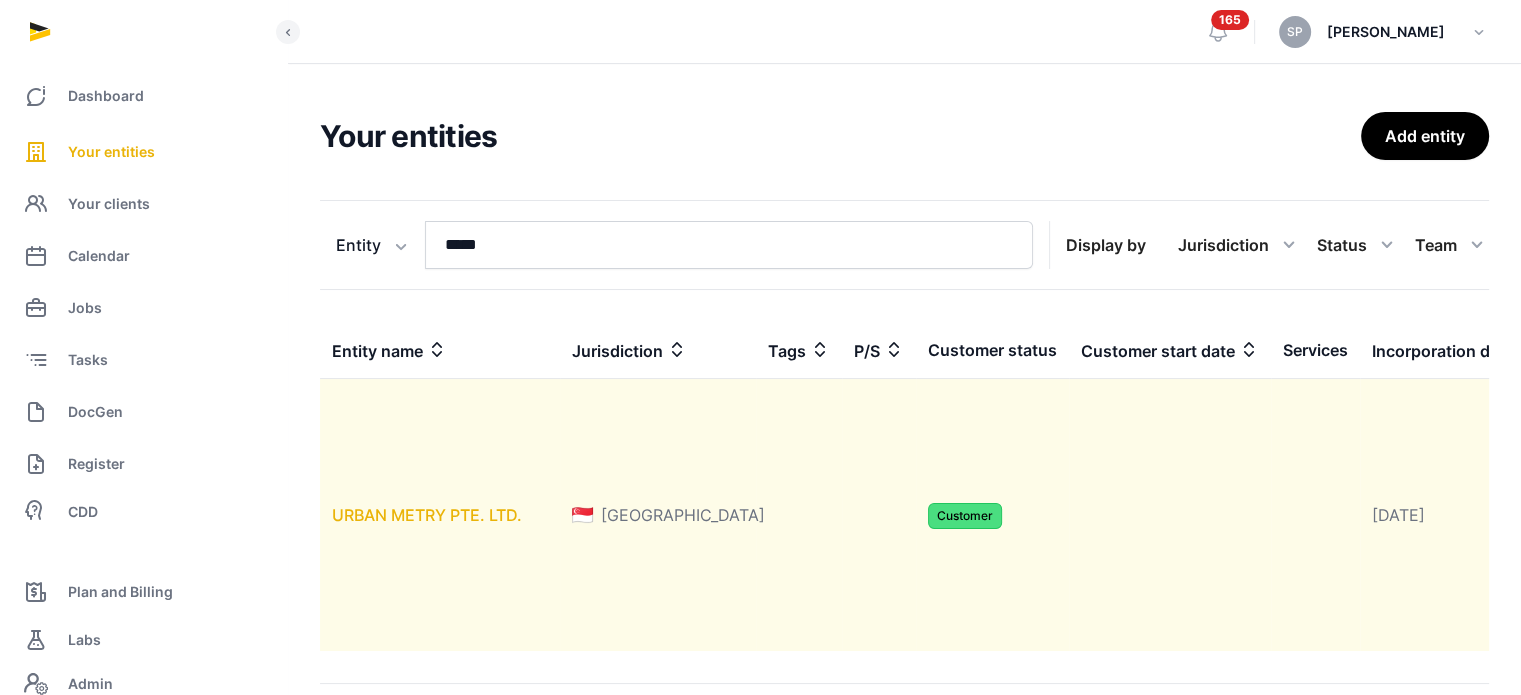 click on "URBAN METRY PTE. LTD." at bounding box center (427, 515) 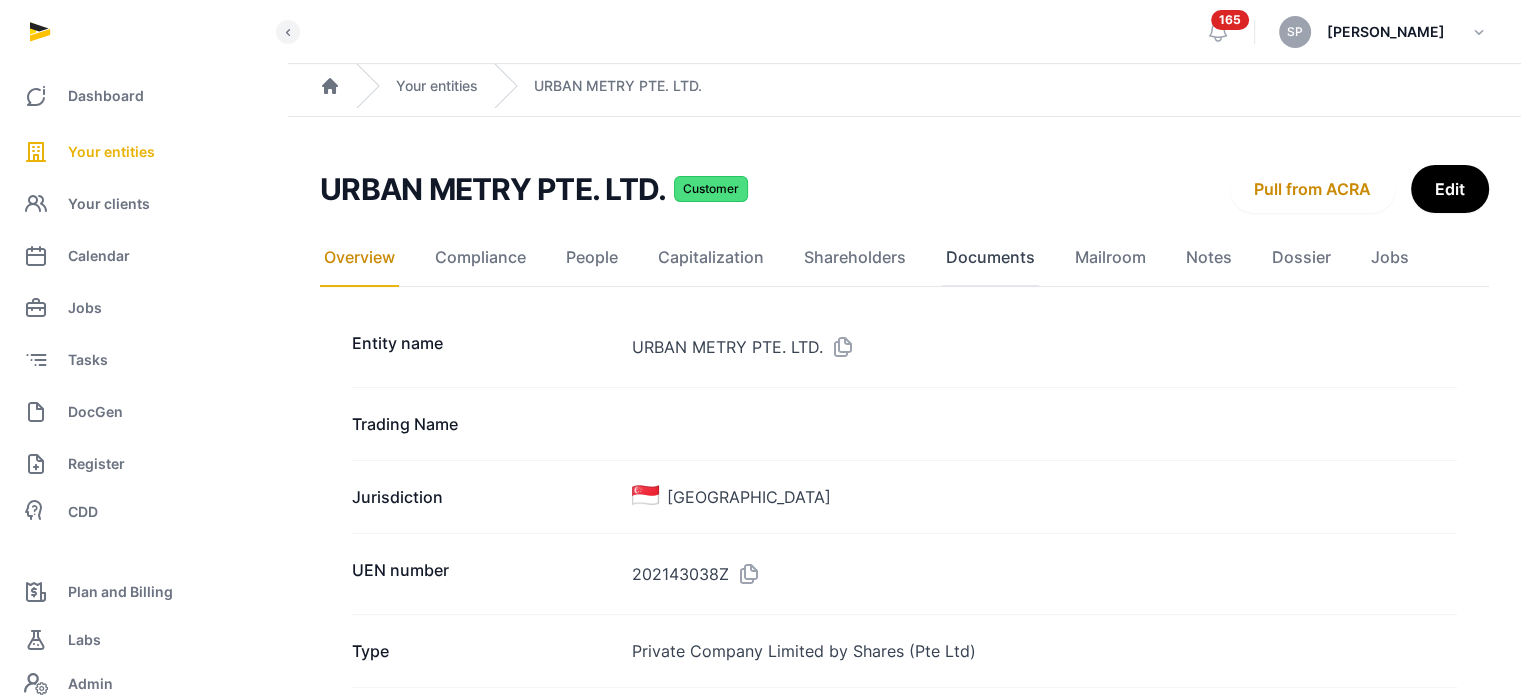 click on "Documents" 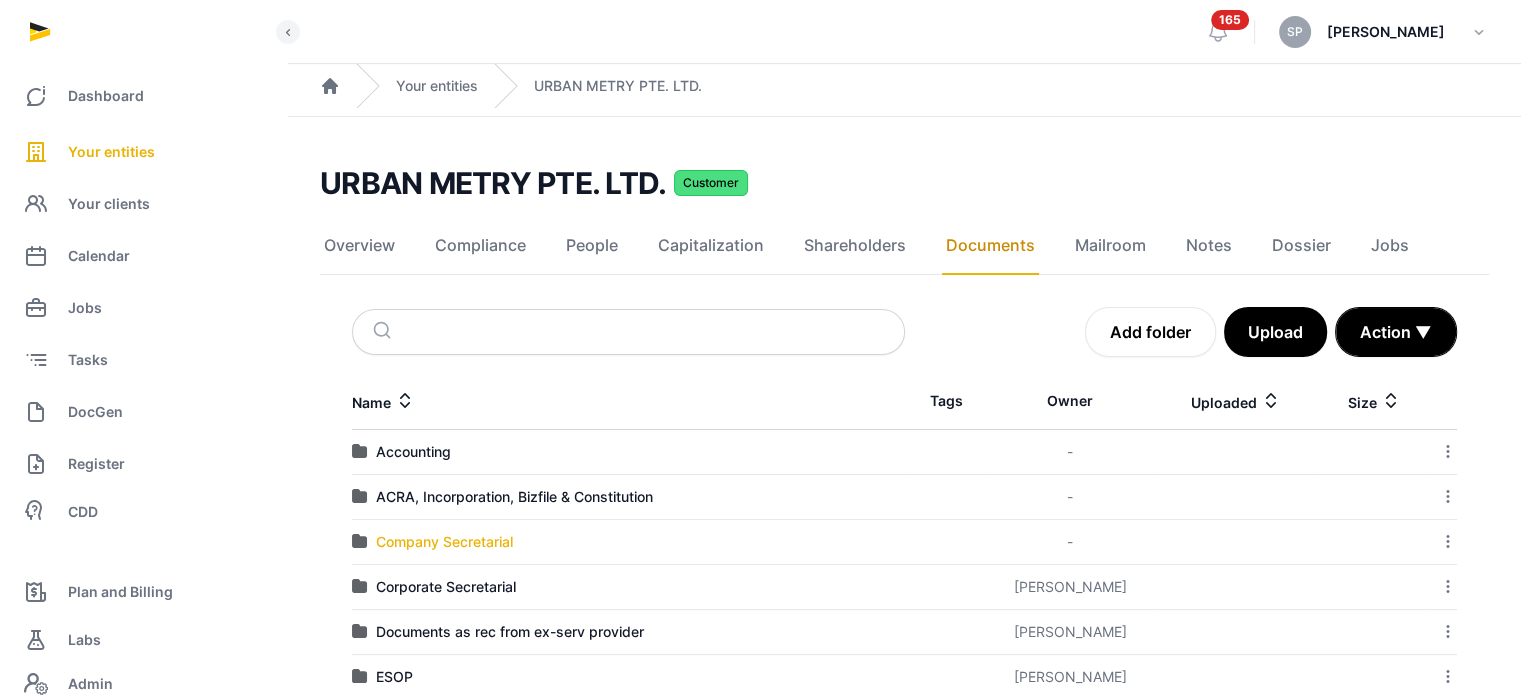click on "Company Secretarial" at bounding box center (444, 542) 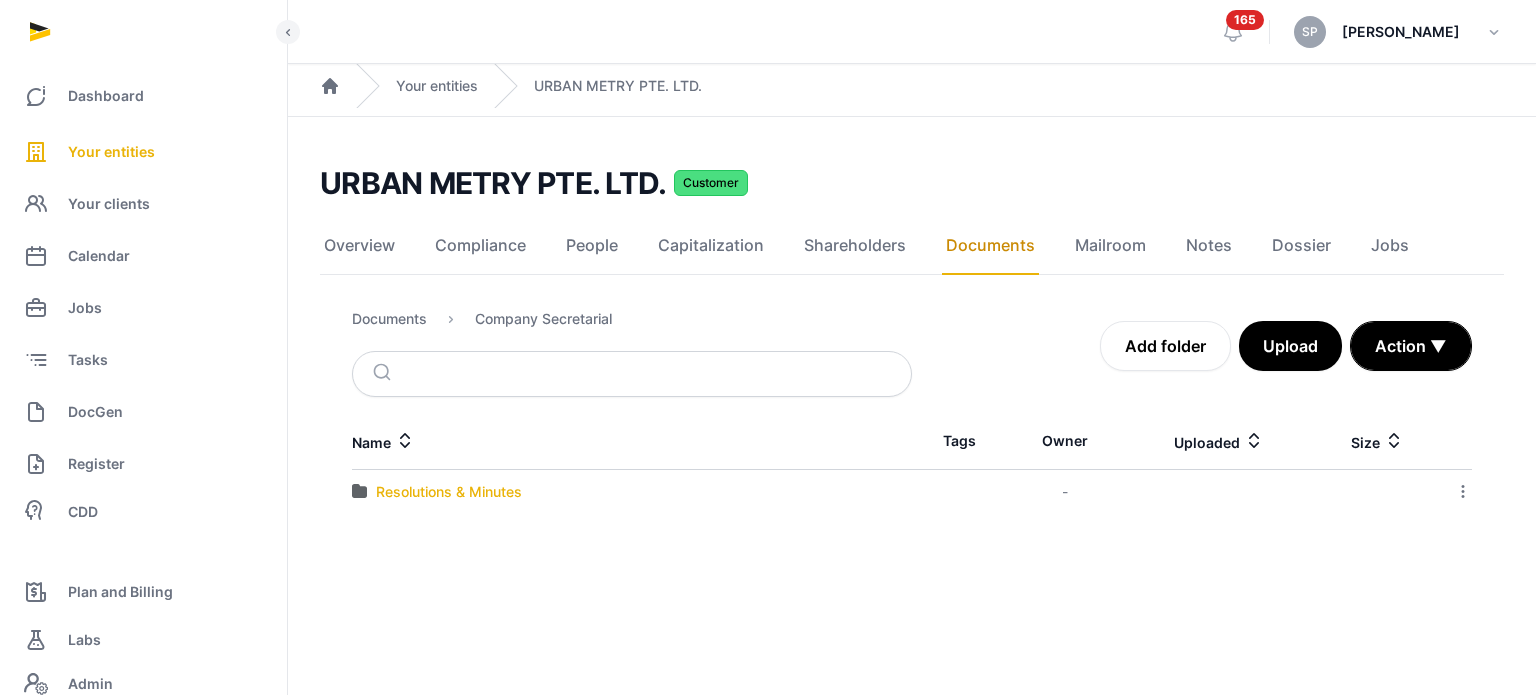click on "Resolutions & Minutes" at bounding box center [449, 492] 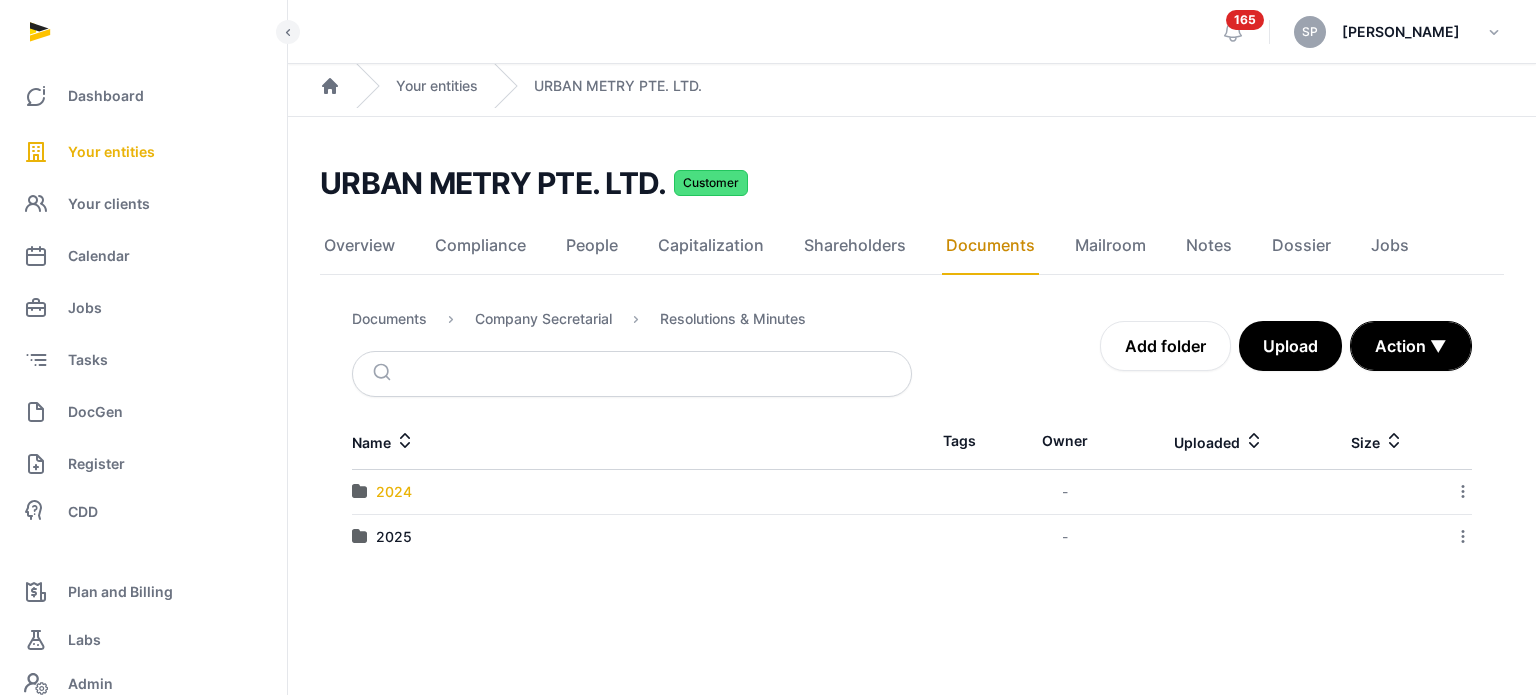 click on "2024" at bounding box center (394, 492) 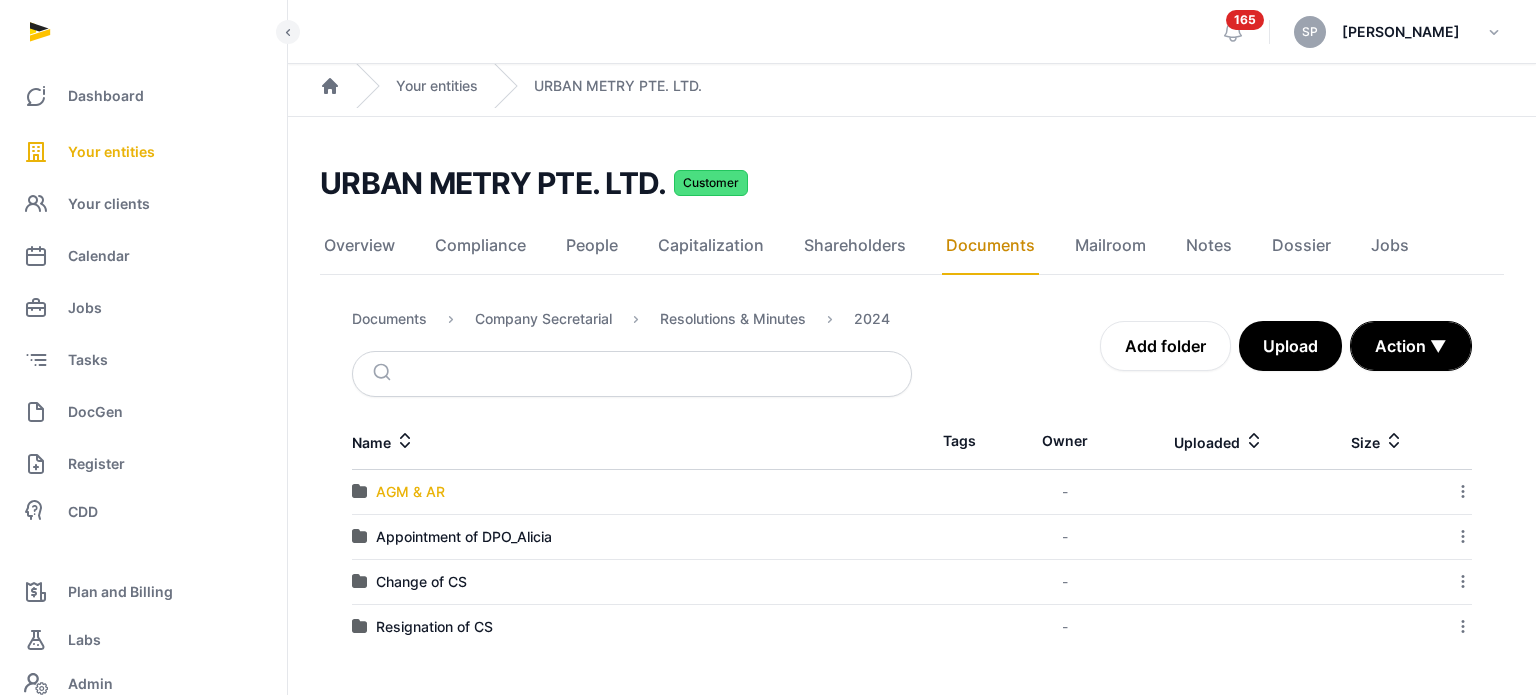 click on "AGM & AR" at bounding box center [410, 492] 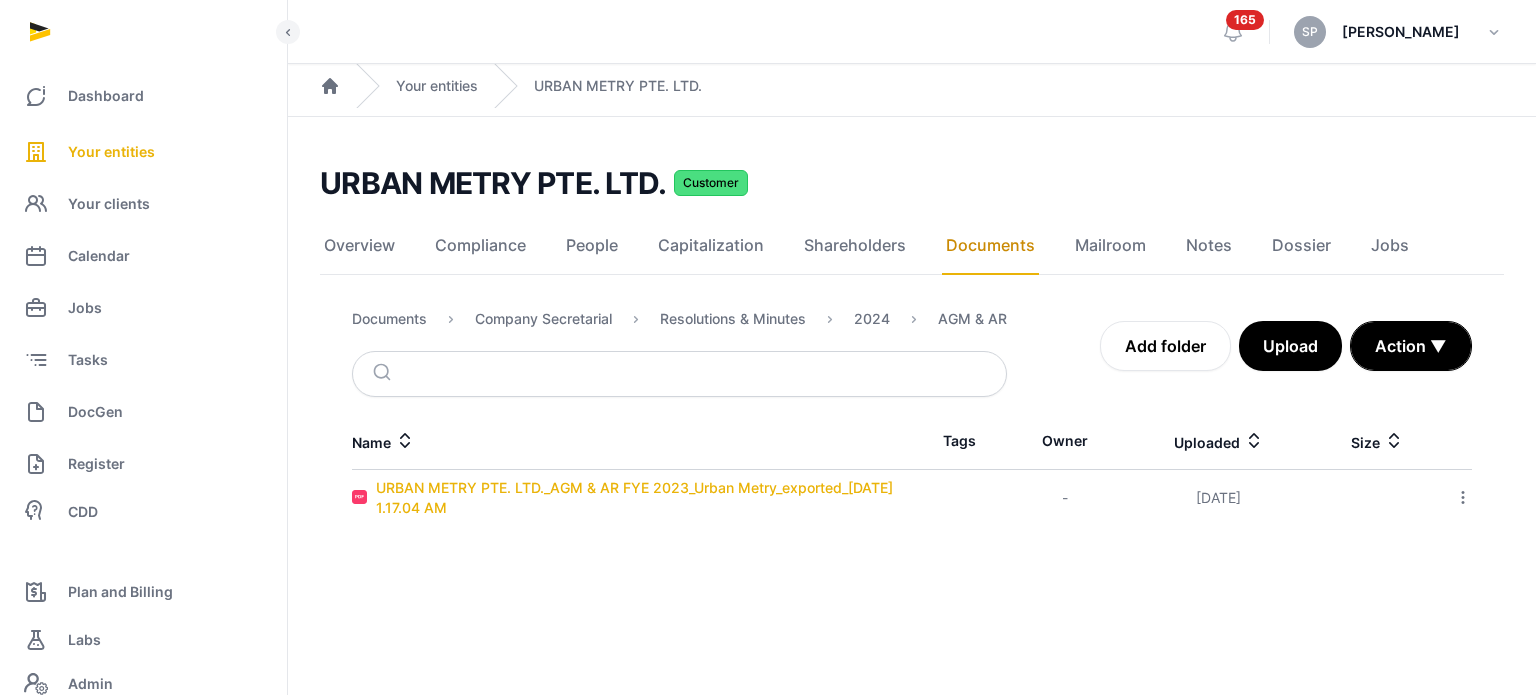 click on "URBAN METRY PTE. LTD._AGM & AR FYE 2023_Urban Metry_exported_2024-07-29 1.17.04 AM" at bounding box center [644, 498] 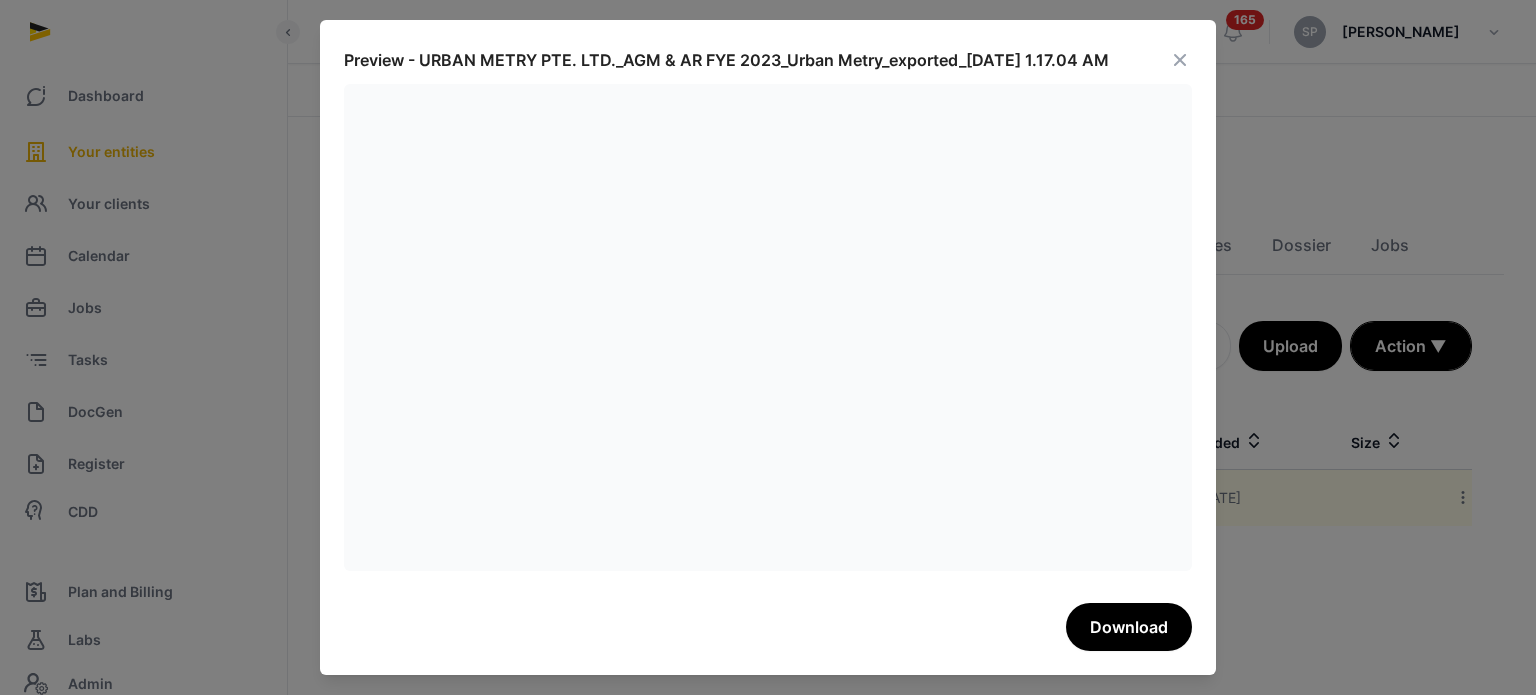 click at bounding box center [1180, 60] 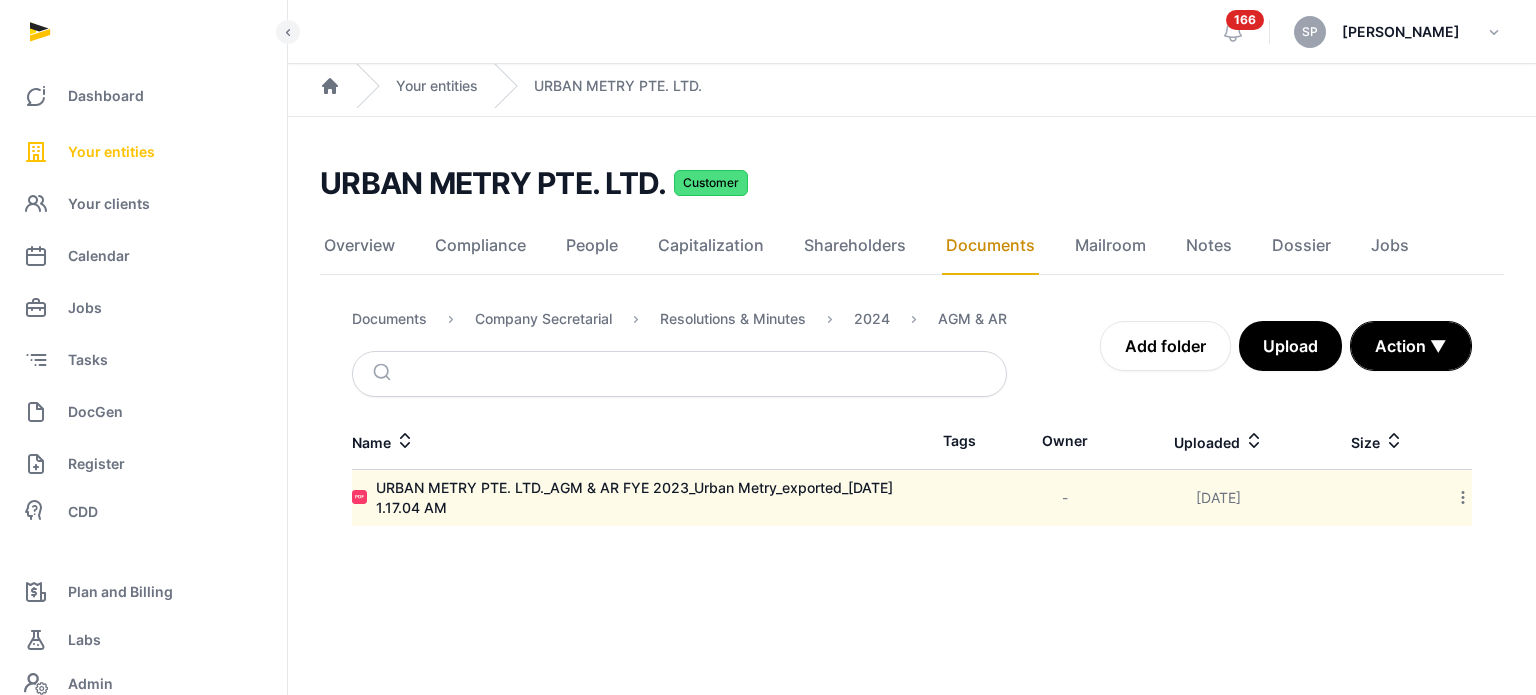 click on "Your entities" at bounding box center [143, 152] 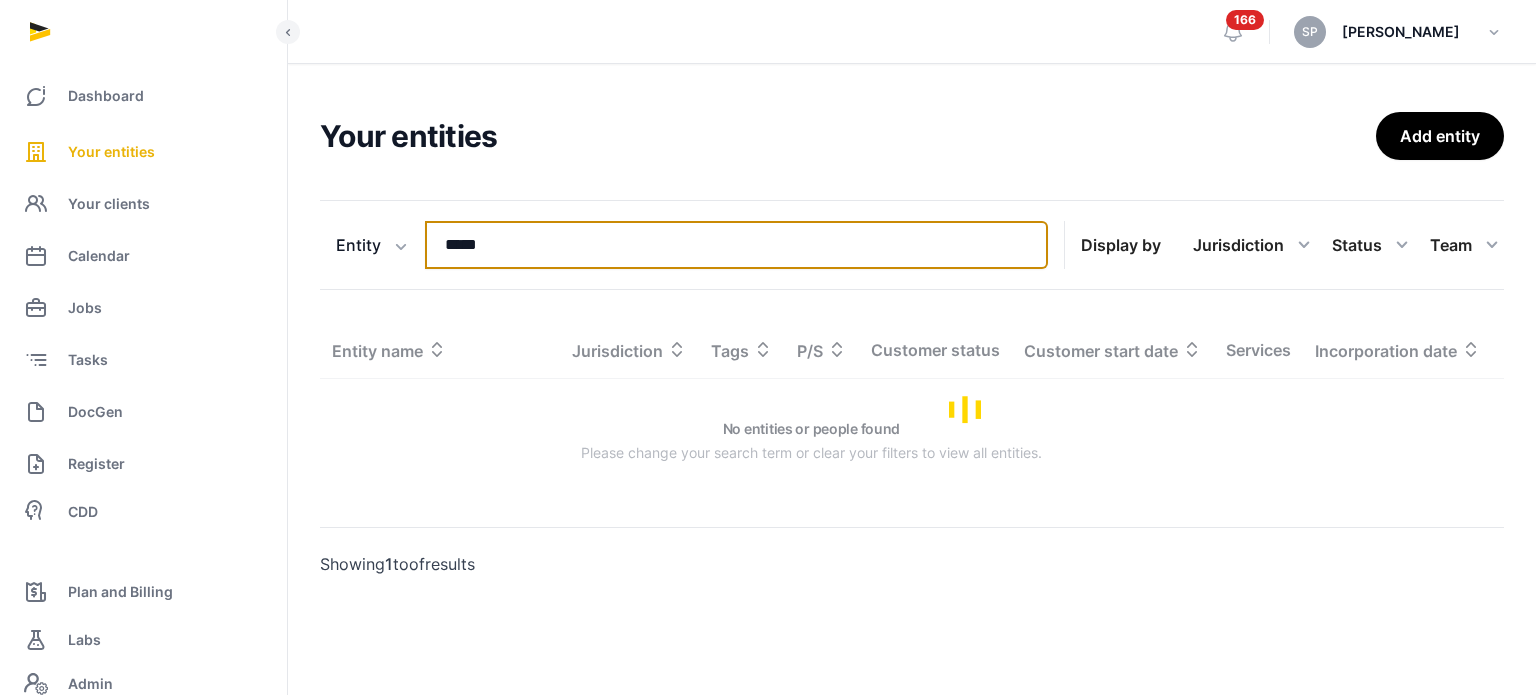 click on "*****" at bounding box center [736, 245] 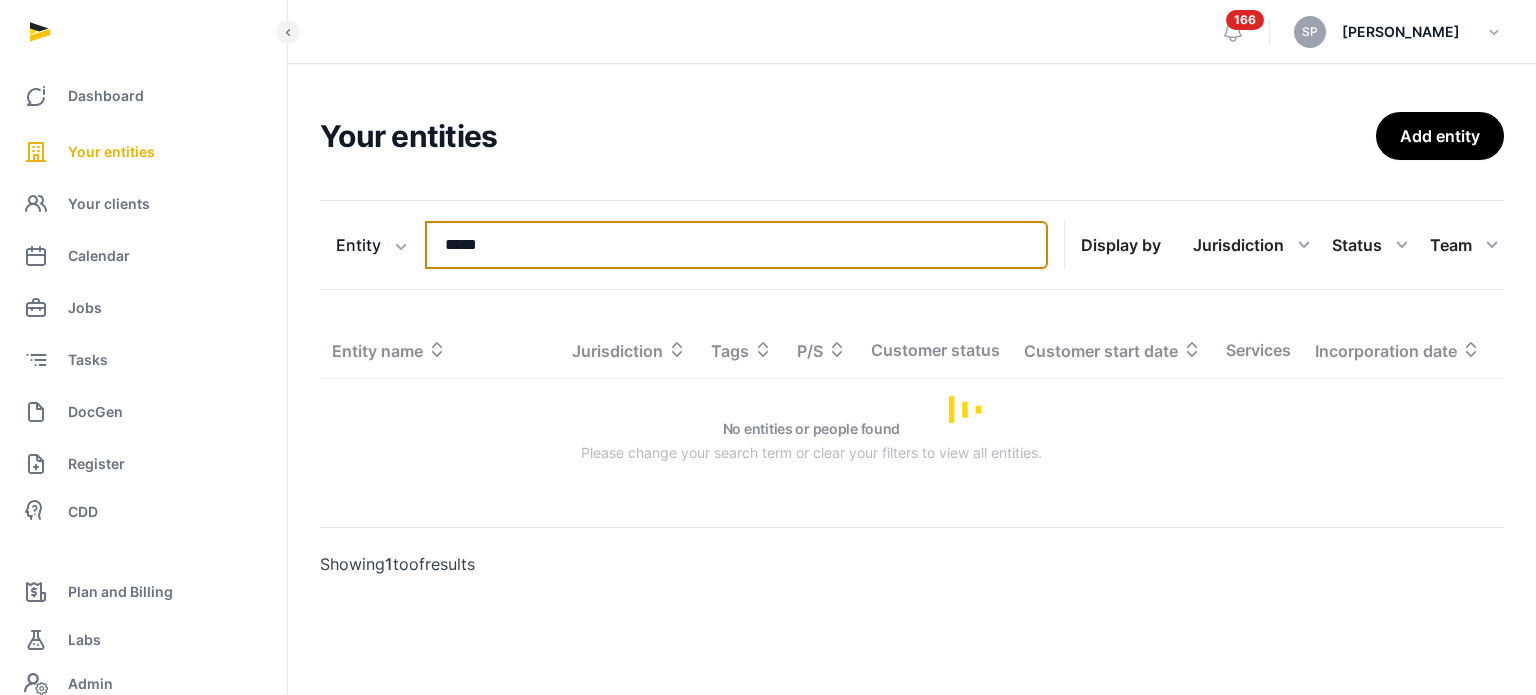 click on "*****" at bounding box center (736, 245) 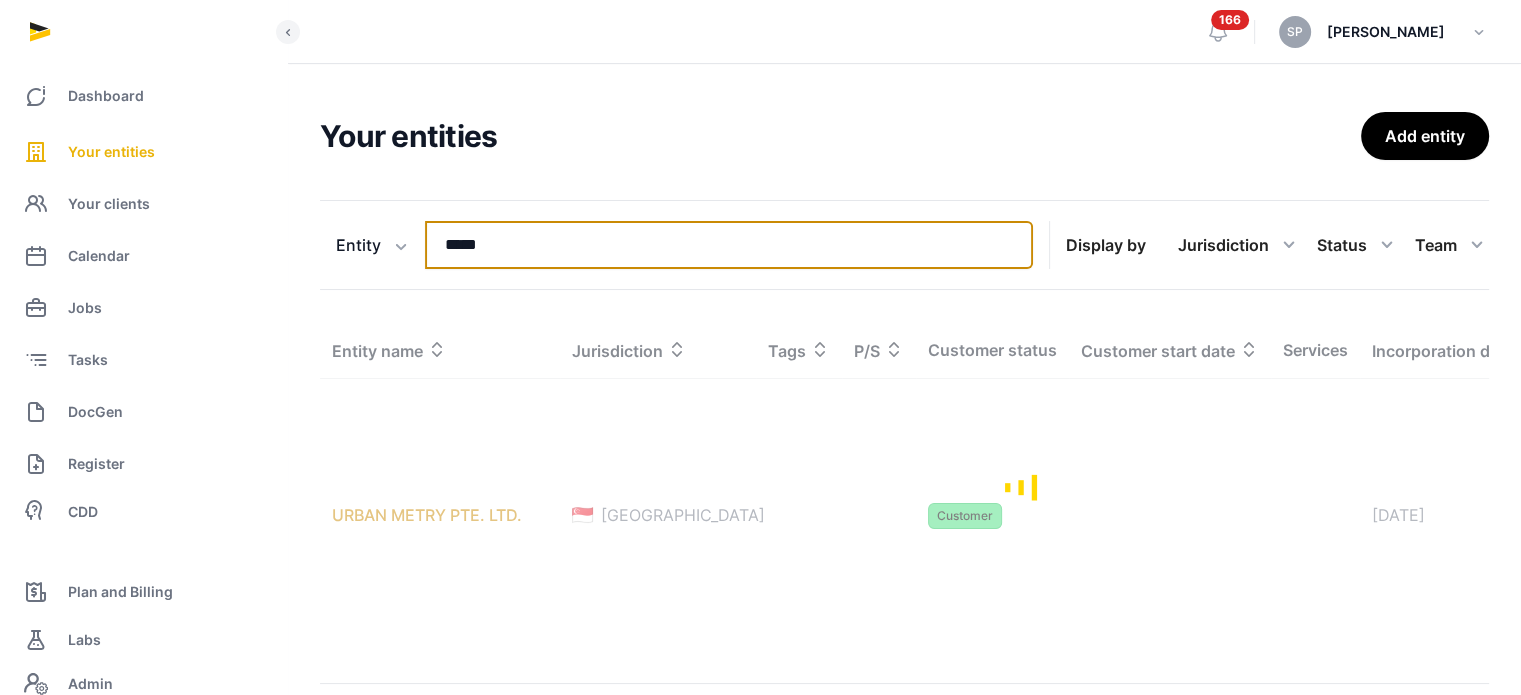click on "*****" at bounding box center (729, 245) 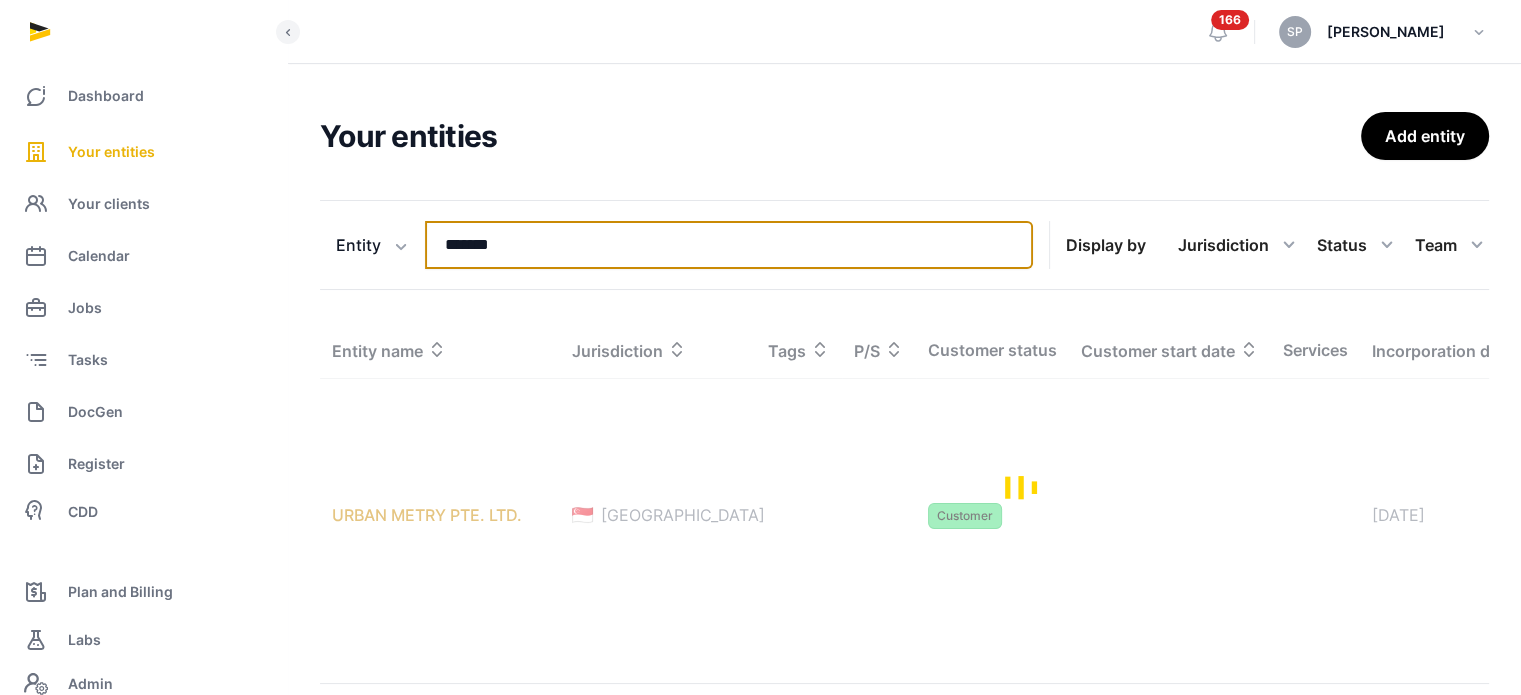 type on "*******" 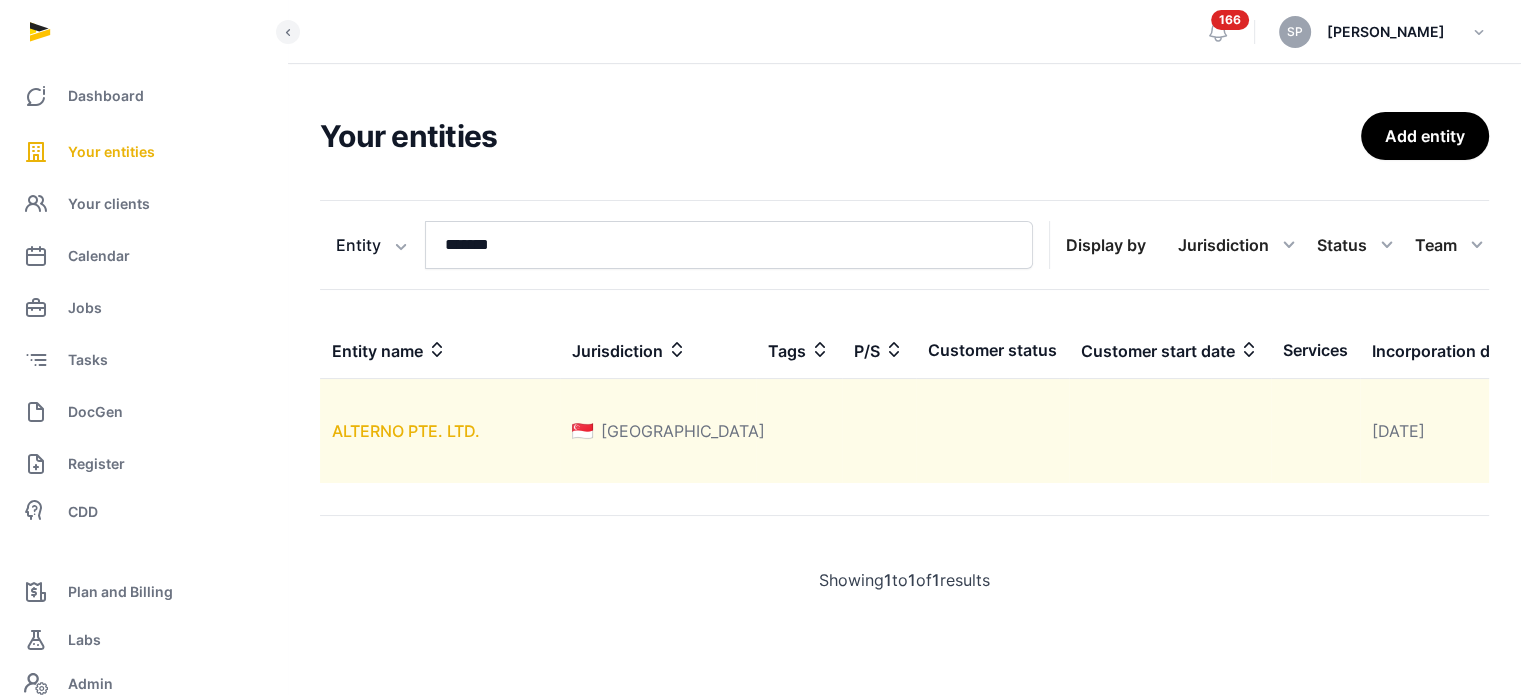 click on "ALTERNO PTE. LTD." at bounding box center [406, 431] 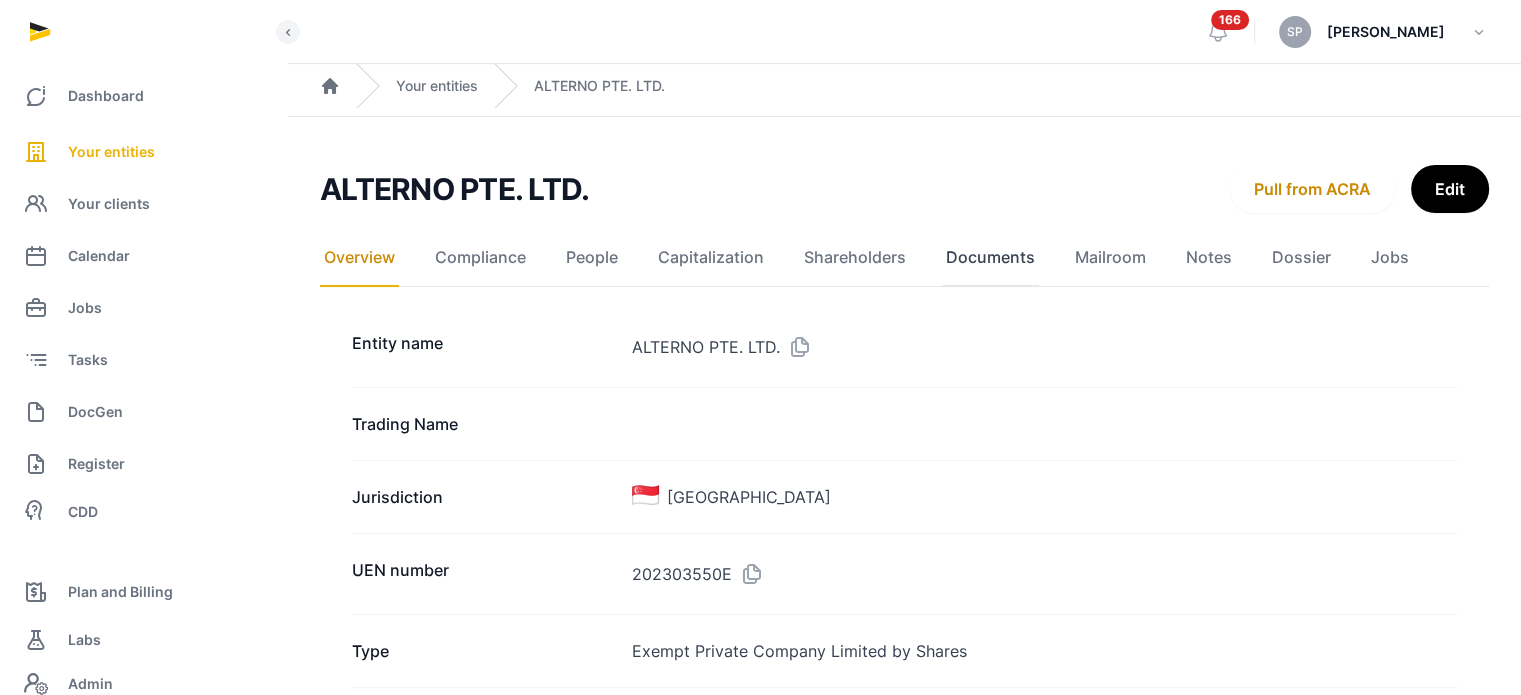 click on "Documents" 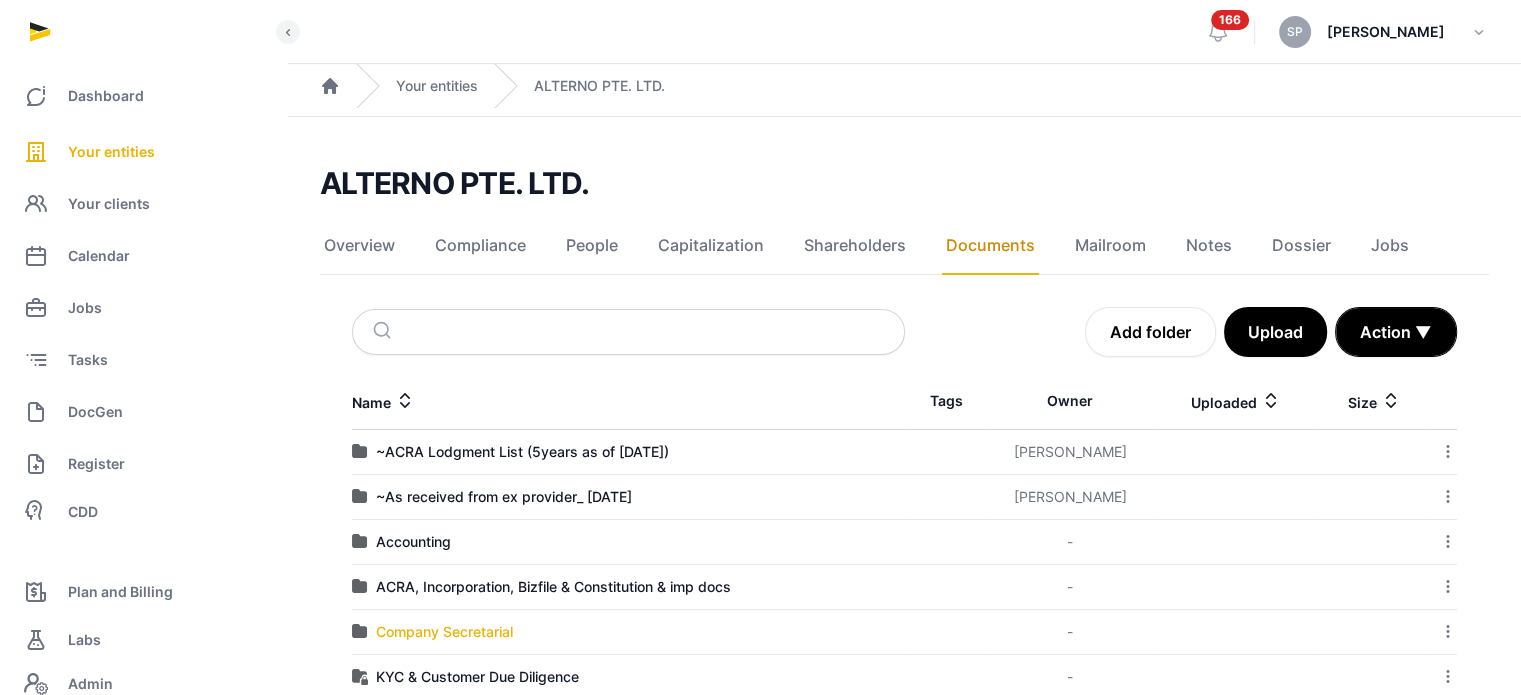 click on "Company Secretarial" at bounding box center (444, 632) 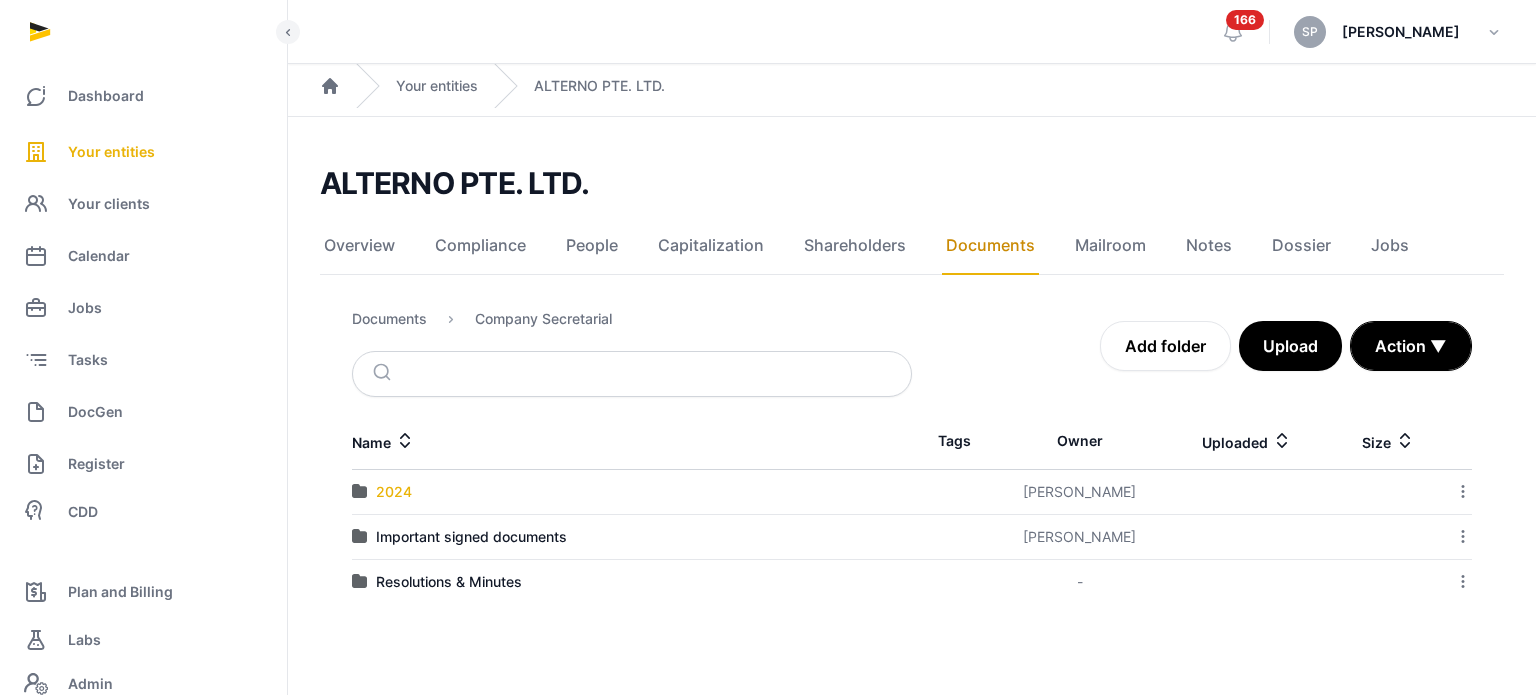 click on "2024" at bounding box center (394, 492) 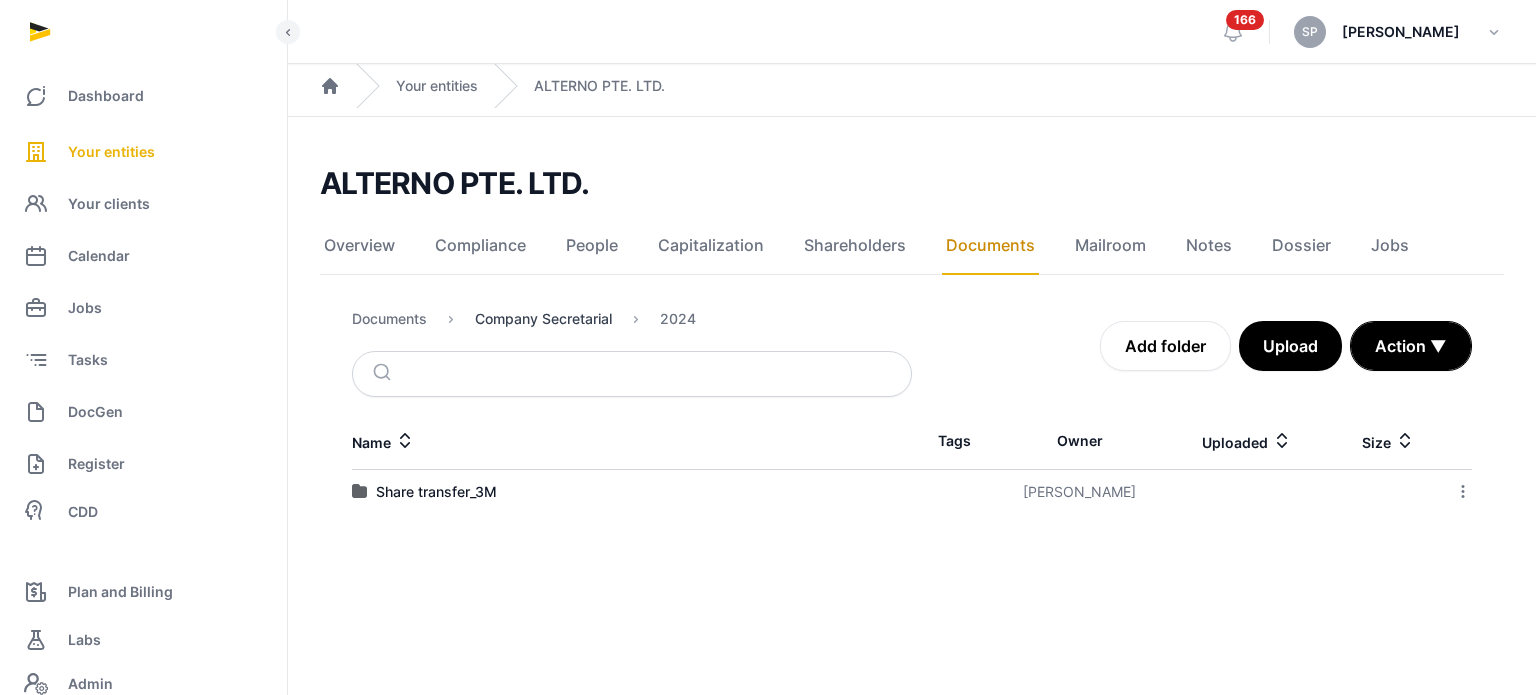 click on "Company Secretarial" at bounding box center (543, 319) 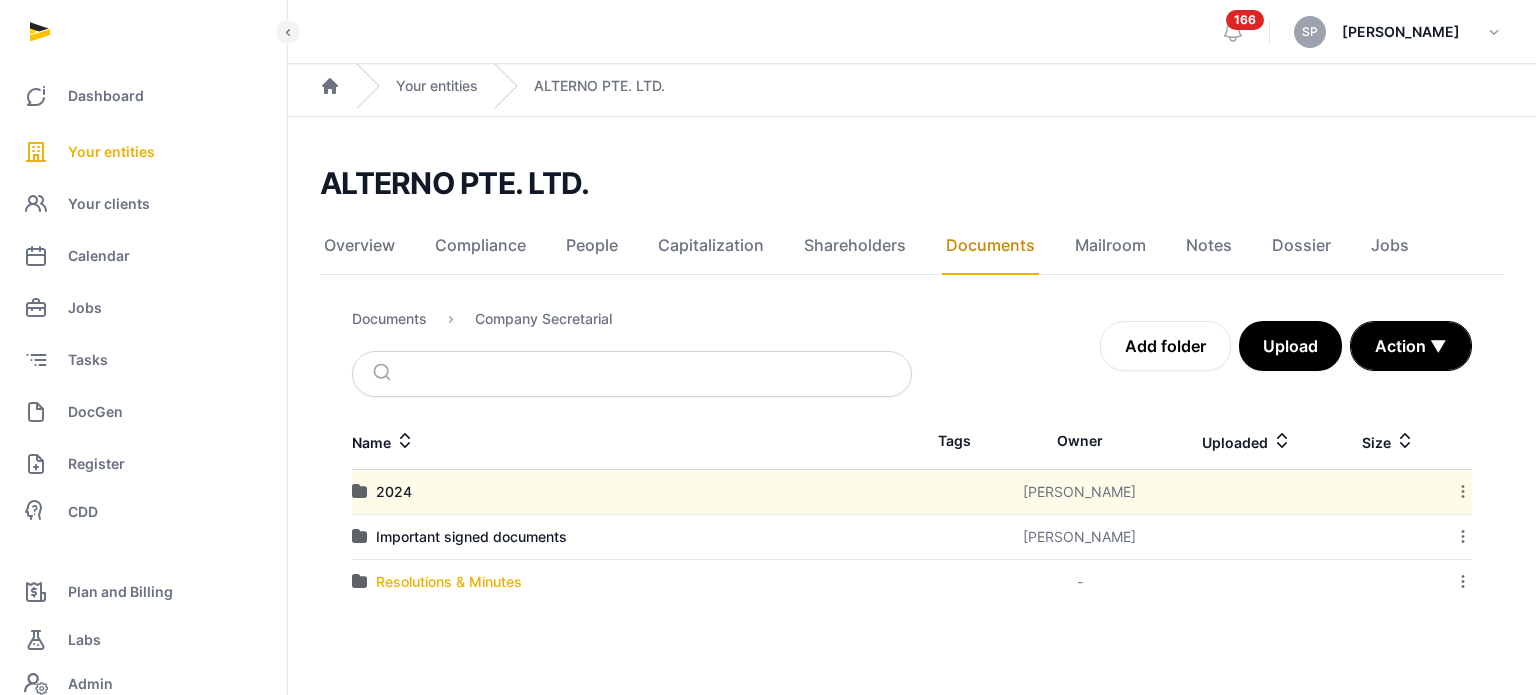 click on "Resolutions & Minutes" at bounding box center (449, 582) 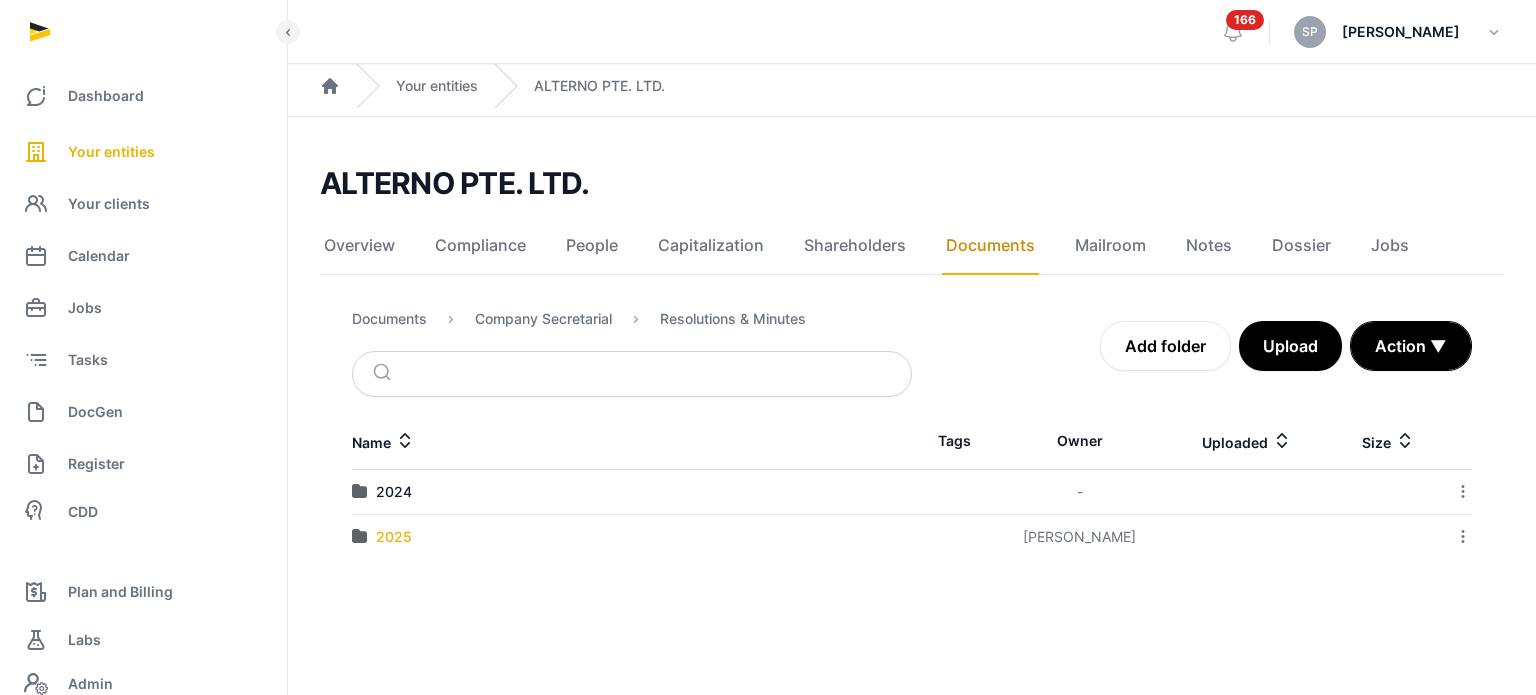 click on "2025" at bounding box center [394, 537] 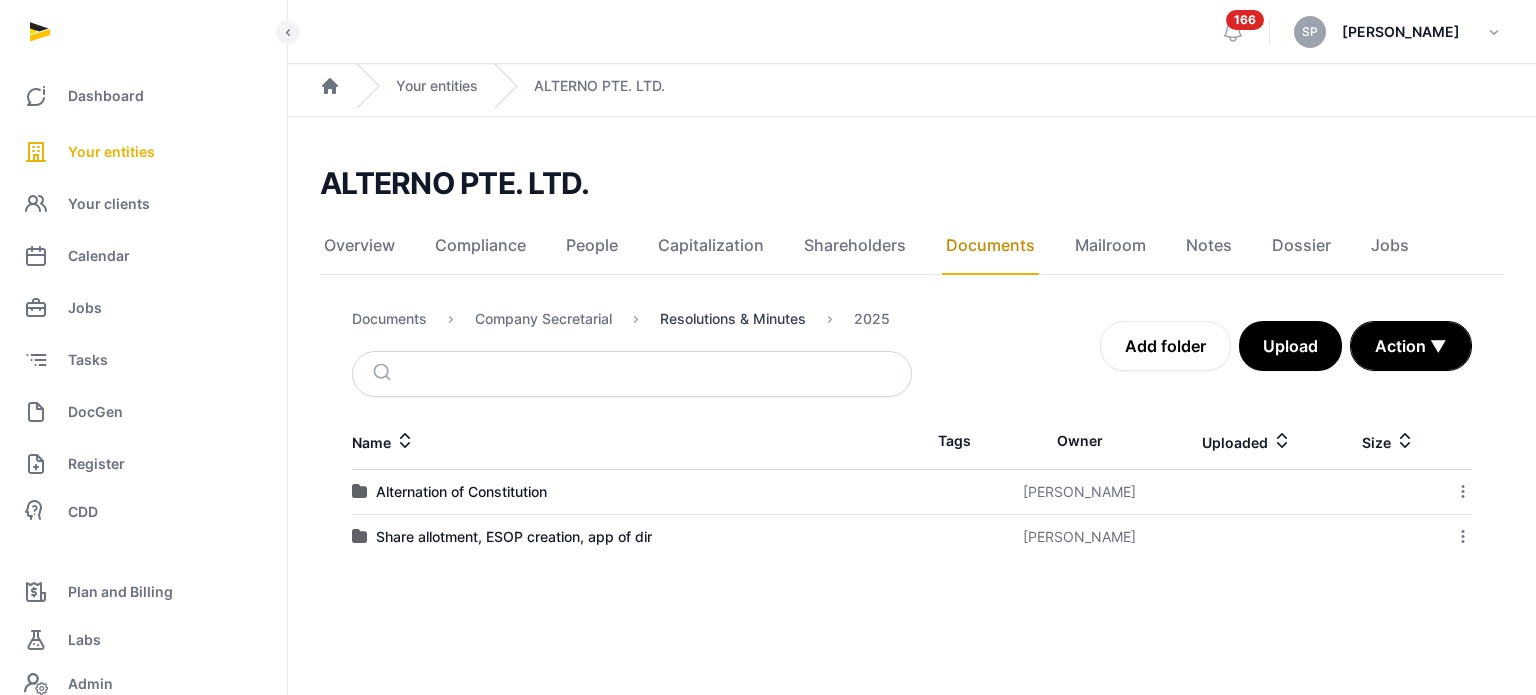 click on "Resolutions & Minutes" at bounding box center (733, 319) 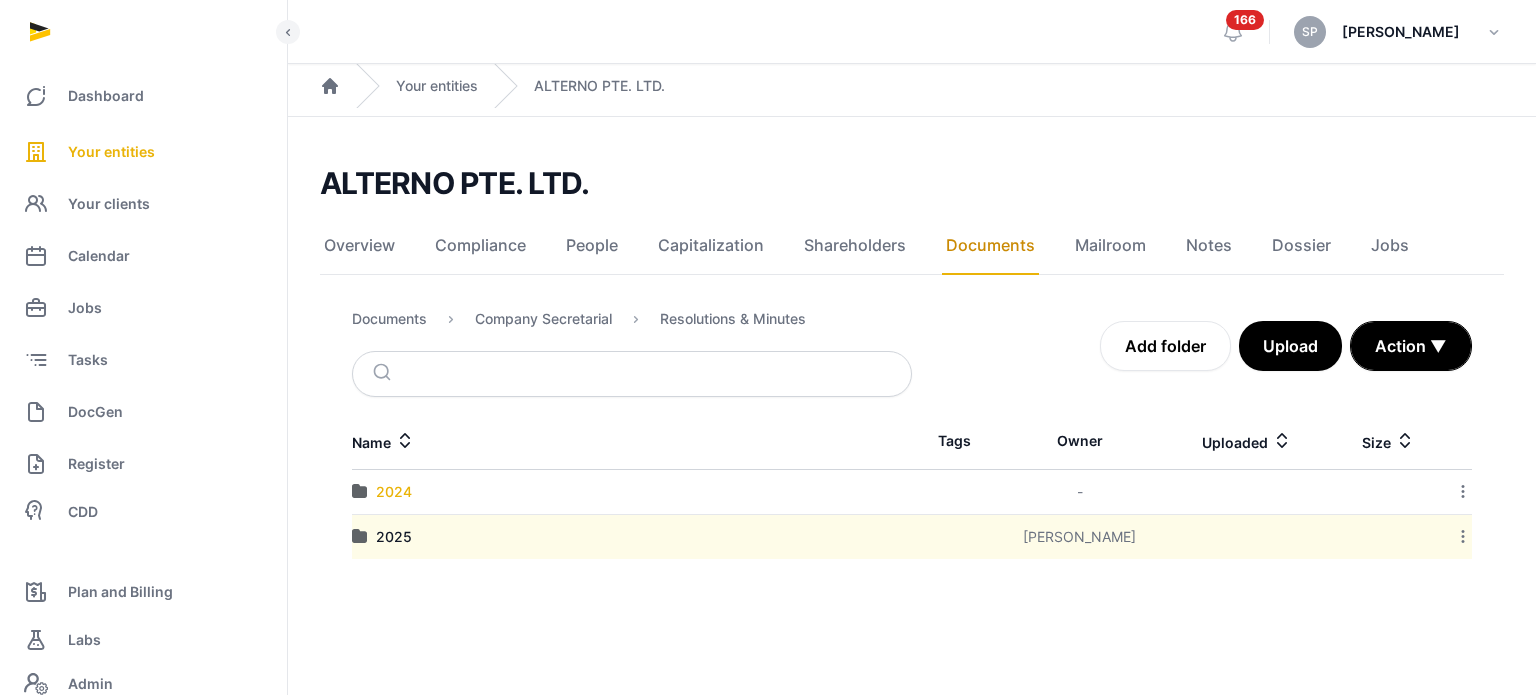 click on "2024" at bounding box center [394, 492] 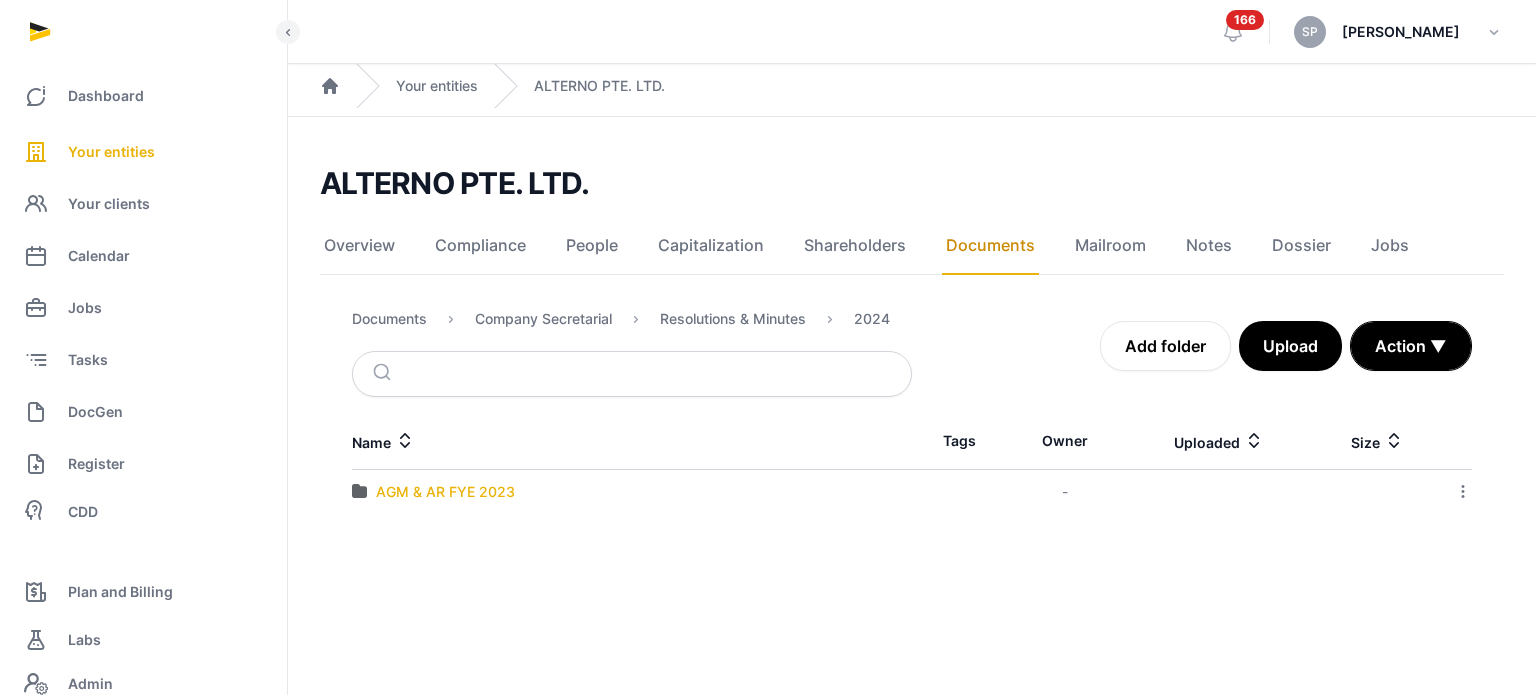 click on "AGM & AR FYE 2023" at bounding box center [445, 492] 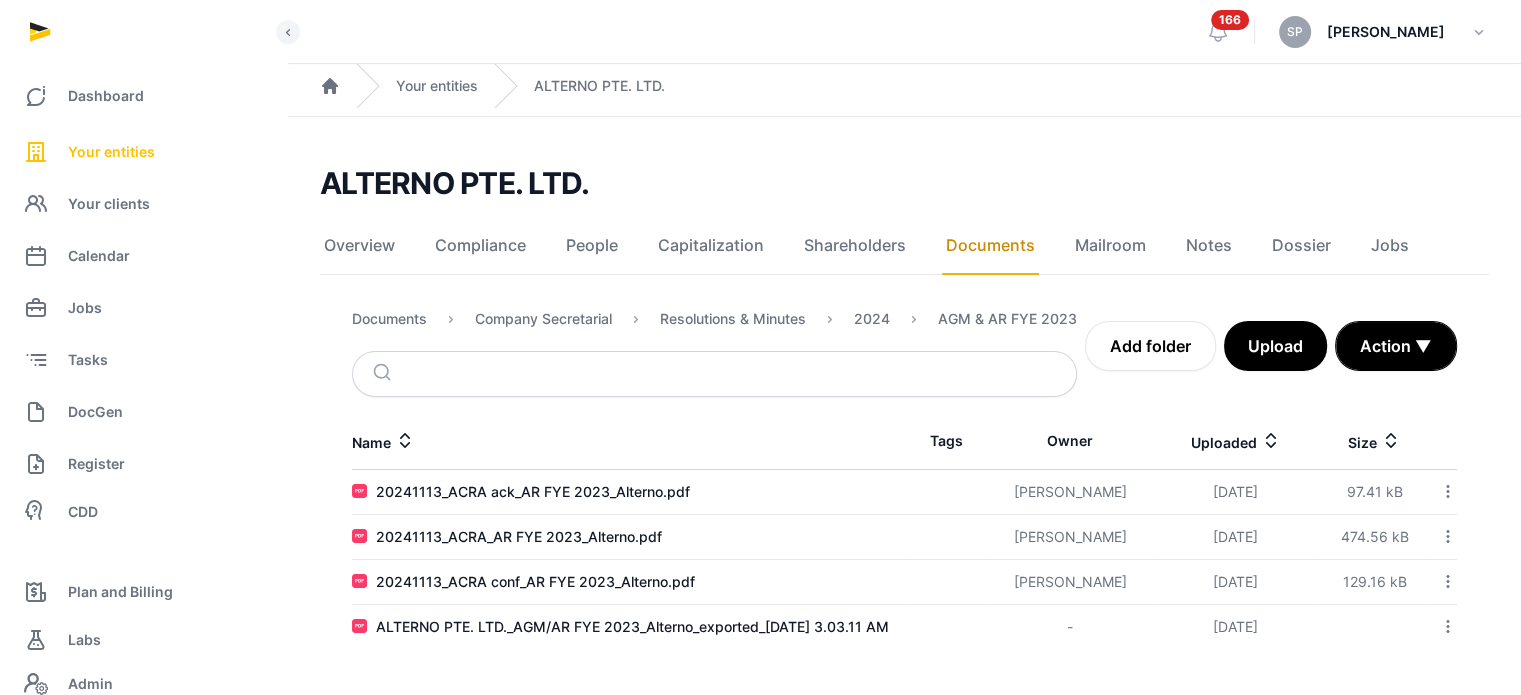 click on "Your entities" at bounding box center [111, 152] 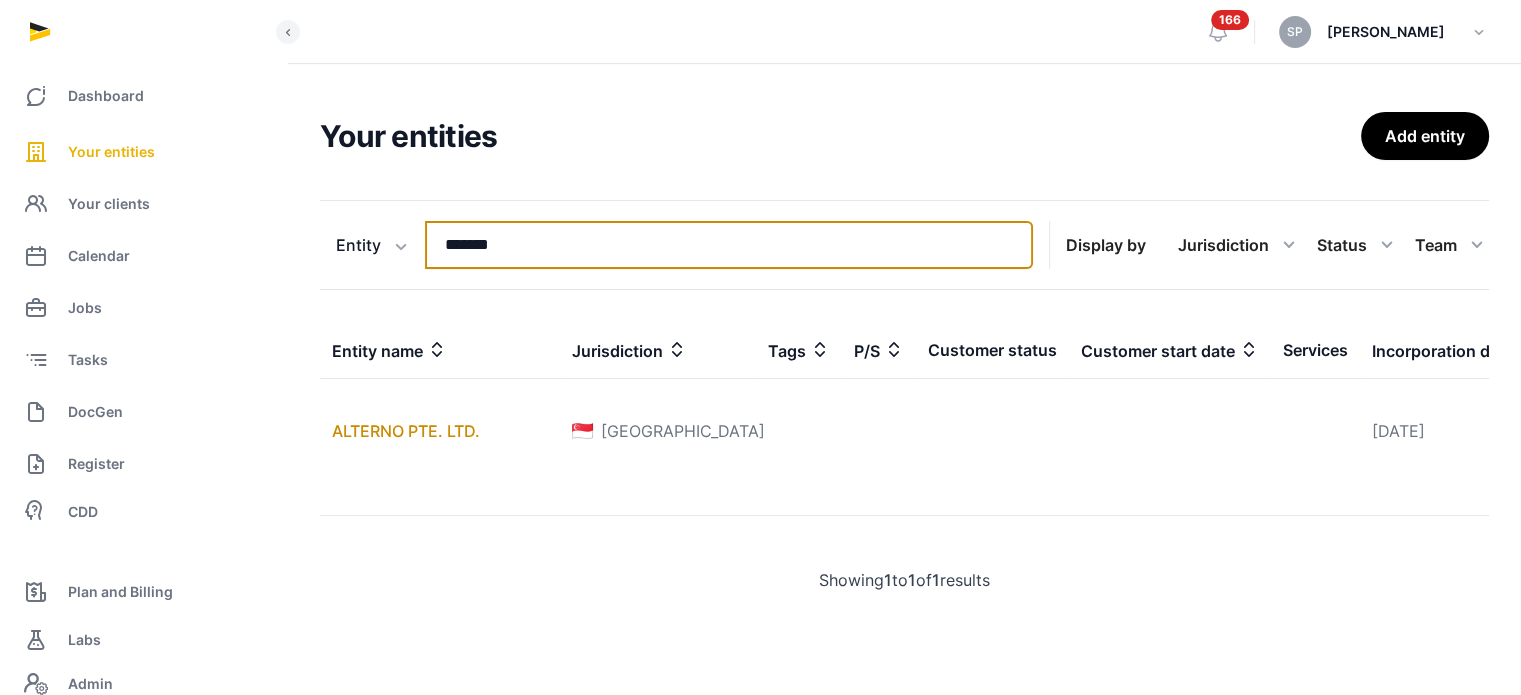 click on "*******" at bounding box center [729, 245] 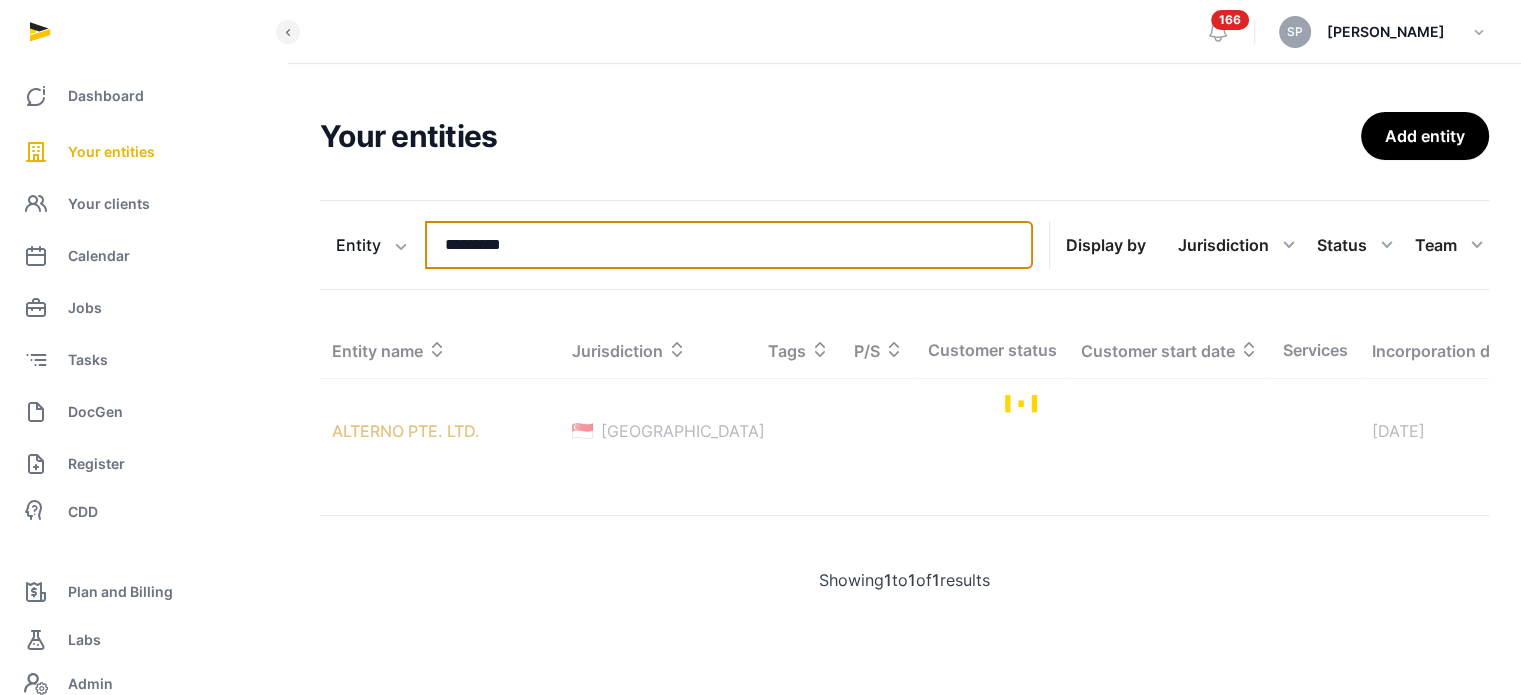 type on "*********" 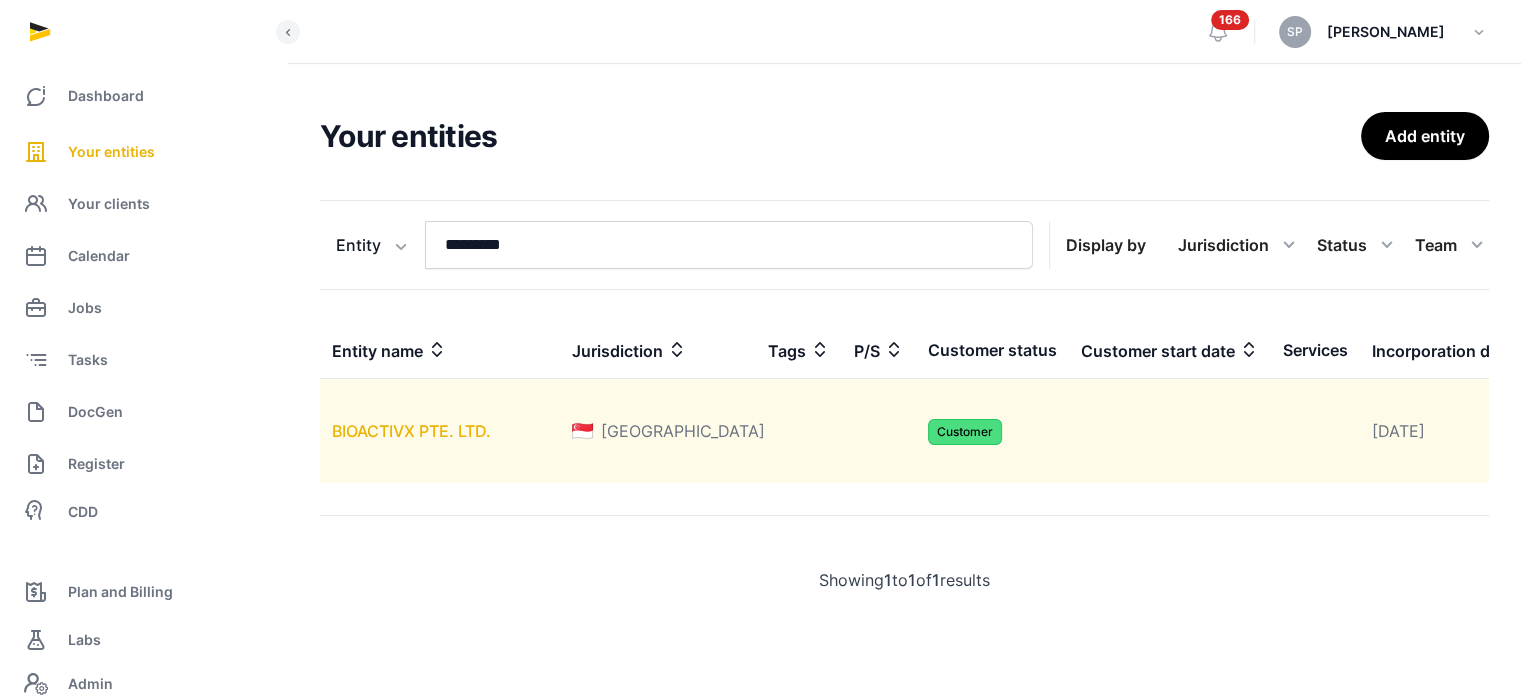 click on "BIOACTIVX PTE. LTD." at bounding box center [411, 431] 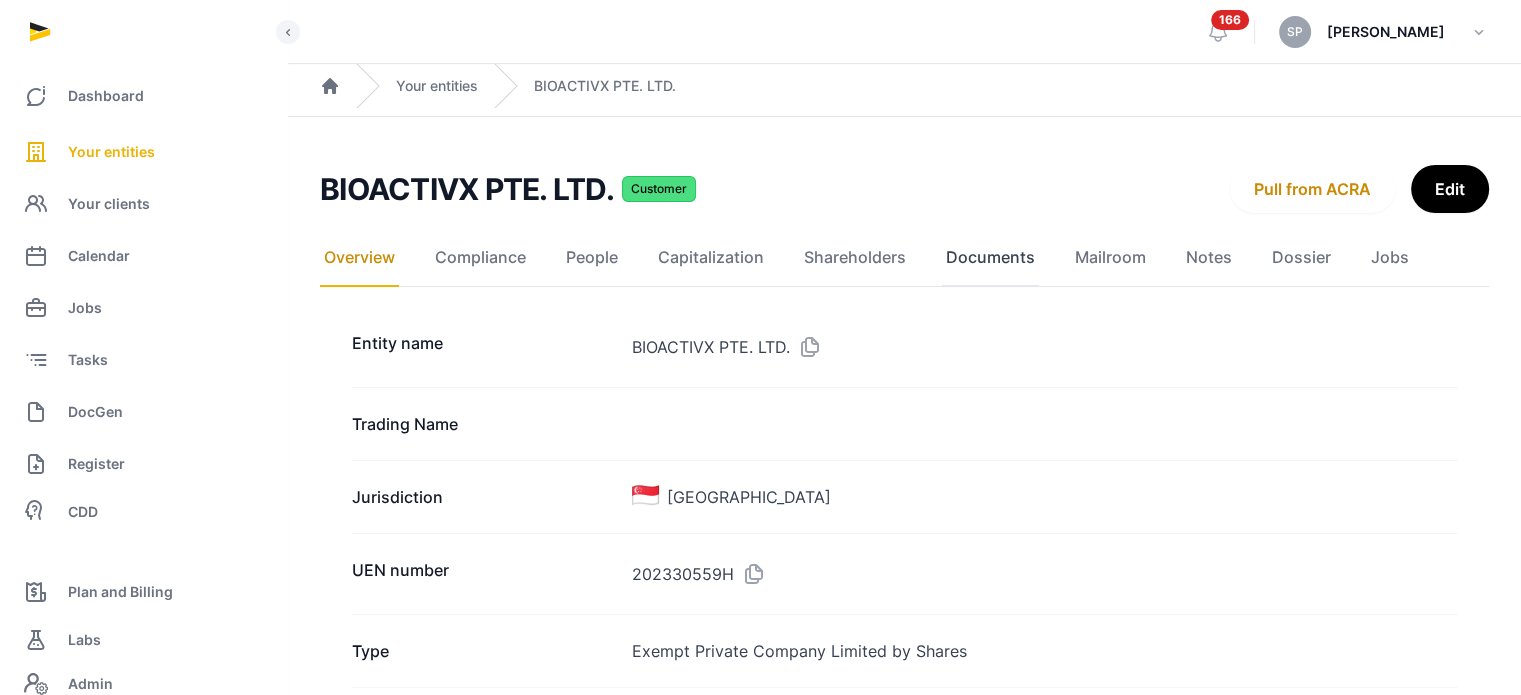 click on "Documents" 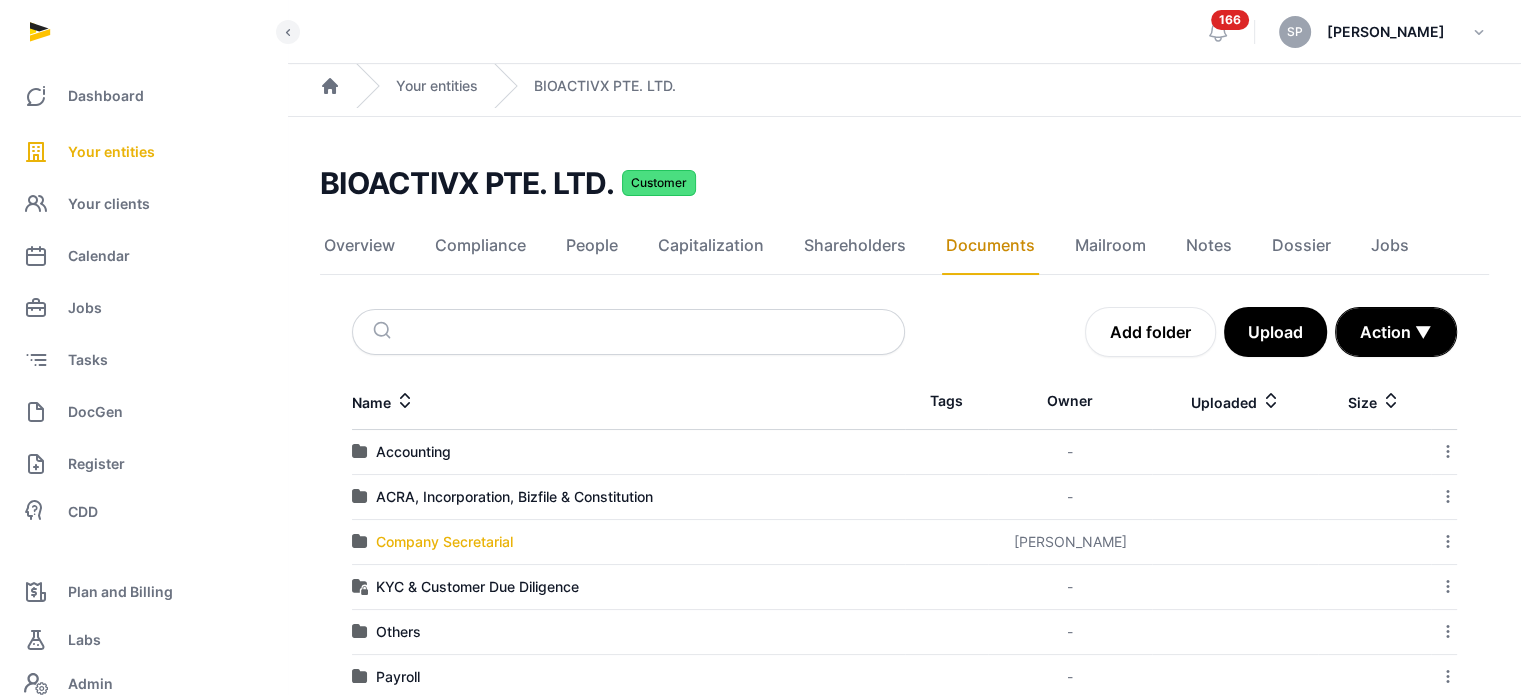 click on "Company Secretarial" at bounding box center [444, 542] 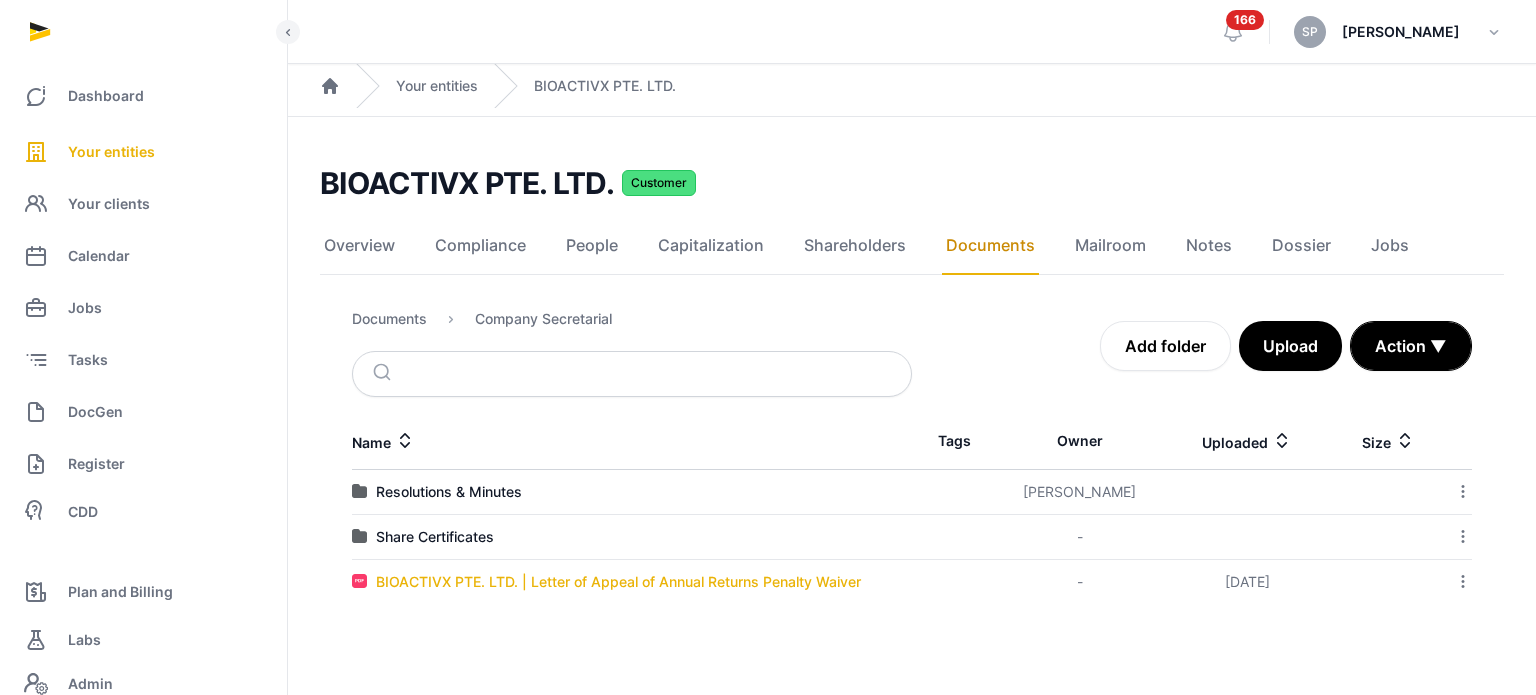 click on "BIOACTIVX PTE. LTD. | Letter of Appeal of Annual Returns Penalty Waiver" at bounding box center [618, 582] 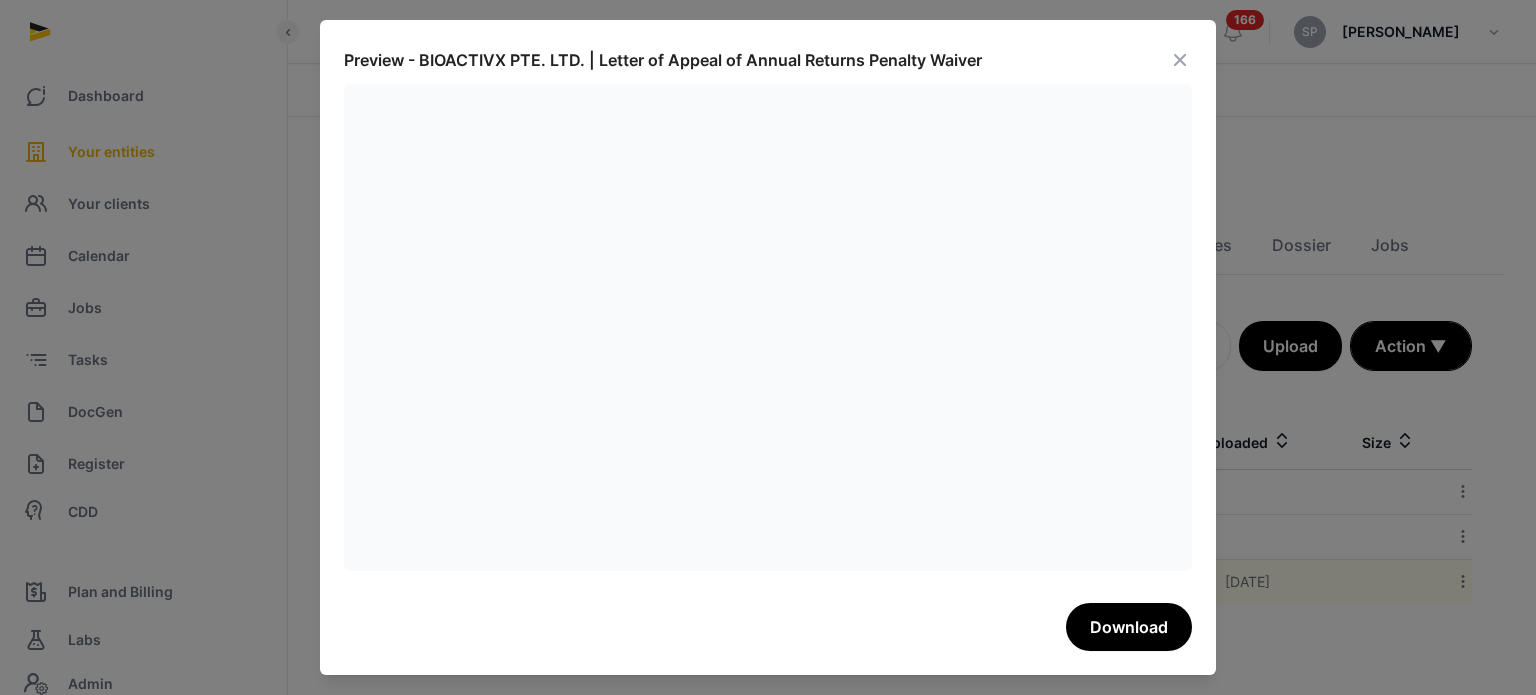 click at bounding box center (1180, 60) 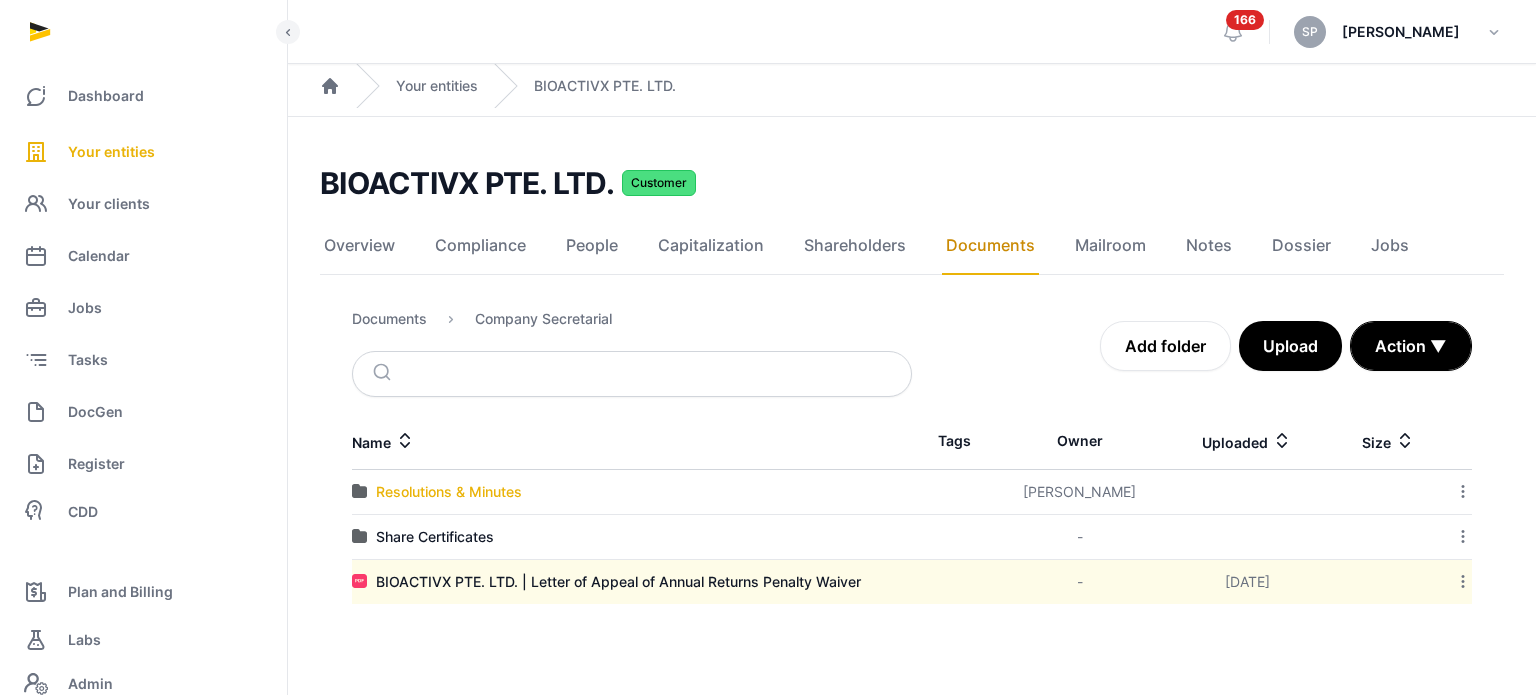 click on "Resolutions & Minutes" at bounding box center [449, 492] 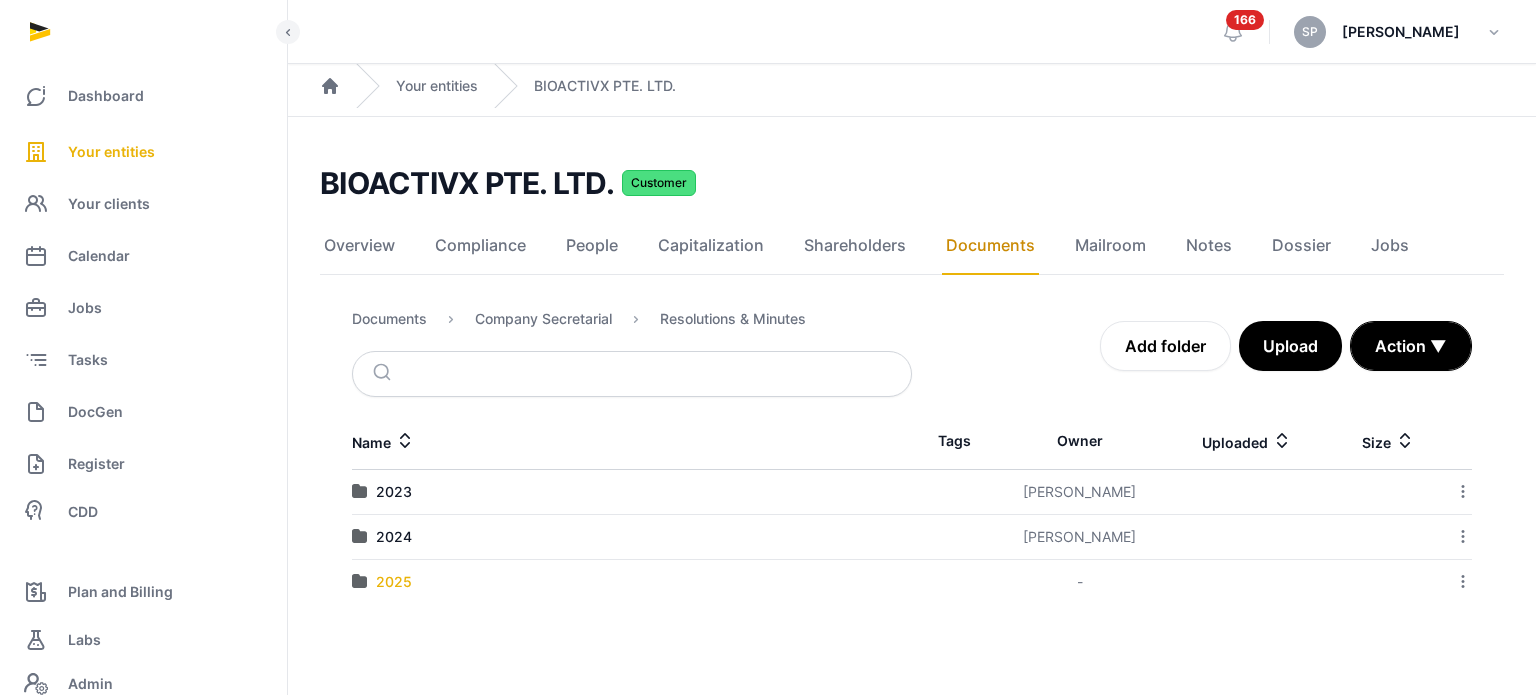 click on "2025" at bounding box center [394, 582] 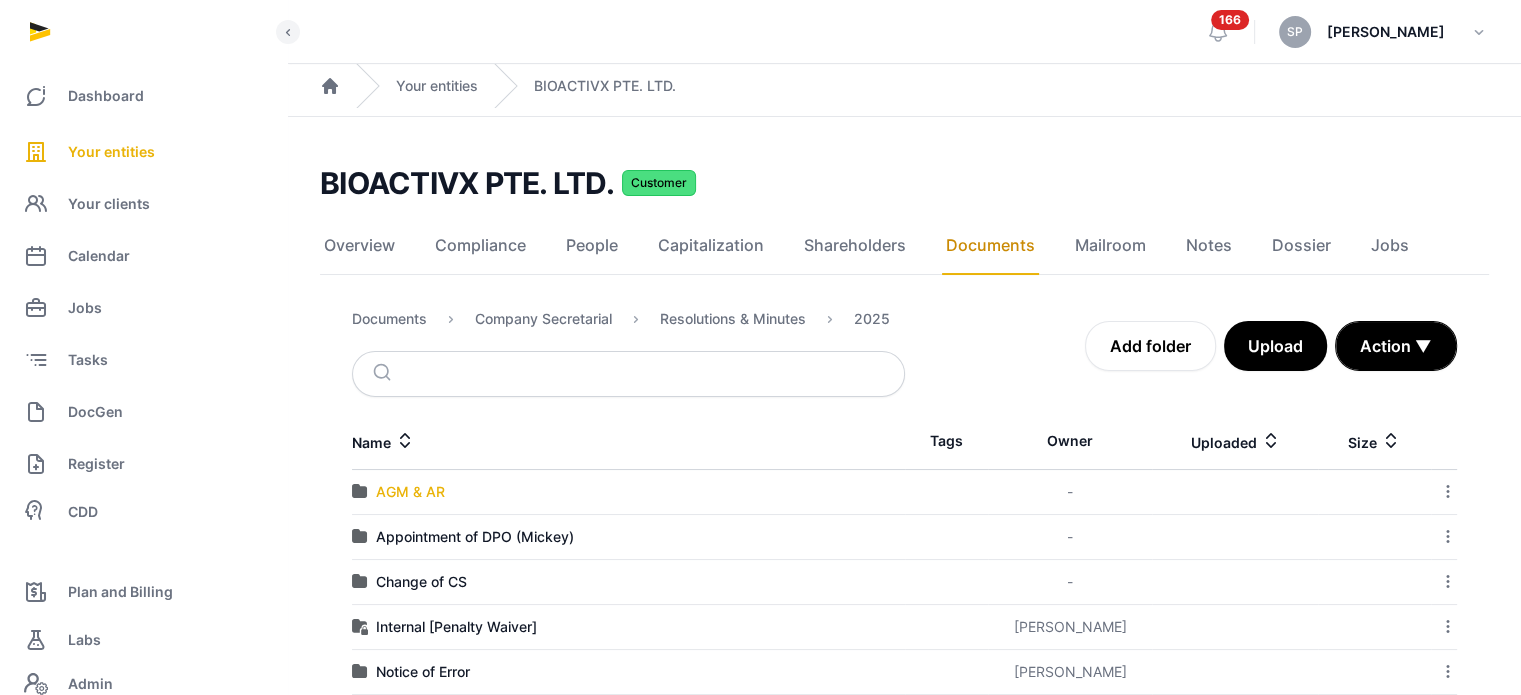 click on "AGM & AR" at bounding box center [410, 492] 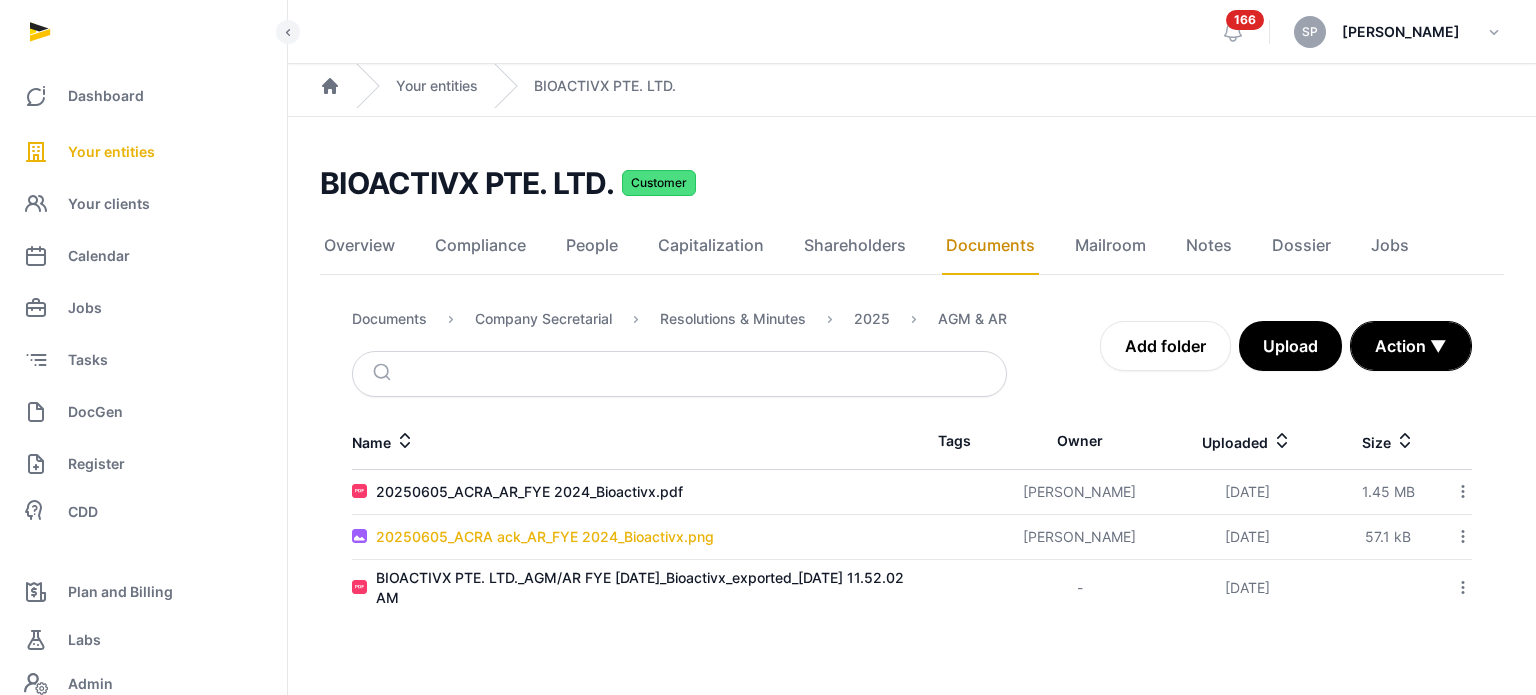 click on "20250605_ACRA ack_AR_FYE 2024_Bioactivx.png" at bounding box center (545, 537) 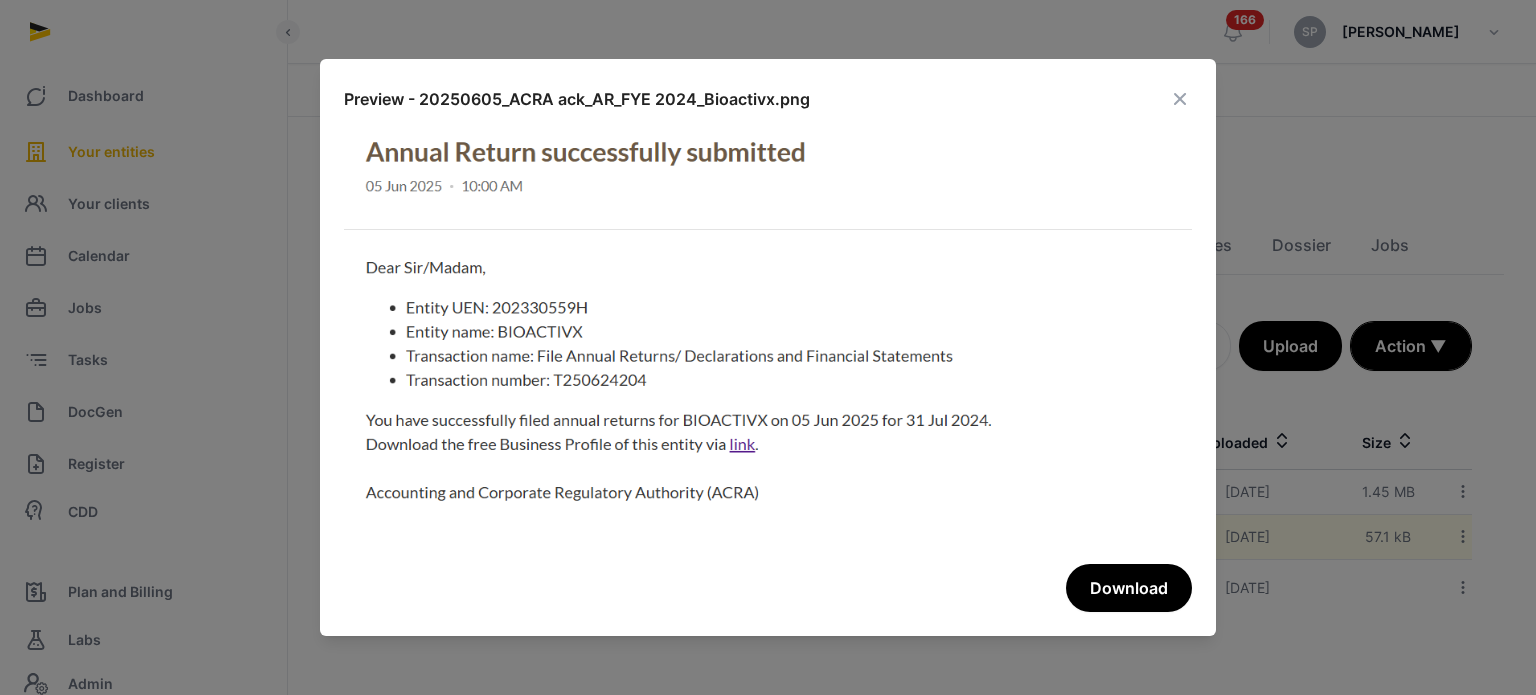 click at bounding box center (1180, 99) 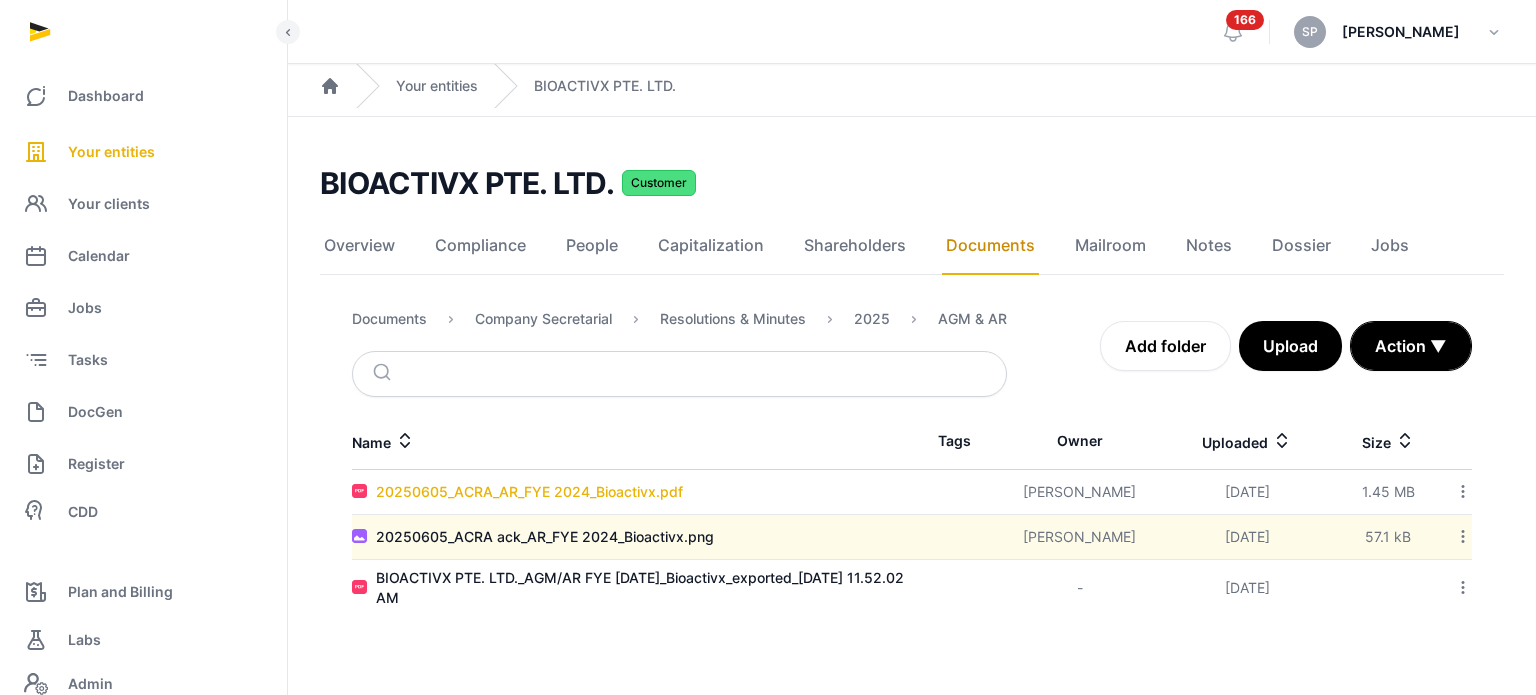 click on "20250605_ACRA_AR_FYE 2024_Bioactivx.pdf" at bounding box center [529, 492] 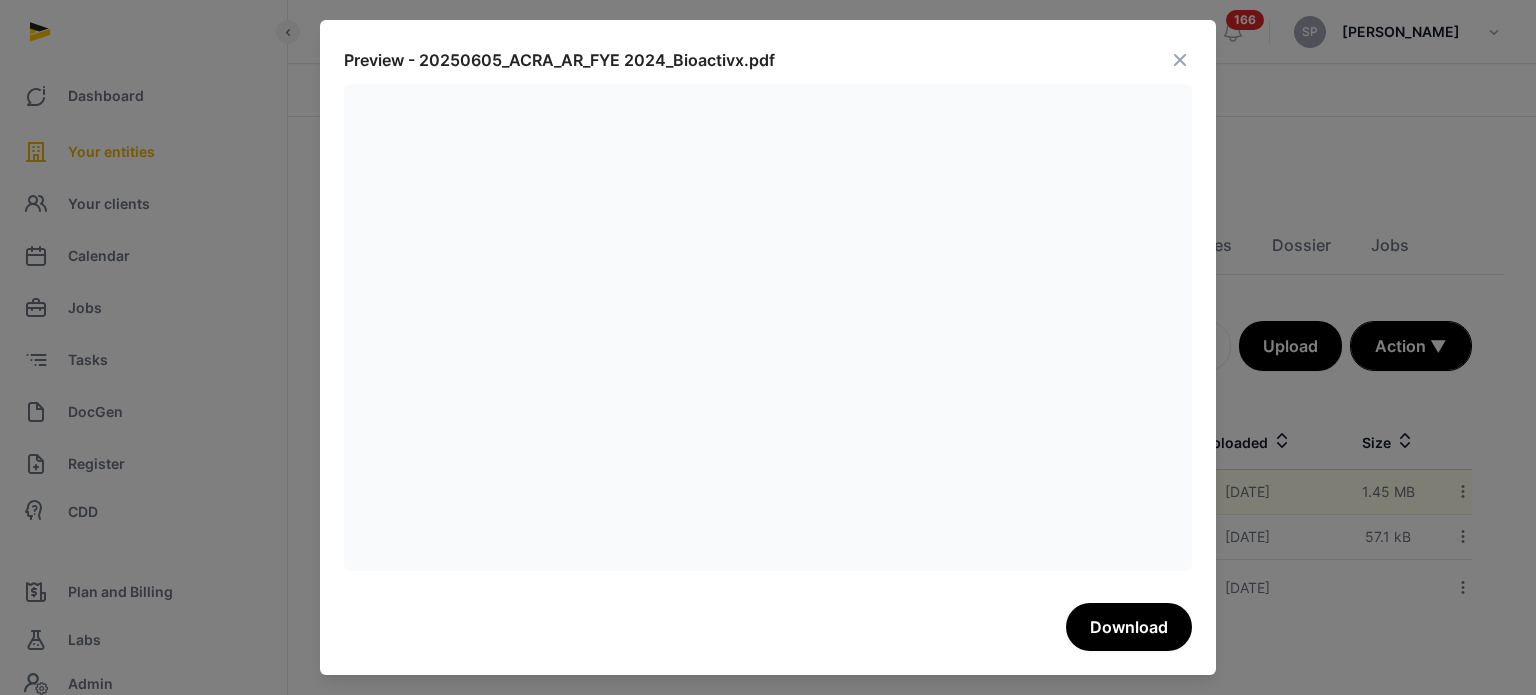 click at bounding box center [1180, 60] 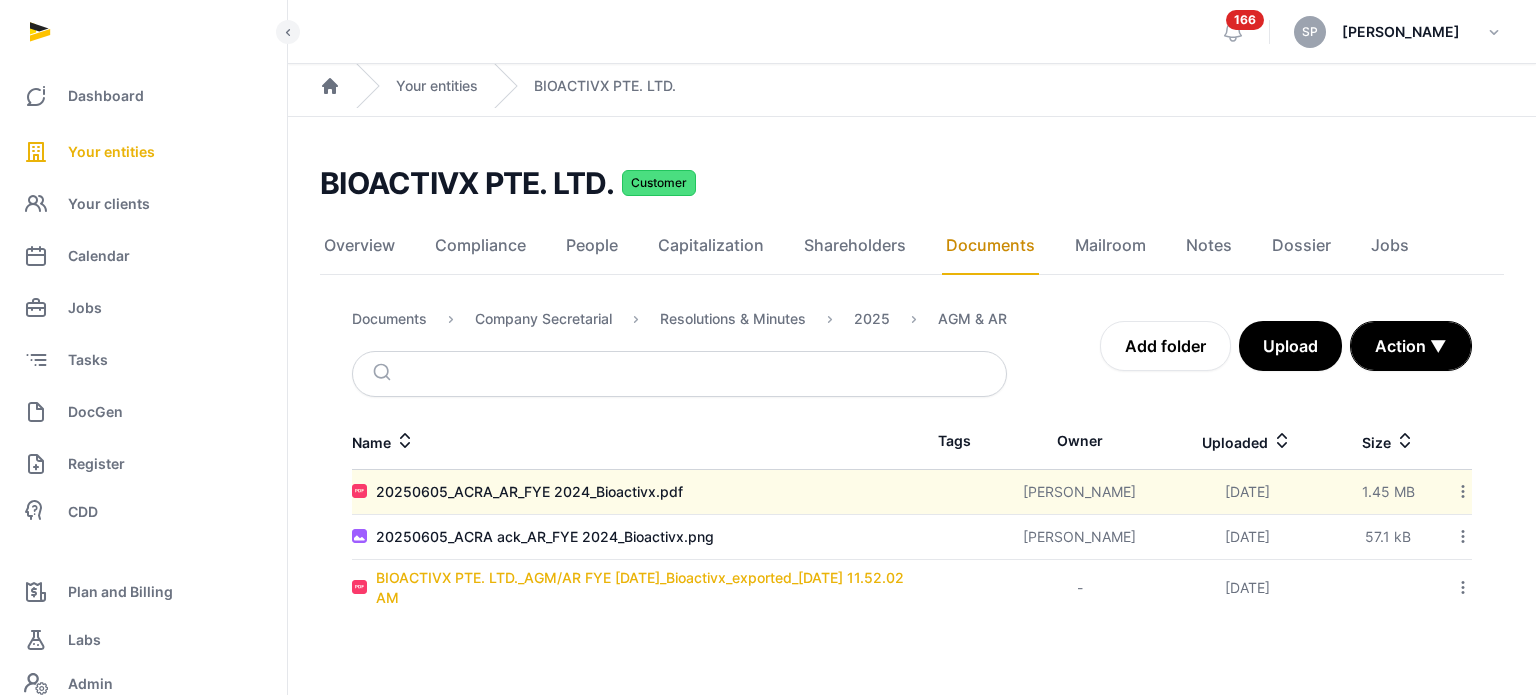 click on "BIOACTIVX PTE. LTD._AGM/AR FYE July 2024_Bioactivx_exported_2025-01-16 11.52.02 AM" at bounding box center [644, 588] 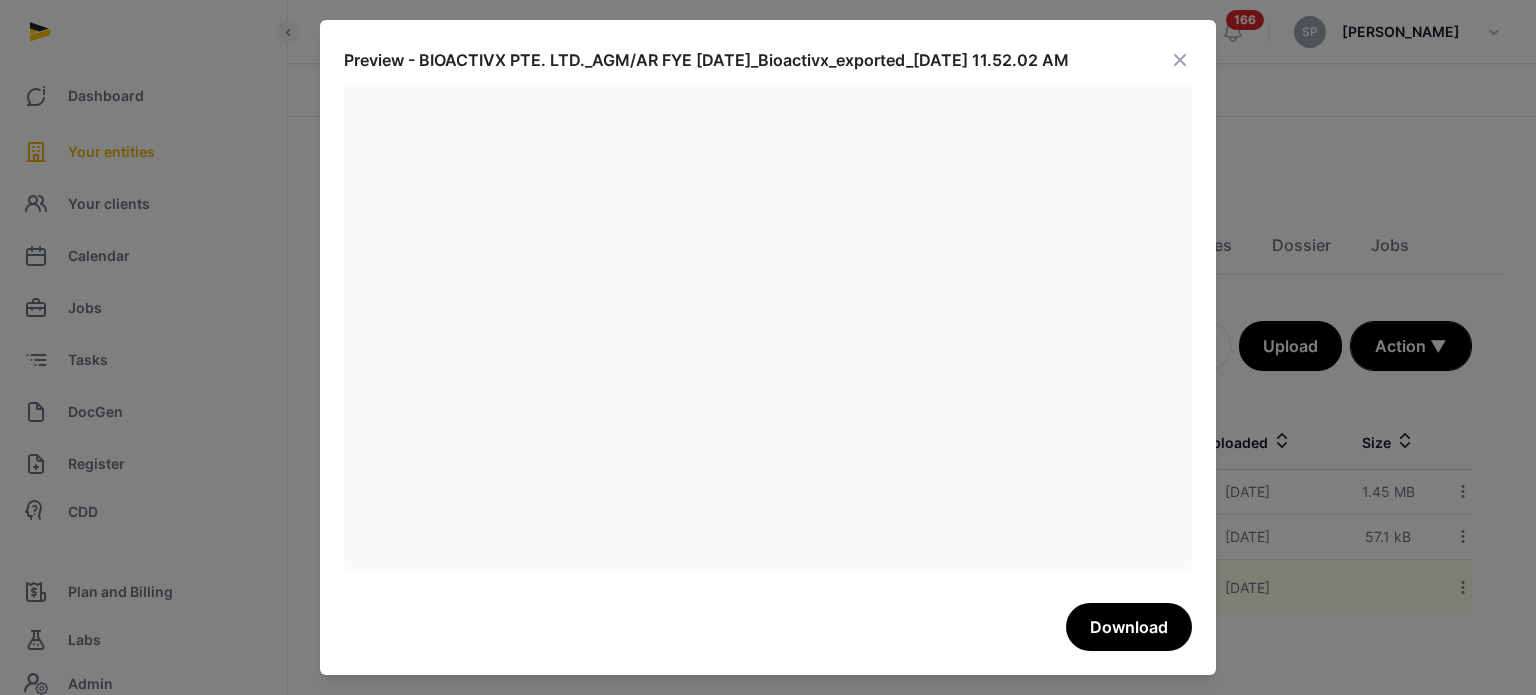 click at bounding box center (1180, 60) 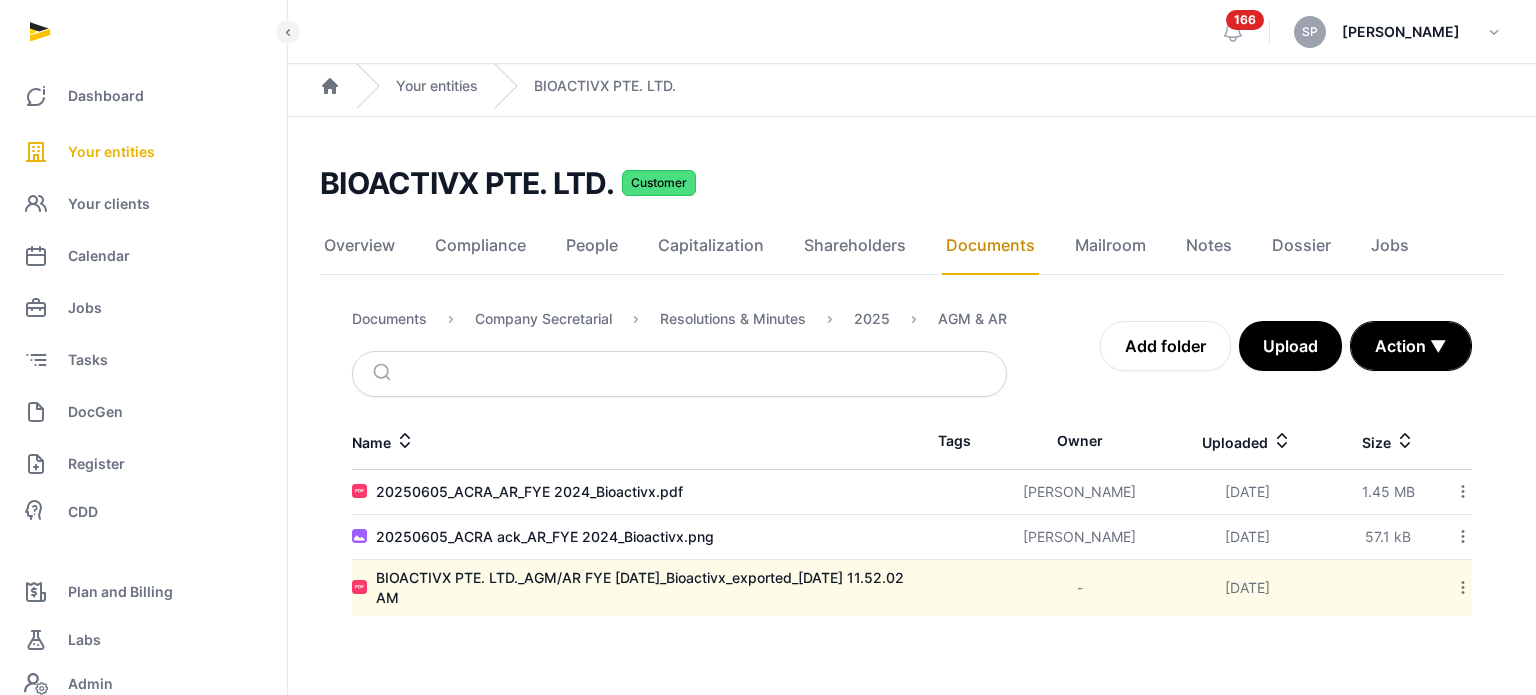 click on "20250605_ACRA ack_AR_FYE 2024_Bioactivx.png" at bounding box center [632, 537] 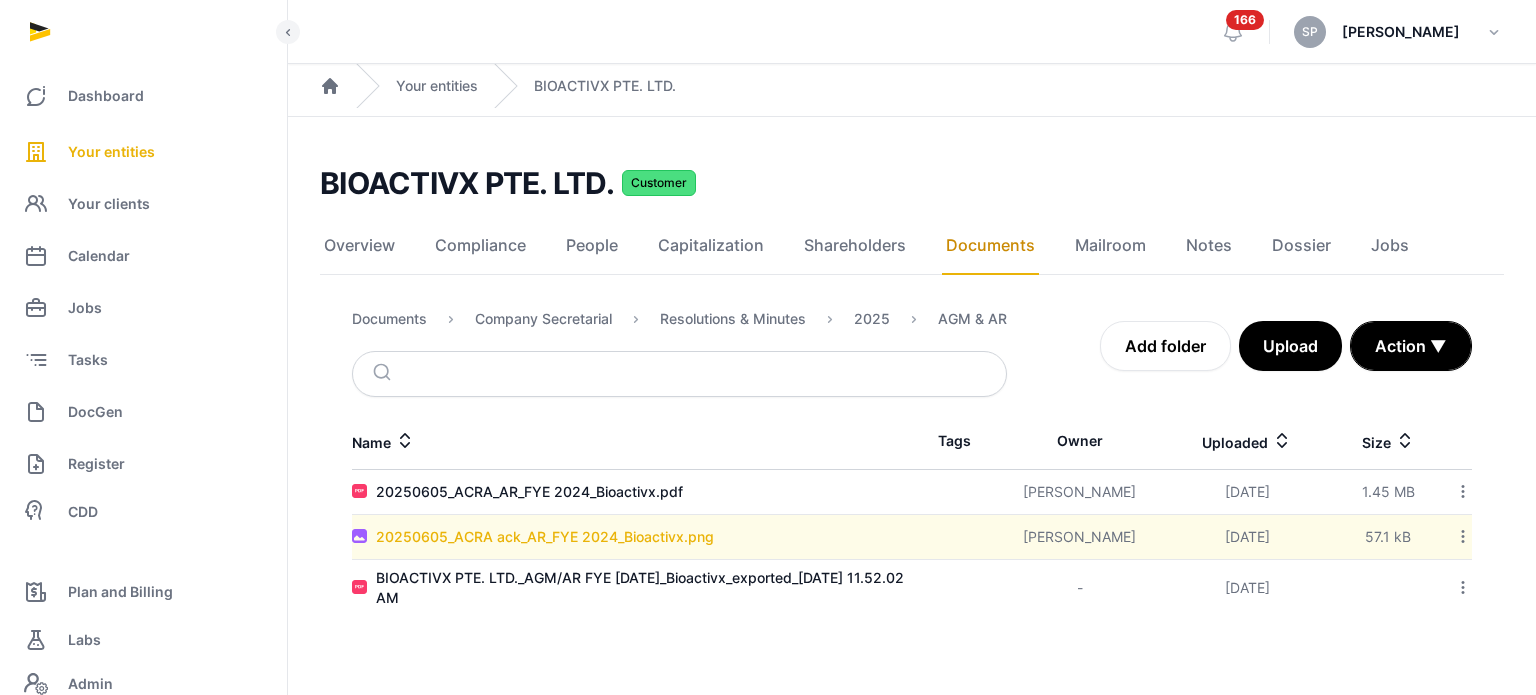 click on "20250605_ACRA ack_AR_FYE 2024_Bioactivx.png" at bounding box center (545, 537) 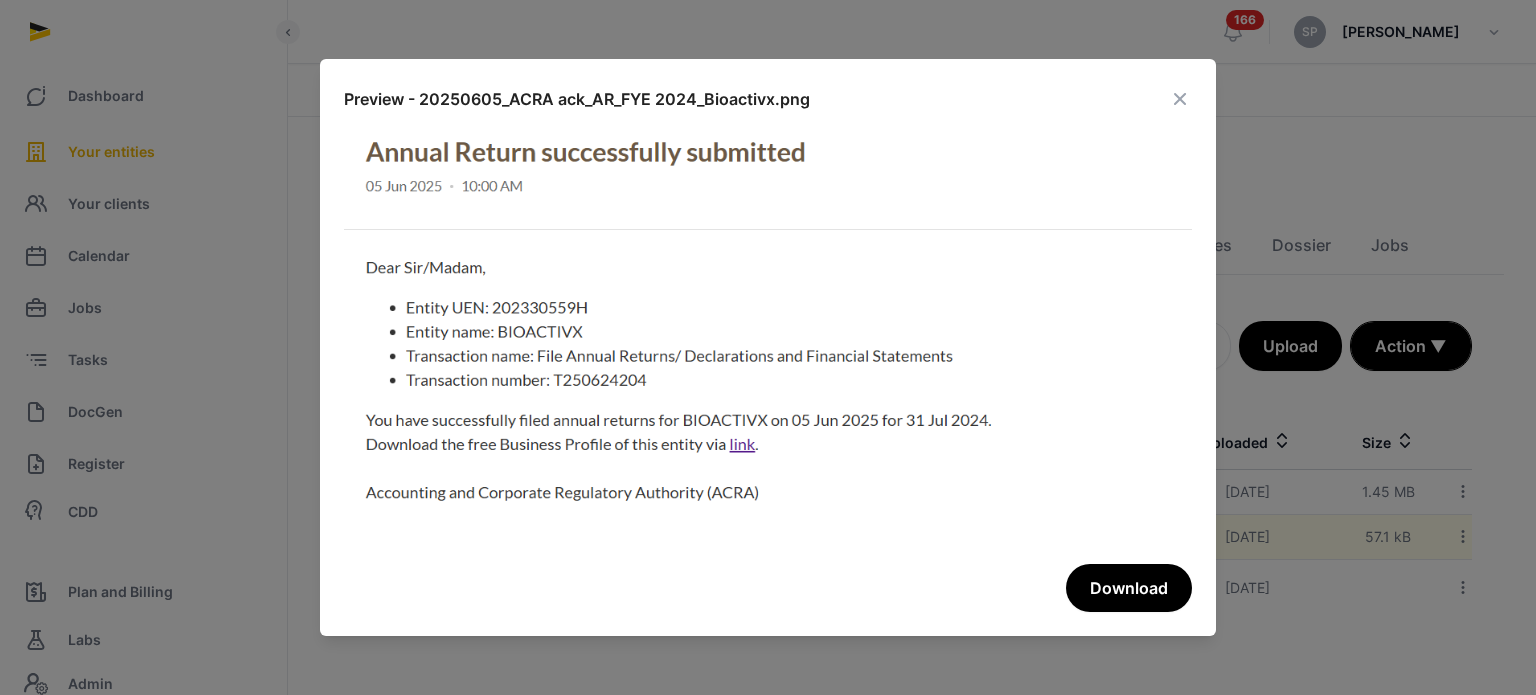 click at bounding box center (1180, 99) 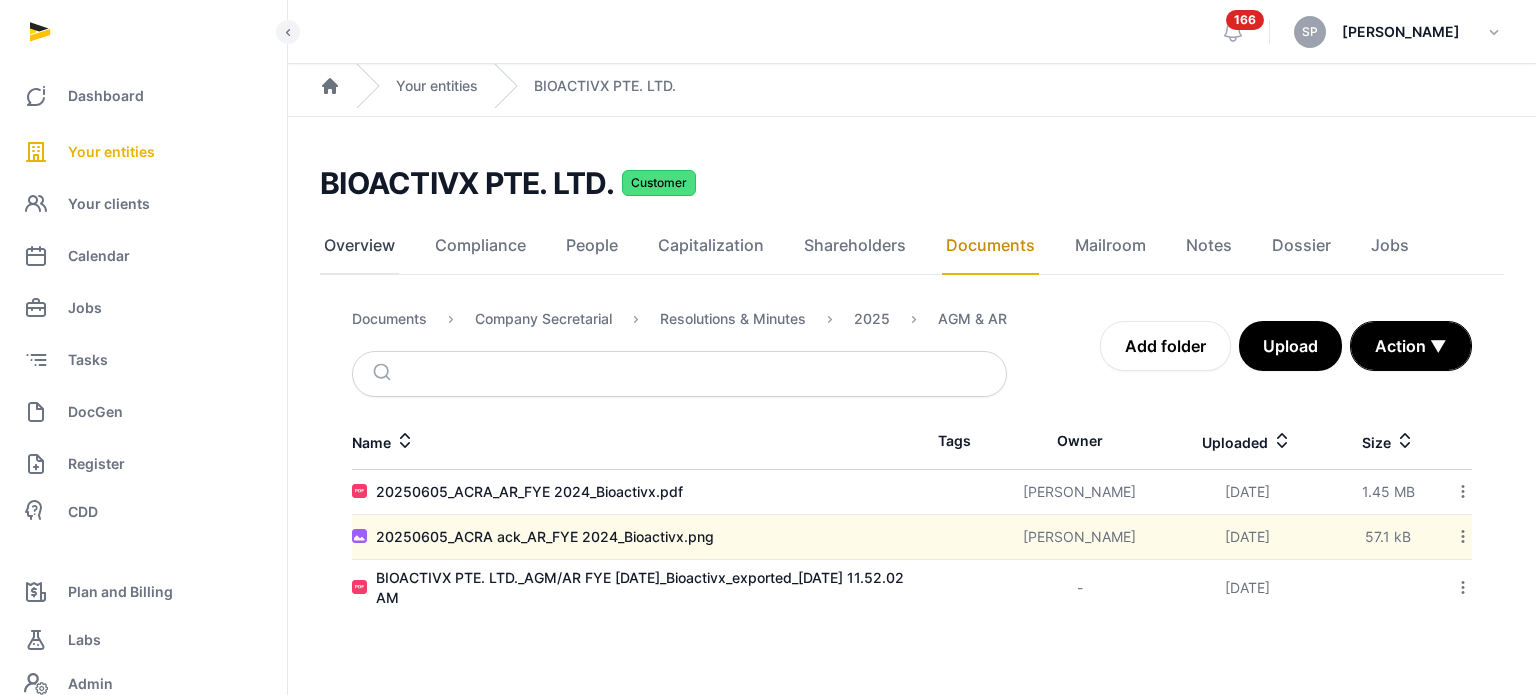 click on "Overview" 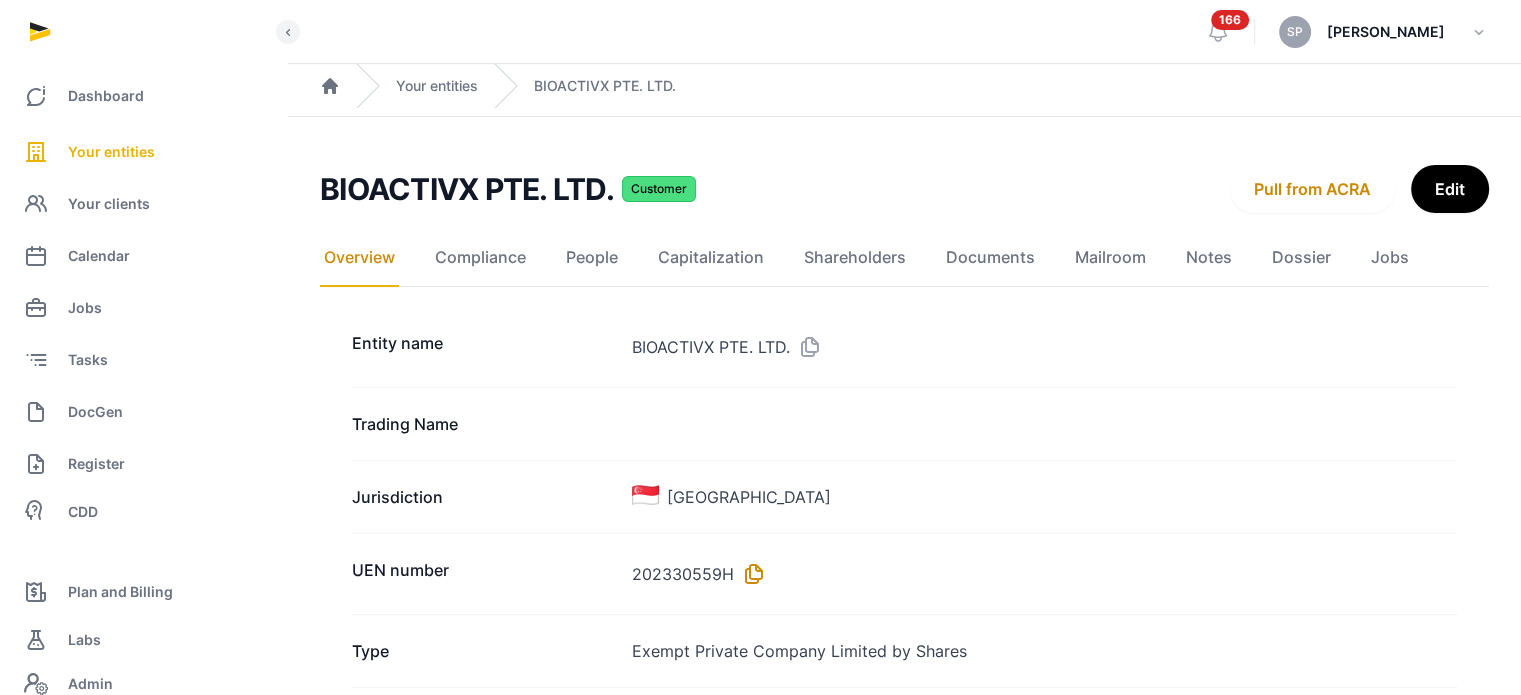 click at bounding box center (750, 574) 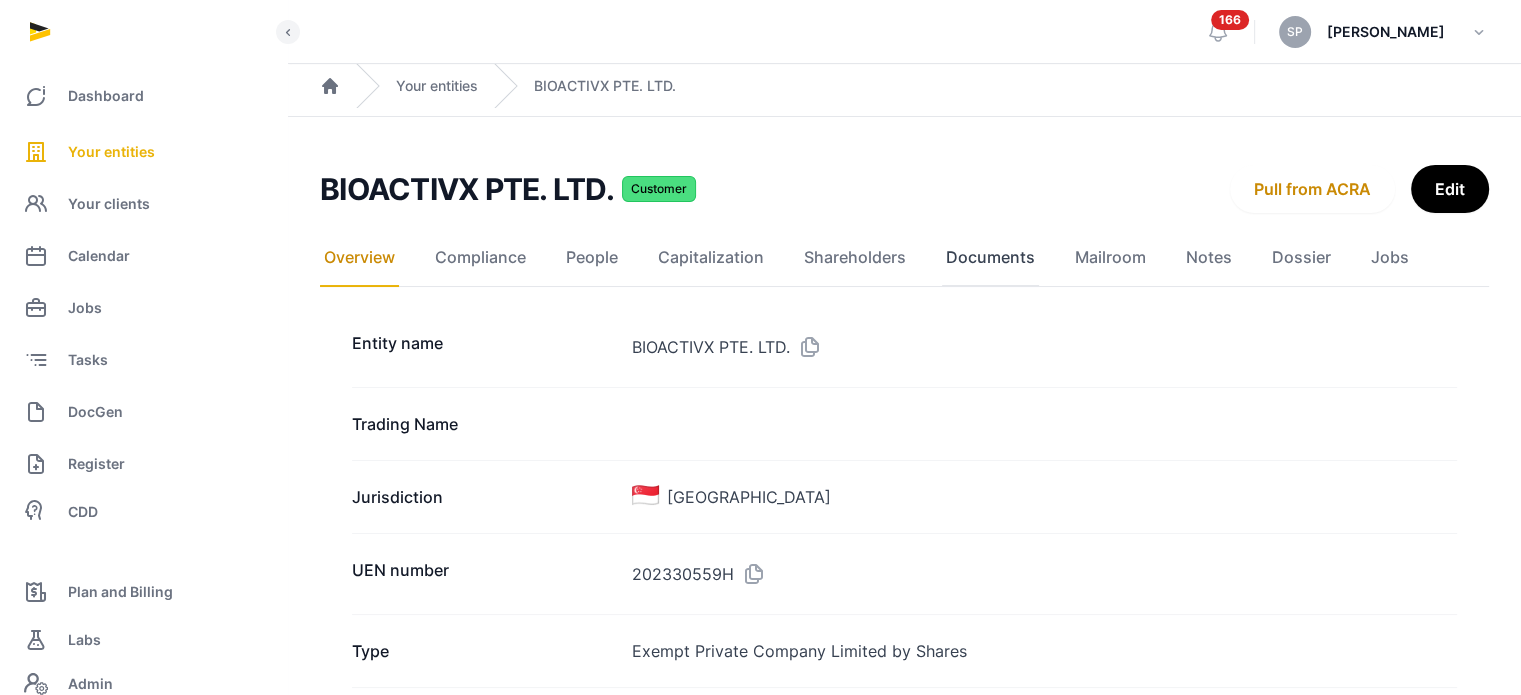 click on "Documents" 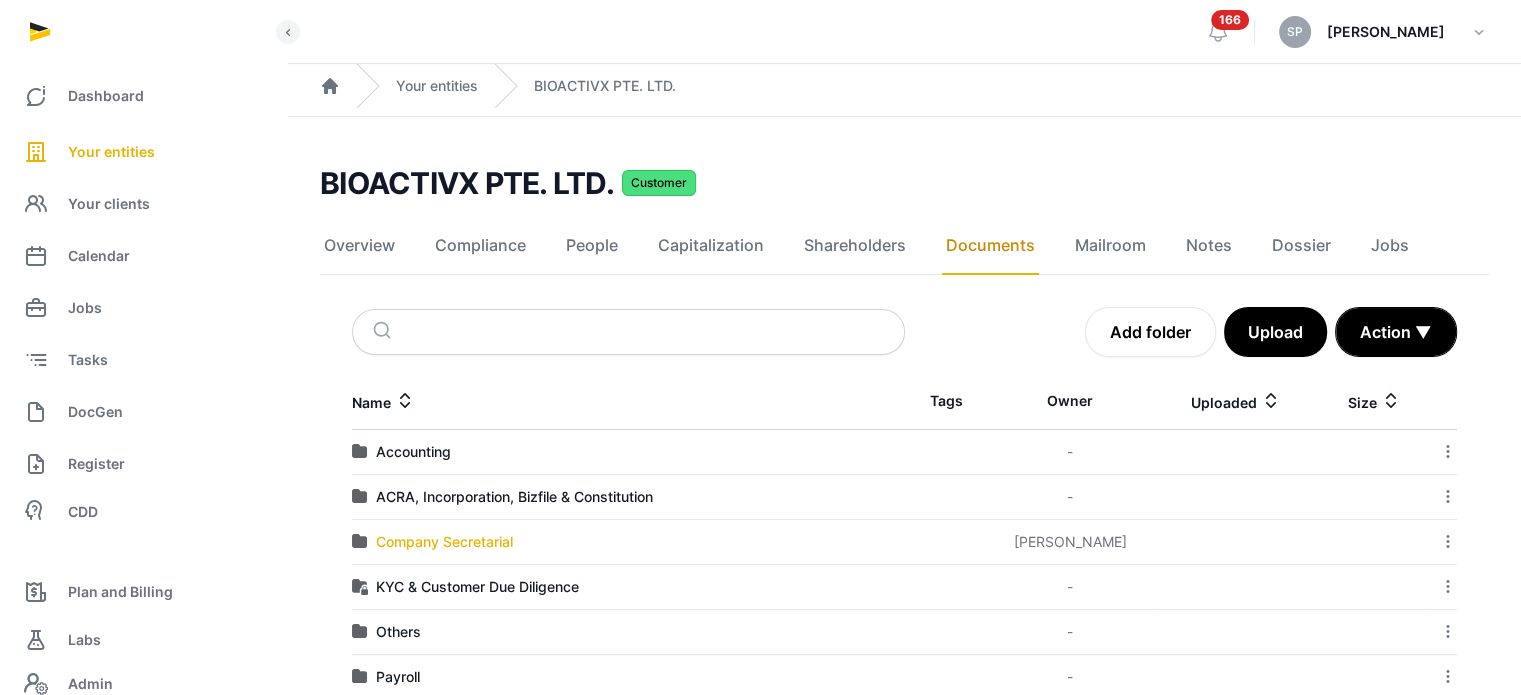 click on "Company Secretarial" at bounding box center (444, 542) 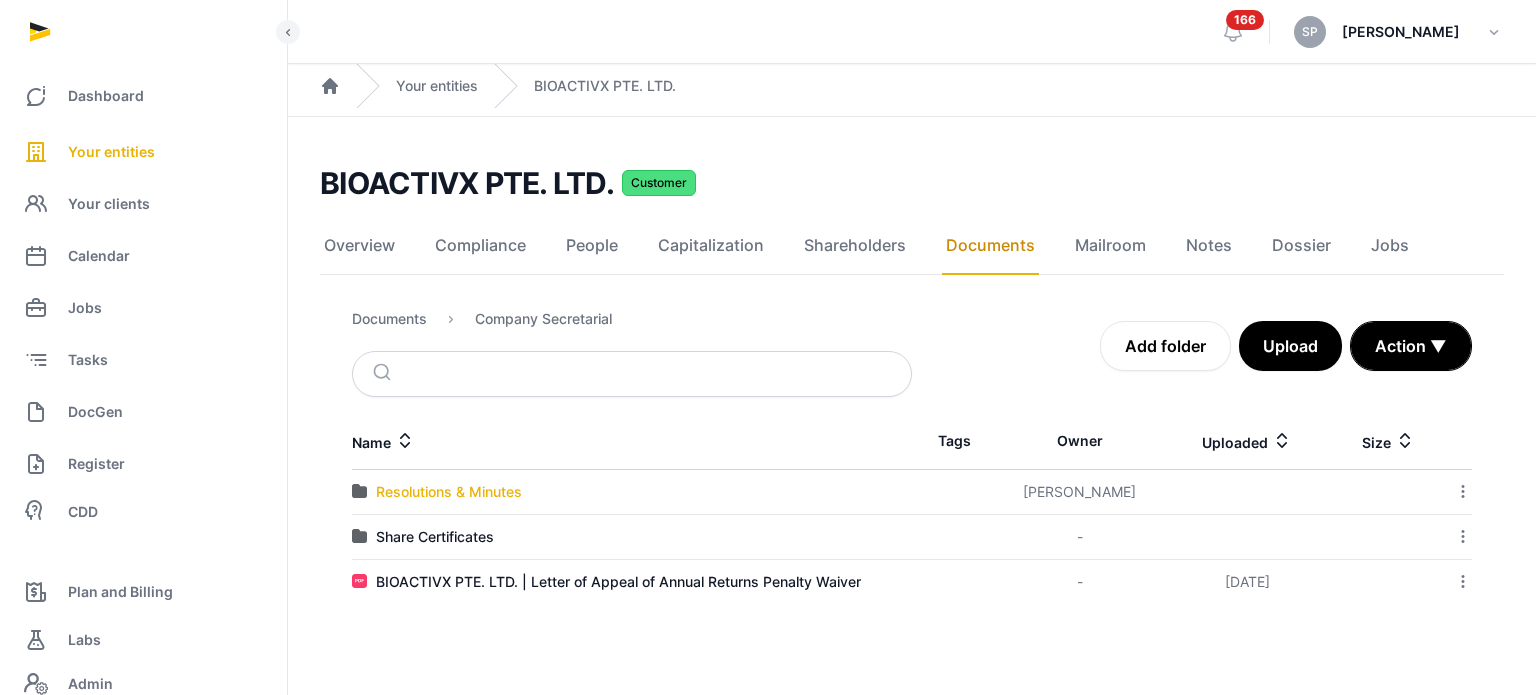 click on "Resolutions & Minutes" at bounding box center [449, 492] 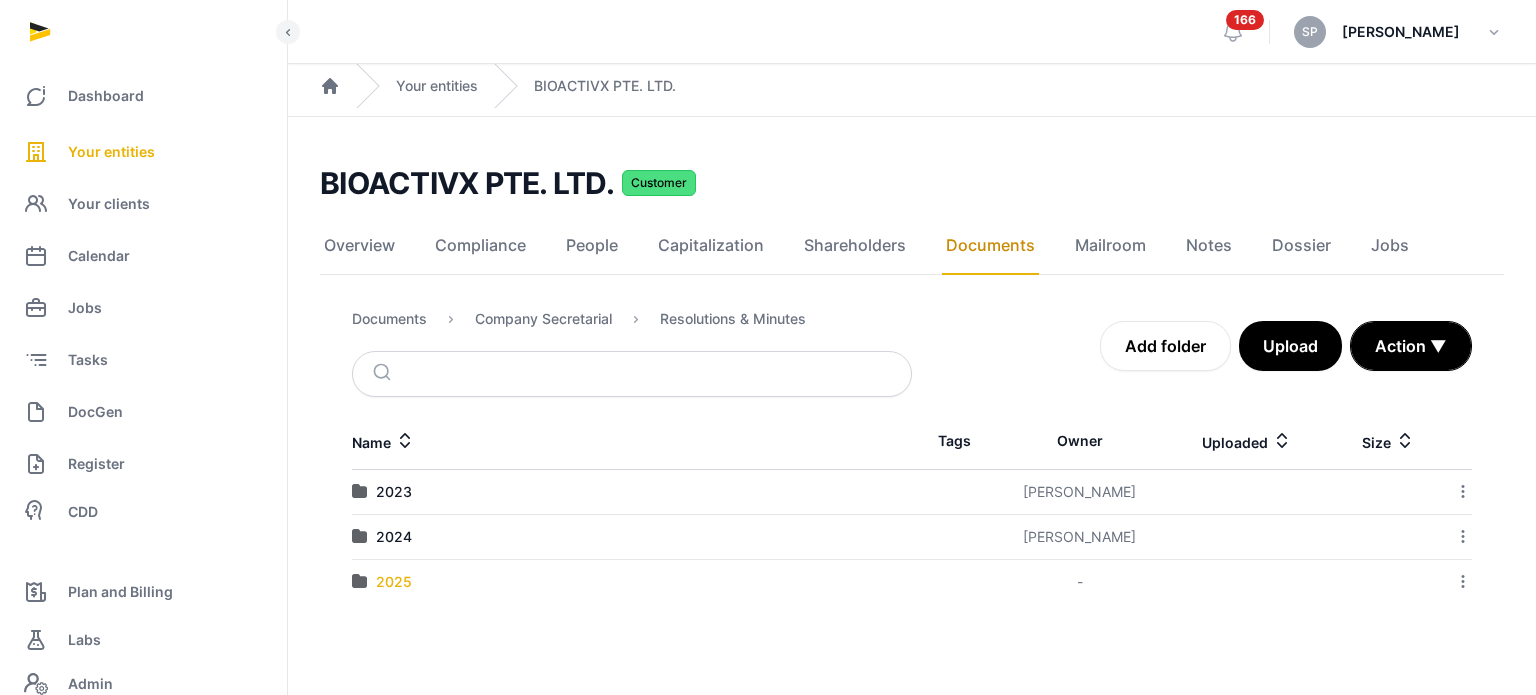 click on "2025" at bounding box center (394, 582) 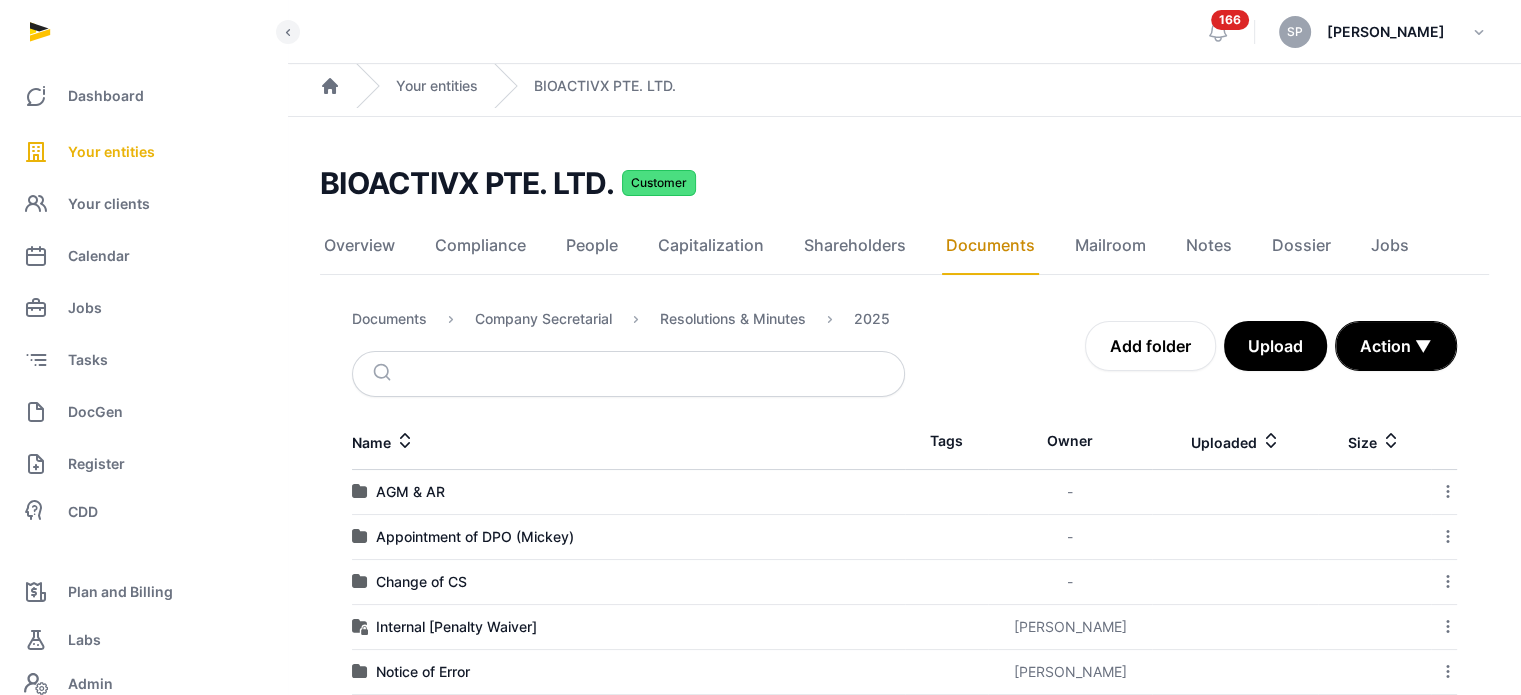 click on "AGM & AR" at bounding box center (628, 492) 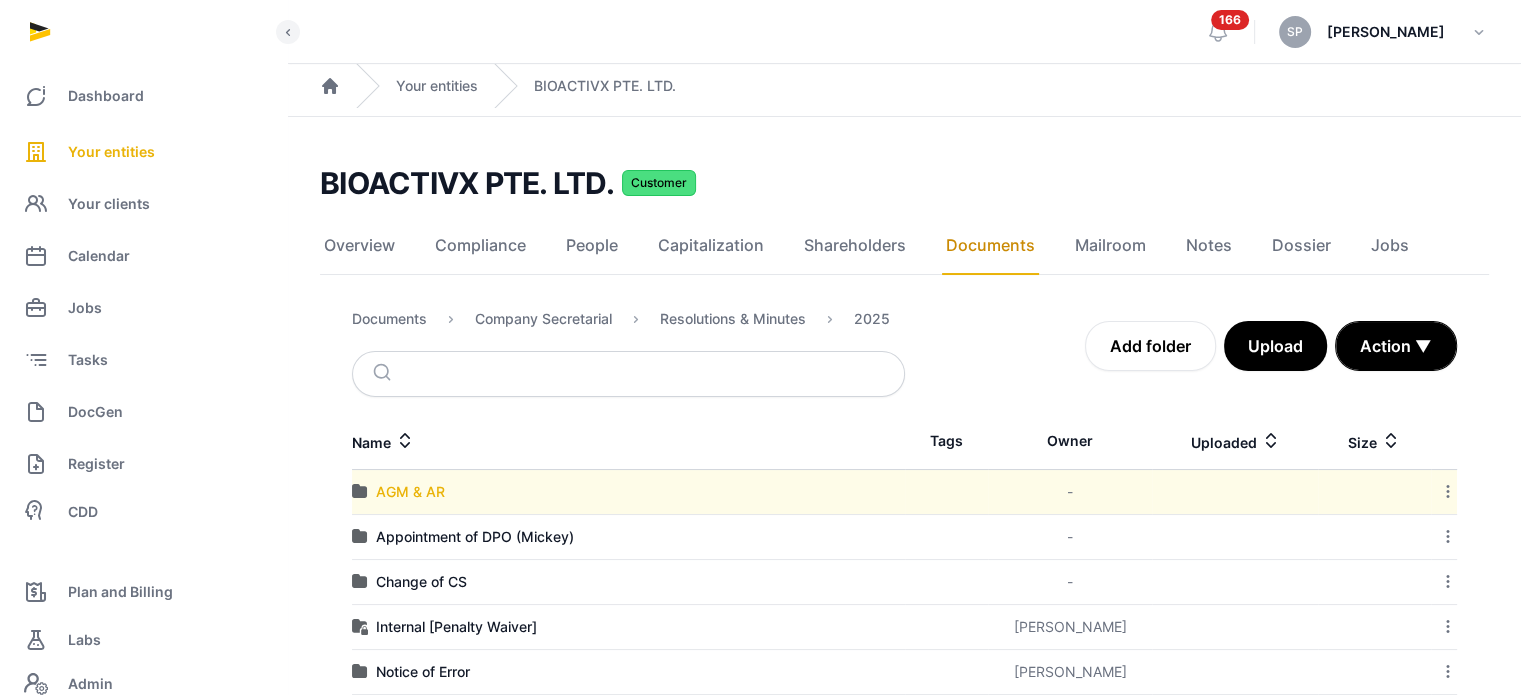 click on "AGM & AR" at bounding box center (410, 492) 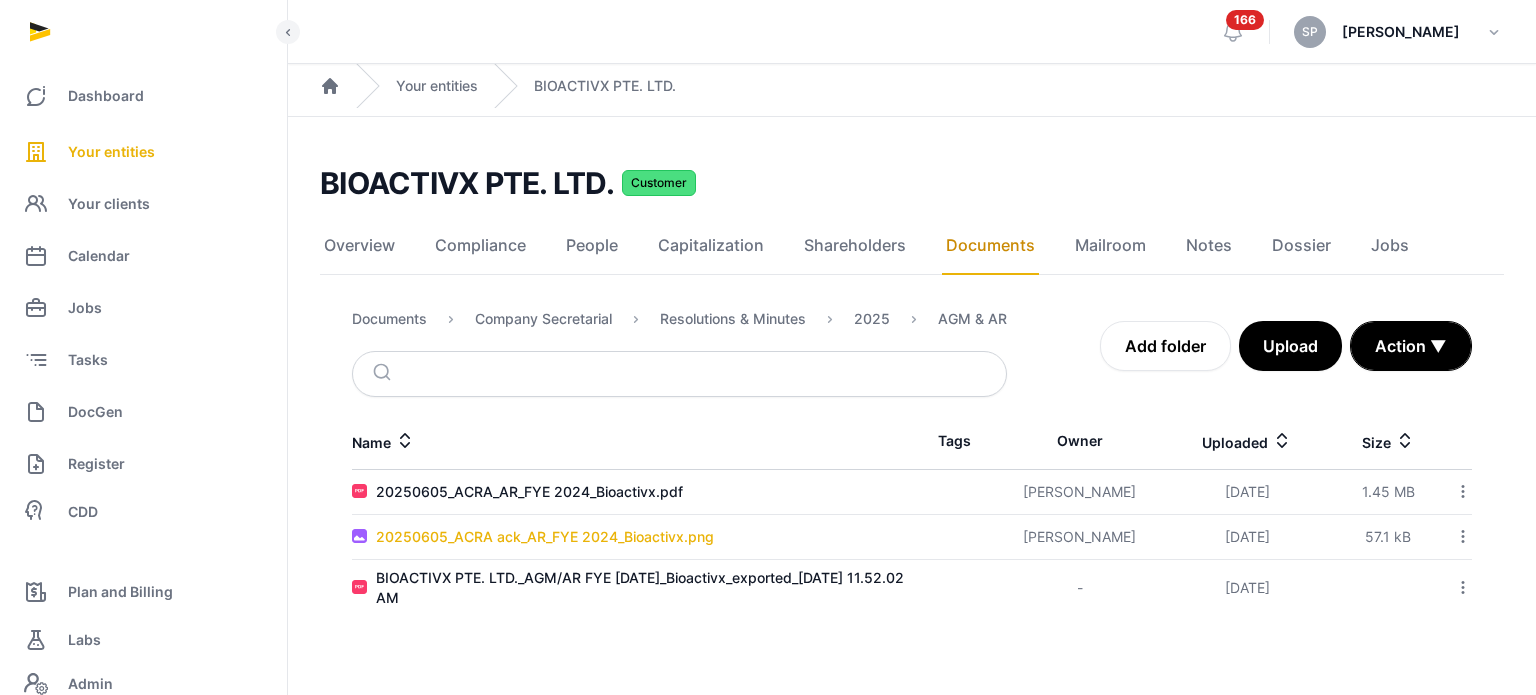 click on "20250605_ACRA ack_AR_FYE 2024_Bioactivx.png" at bounding box center (545, 537) 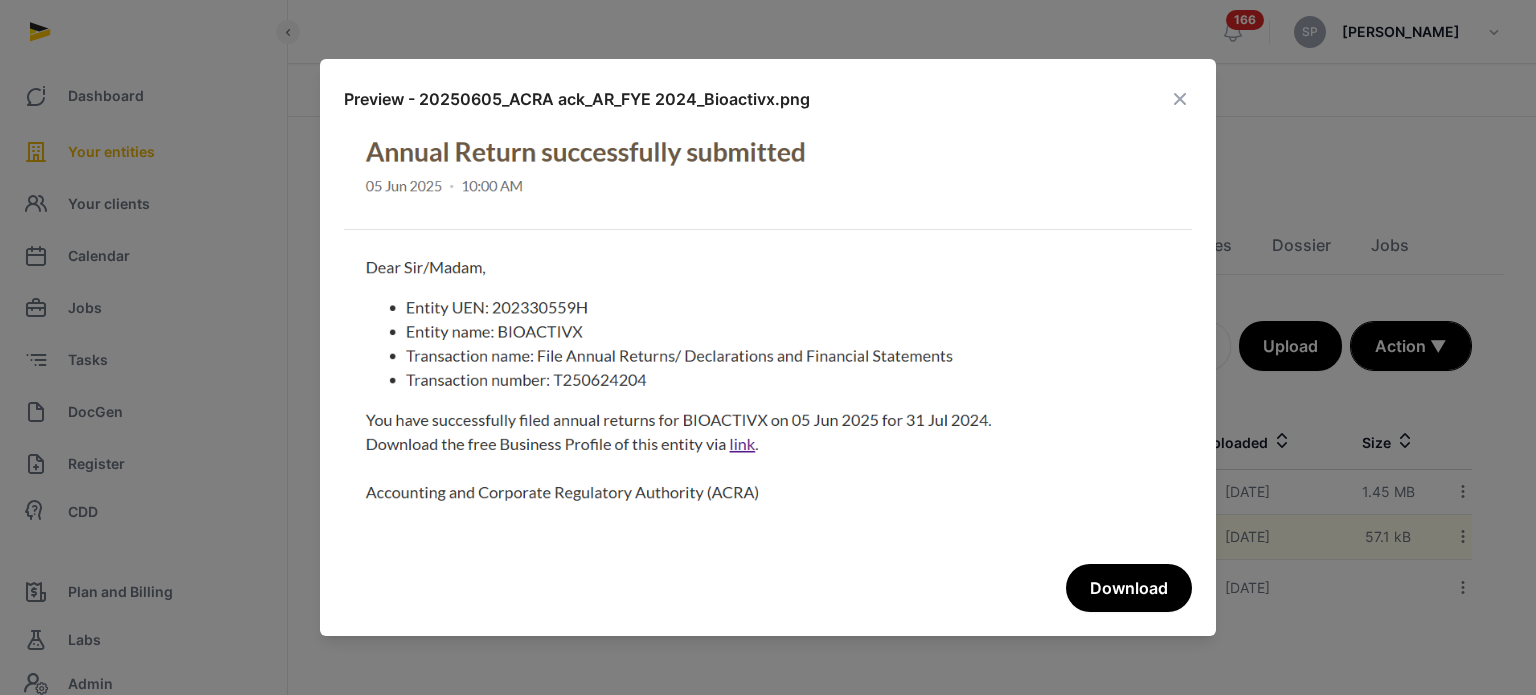 click on "Preview - 20250605_ACRA ack_AR_FYE 2024_Bioactivx.png Download" at bounding box center (768, 347) 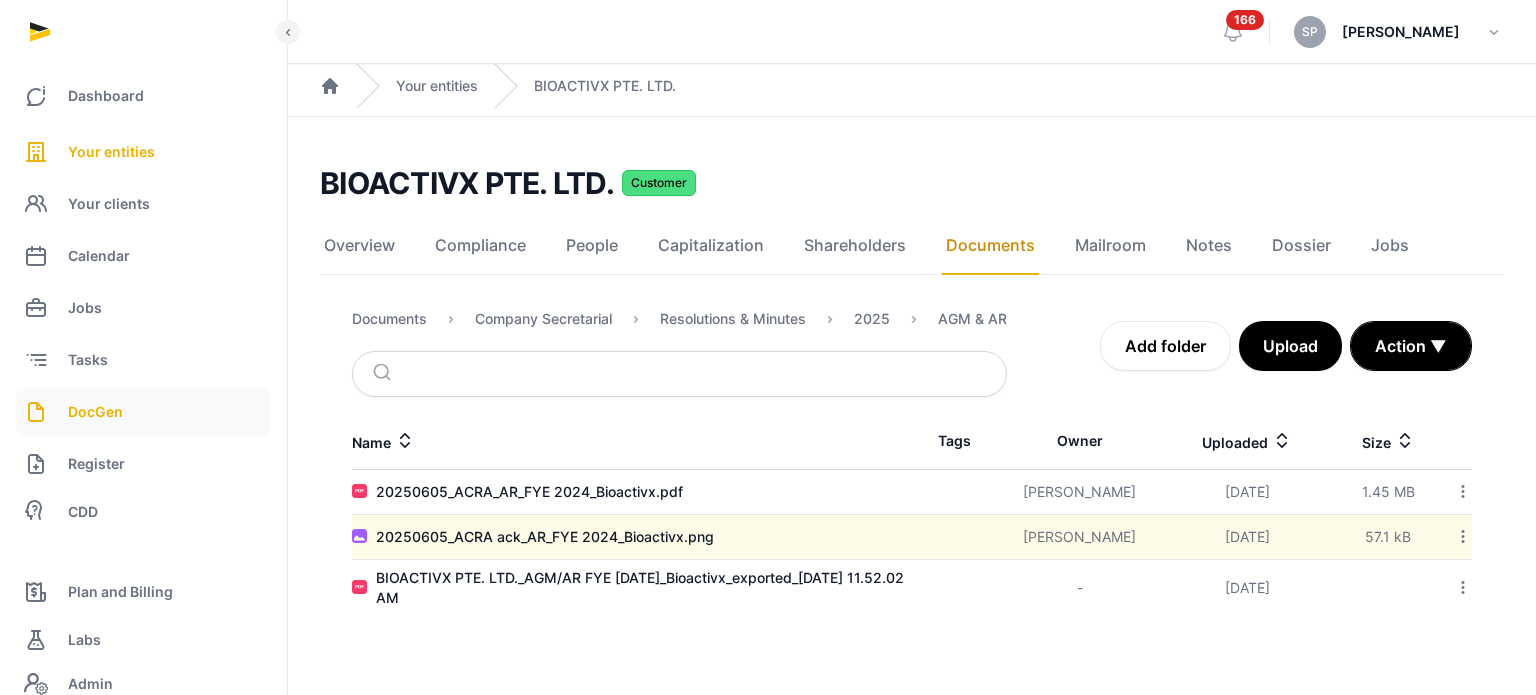 click on "DocGen" at bounding box center (95, 412) 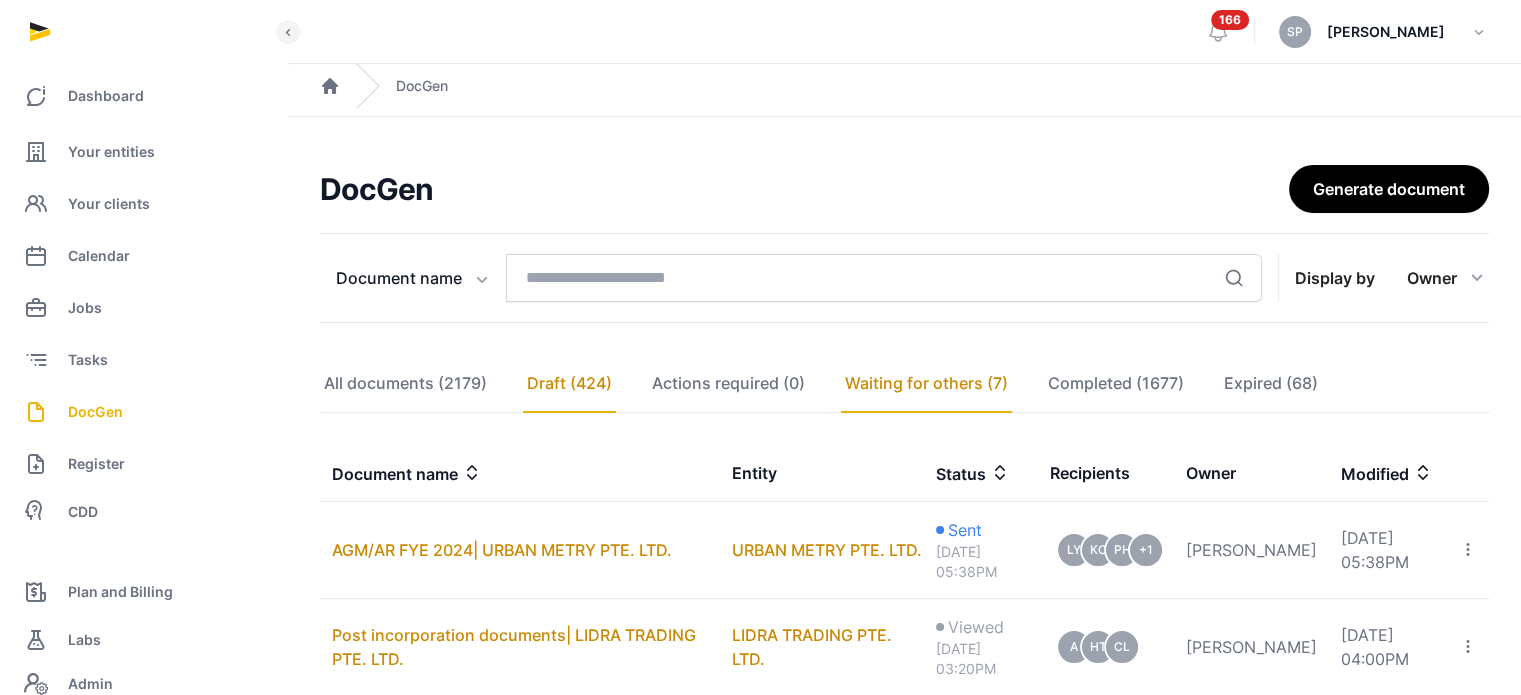 click on "Draft (424)" 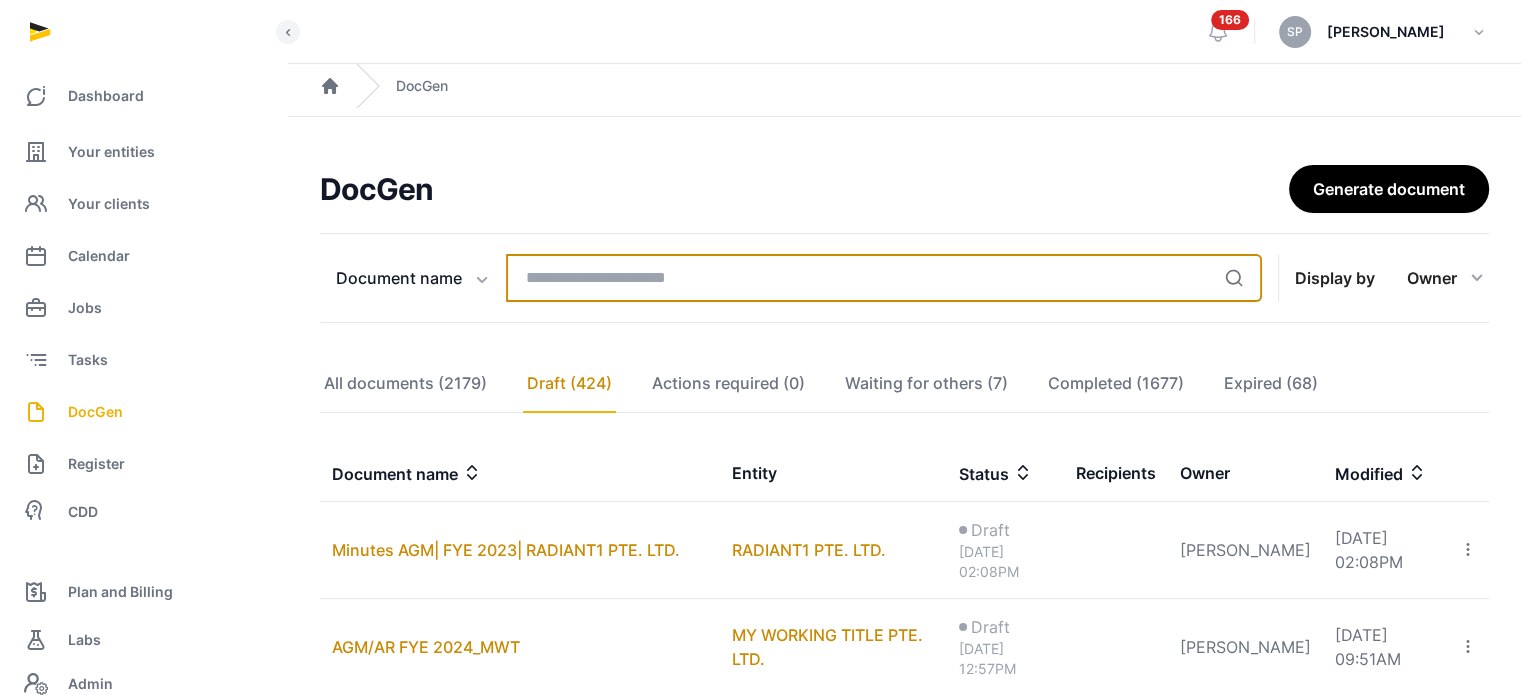 click at bounding box center [884, 278] 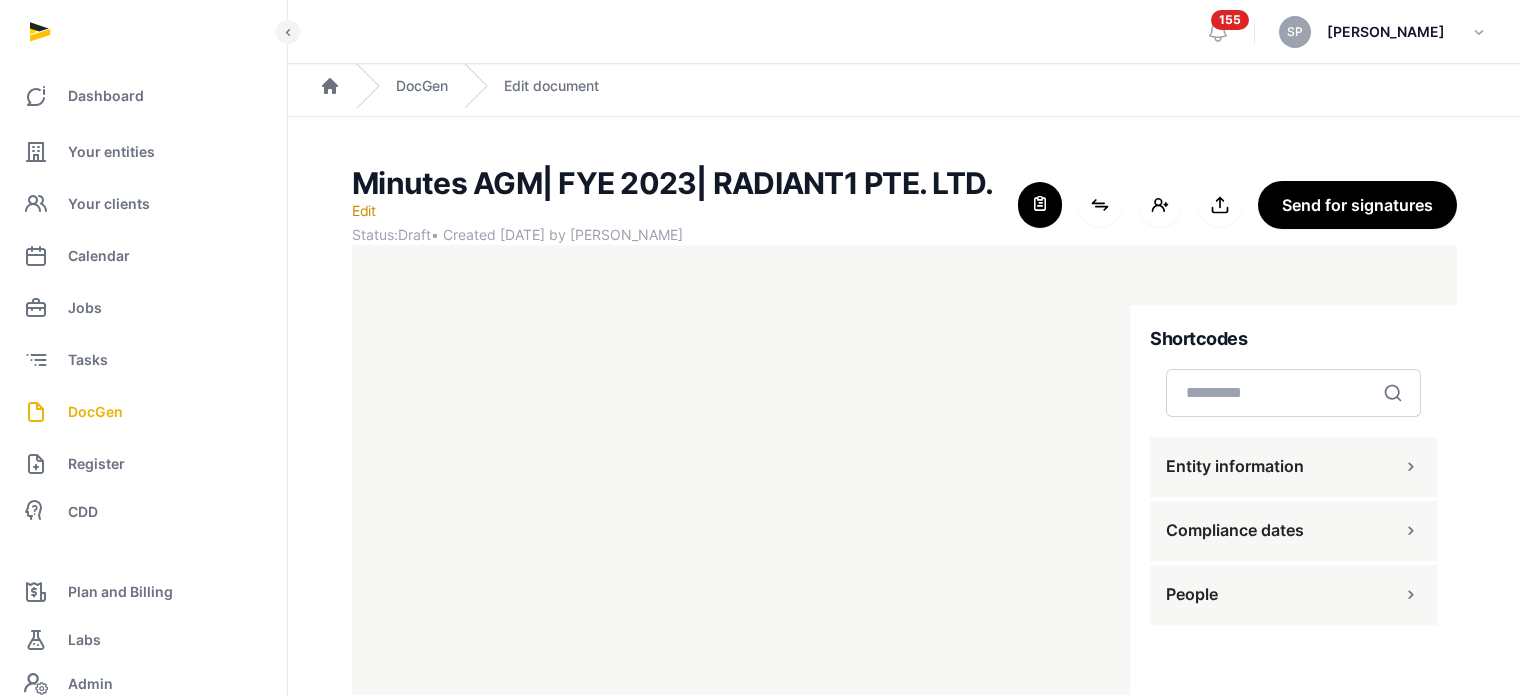 scroll, scrollTop: 0, scrollLeft: 0, axis: both 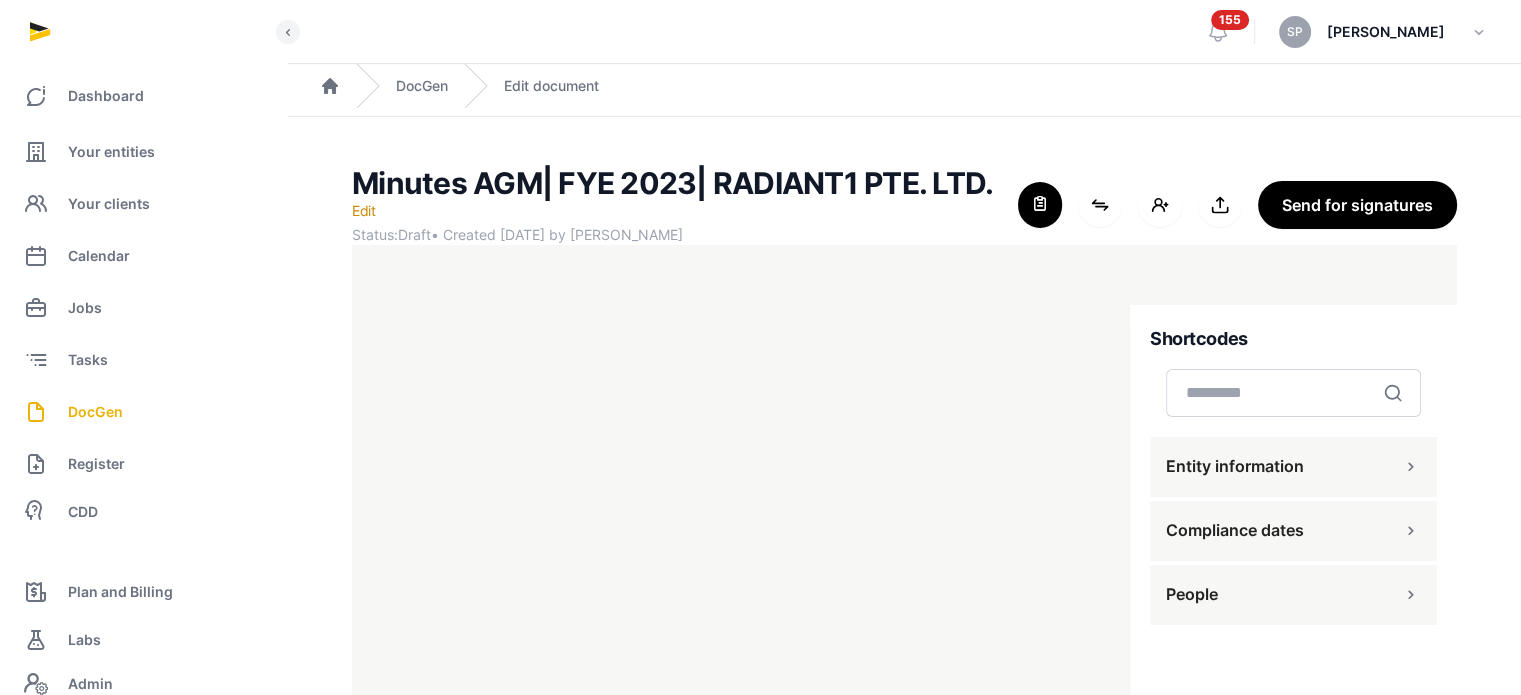 click on "People" at bounding box center (1293, 595) 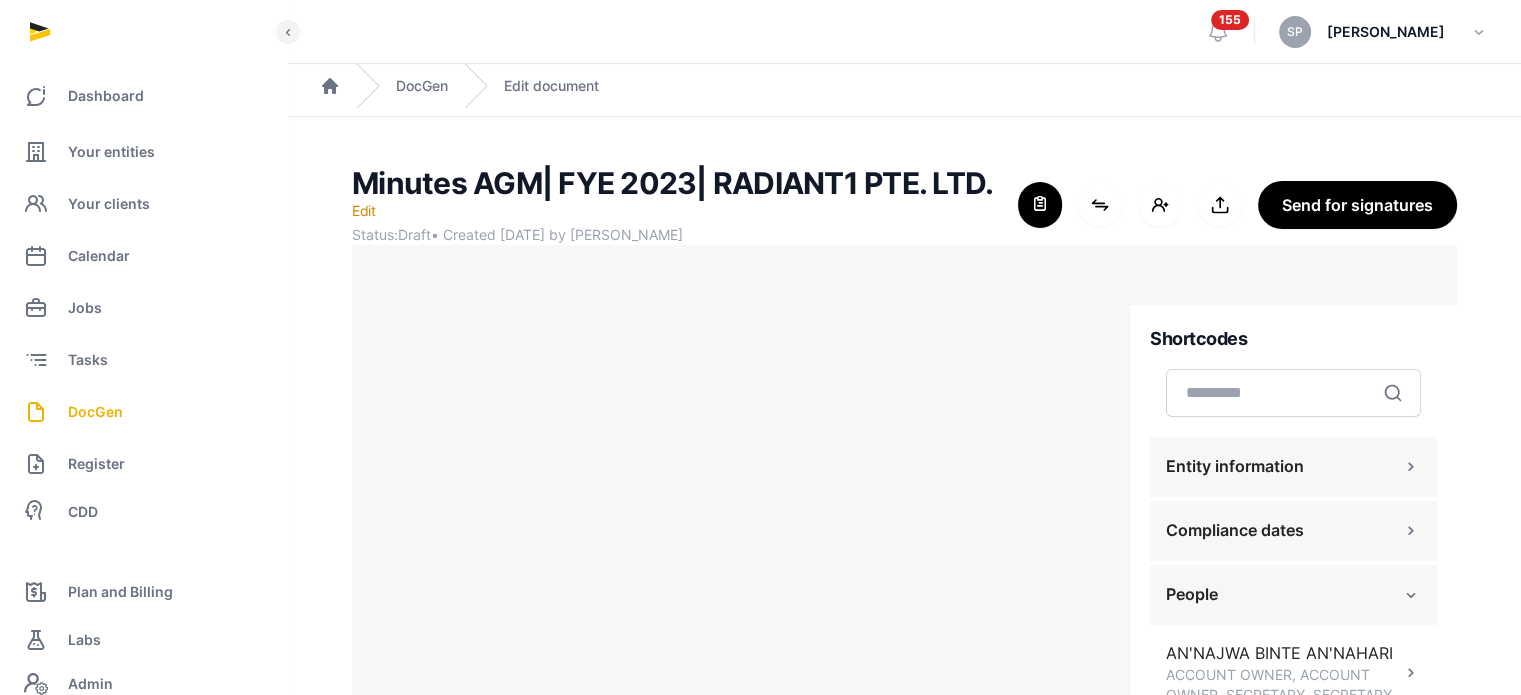 scroll, scrollTop: 428, scrollLeft: 0, axis: vertical 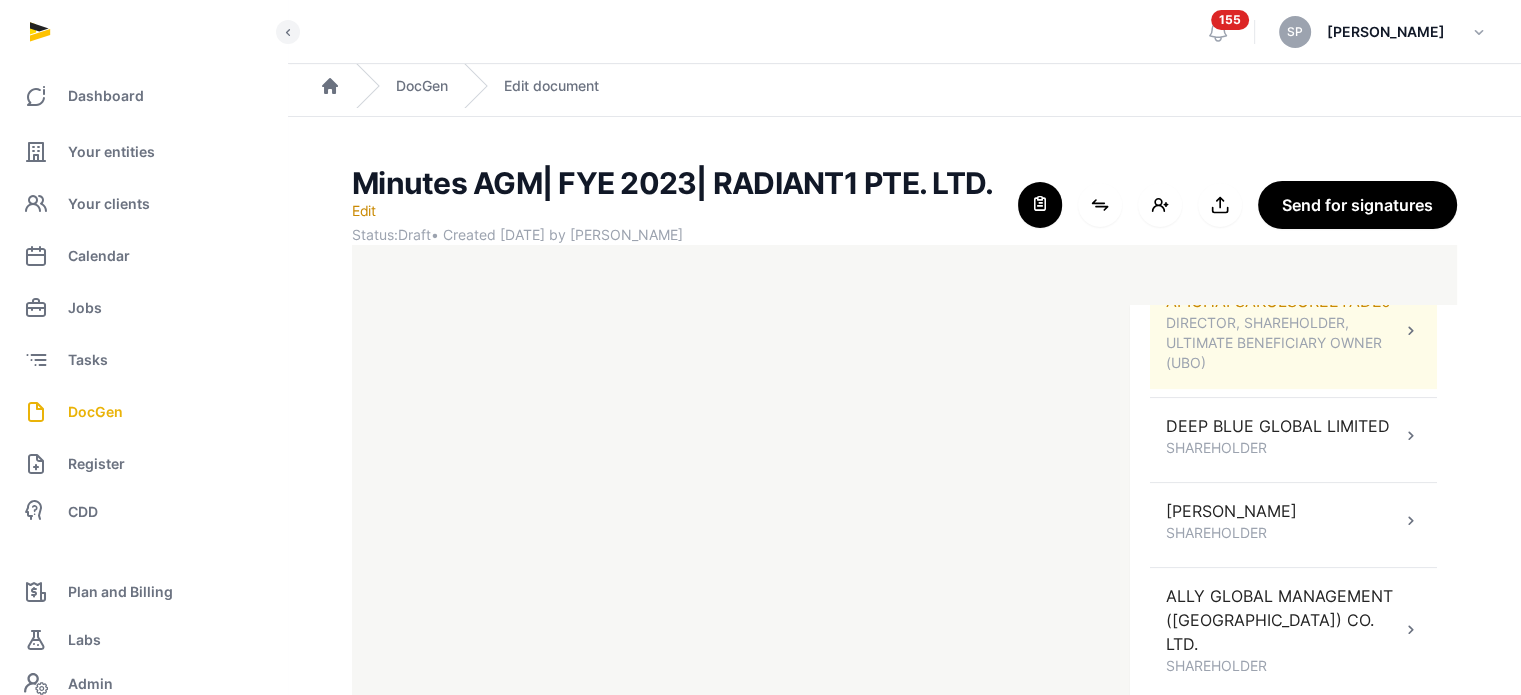 click on "DIRECTOR, SHAREHOLDER, ULTIMATE BENEFICIARY OWNER (UBO)" at bounding box center (1283, 343) 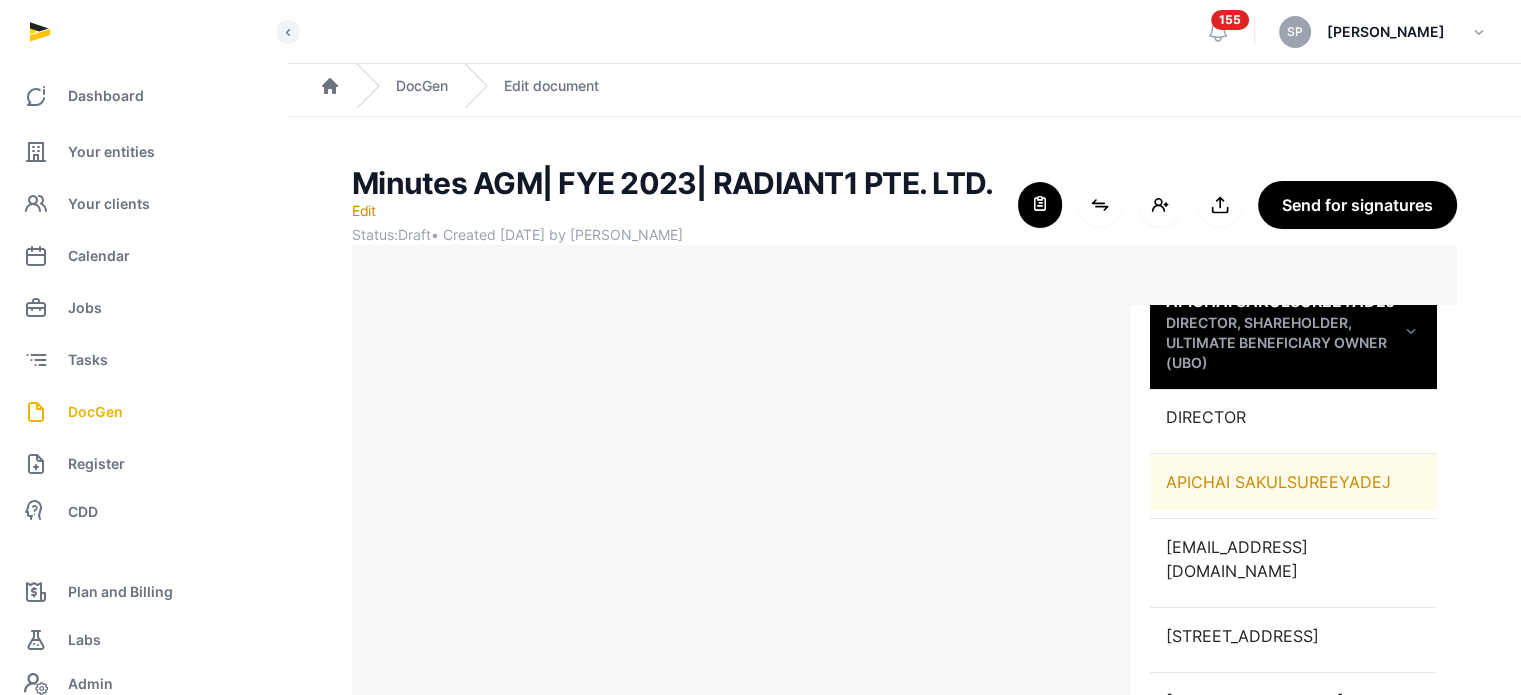 click on "APICHAI SAKULSUREEYADEJ" at bounding box center (1293, 482) 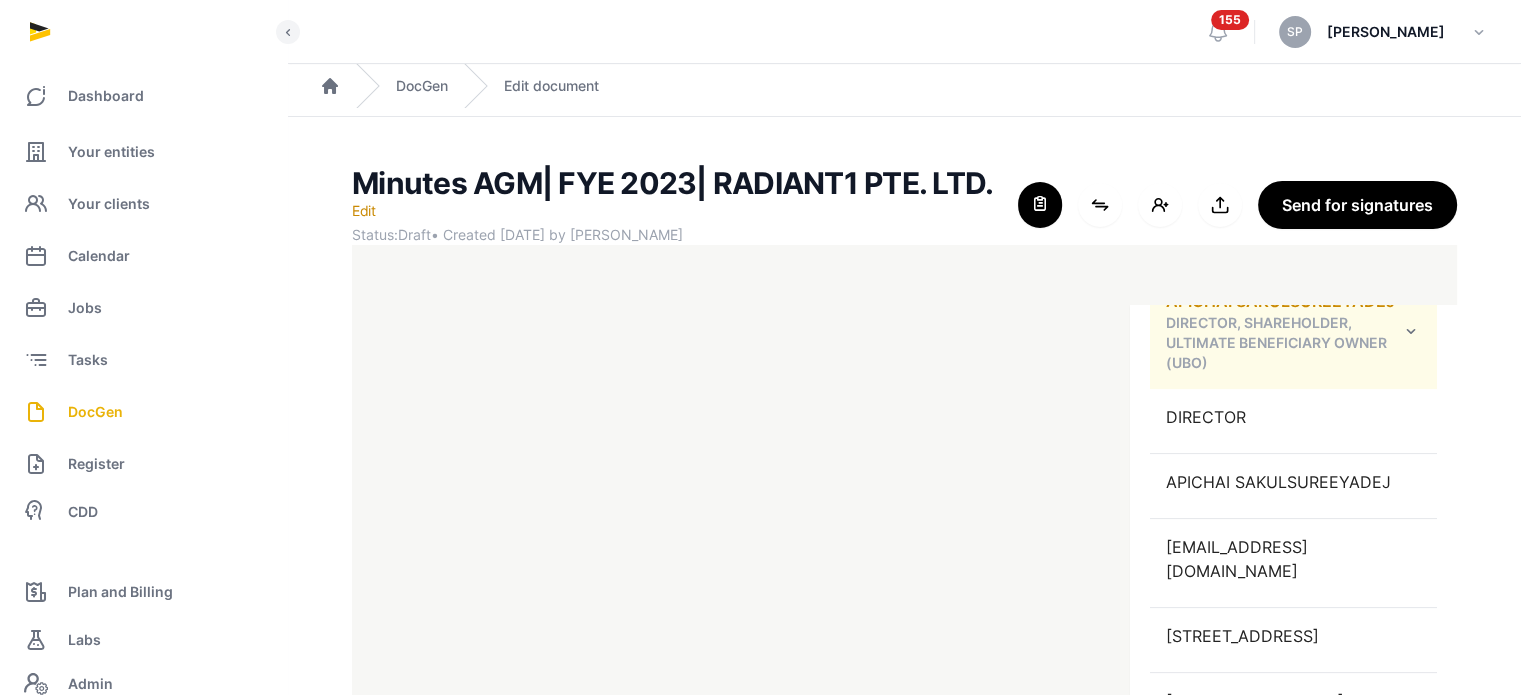 click at bounding box center (1411, 331) 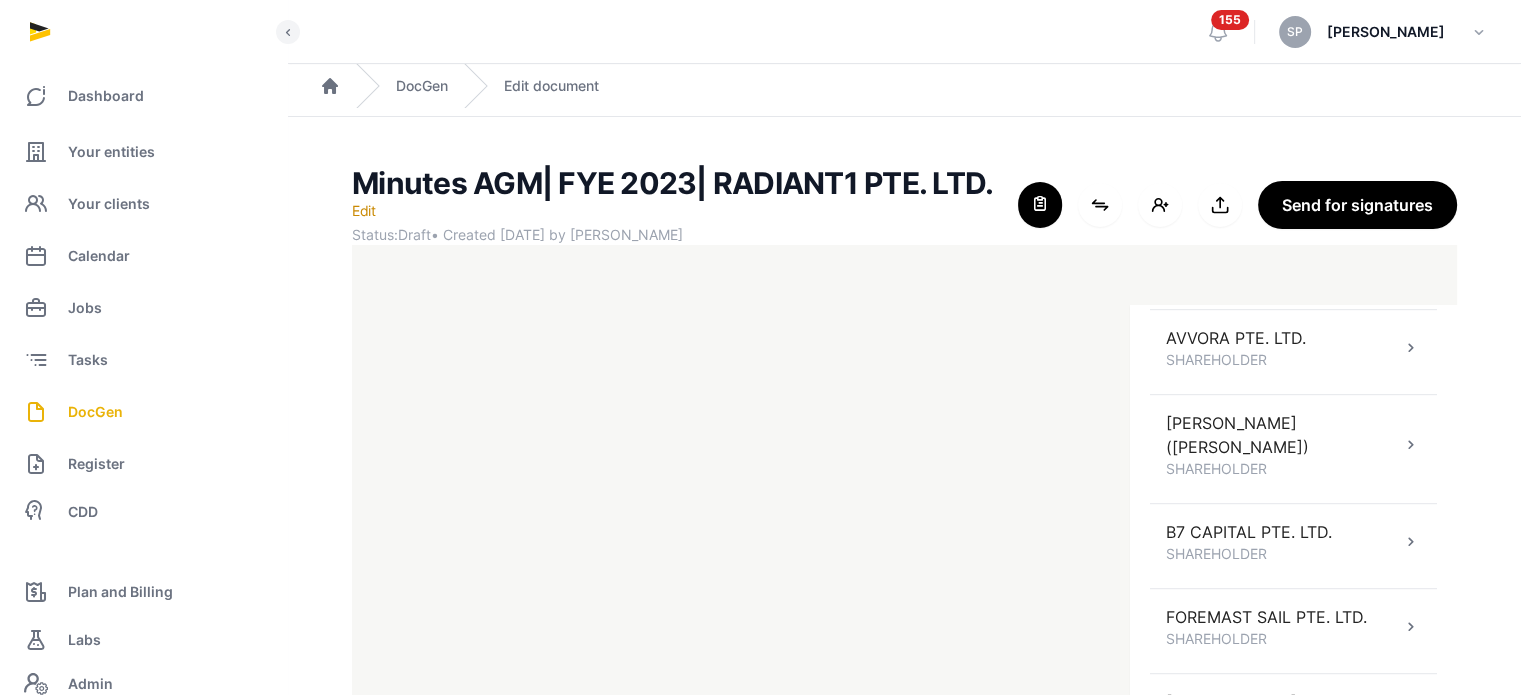 scroll, scrollTop: 1256, scrollLeft: 0, axis: vertical 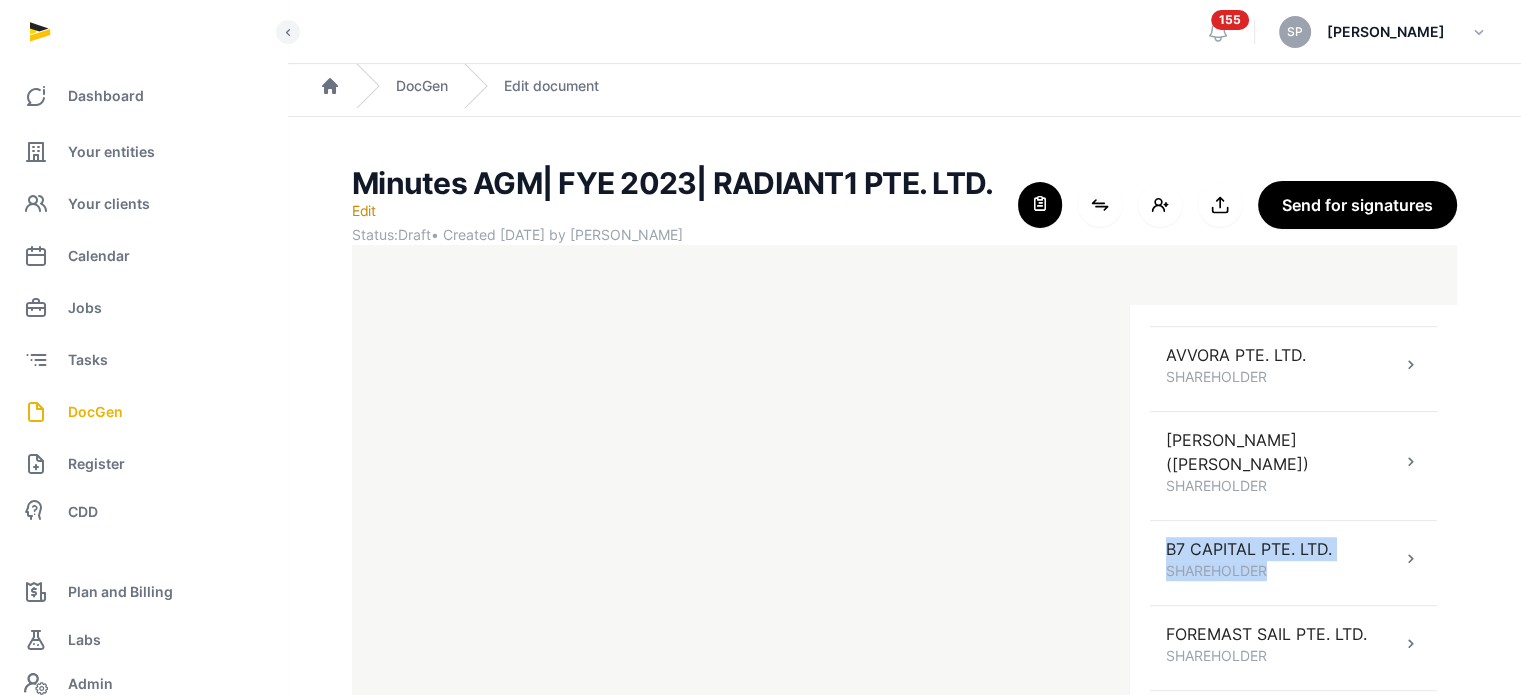 drag, startPoint x: 1440, startPoint y: 608, endPoint x: 1452, endPoint y: 679, distance: 72.00694 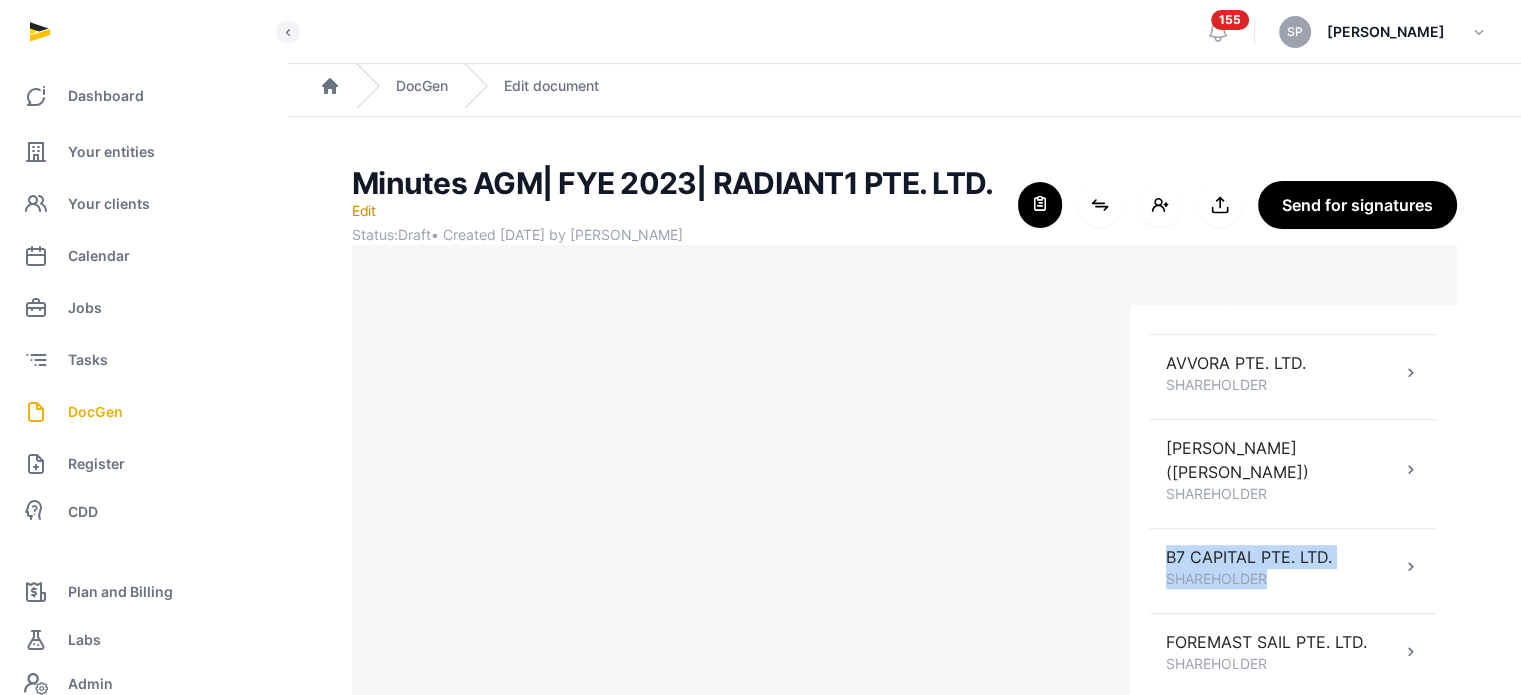 scroll, scrollTop: 1308, scrollLeft: 0, axis: vertical 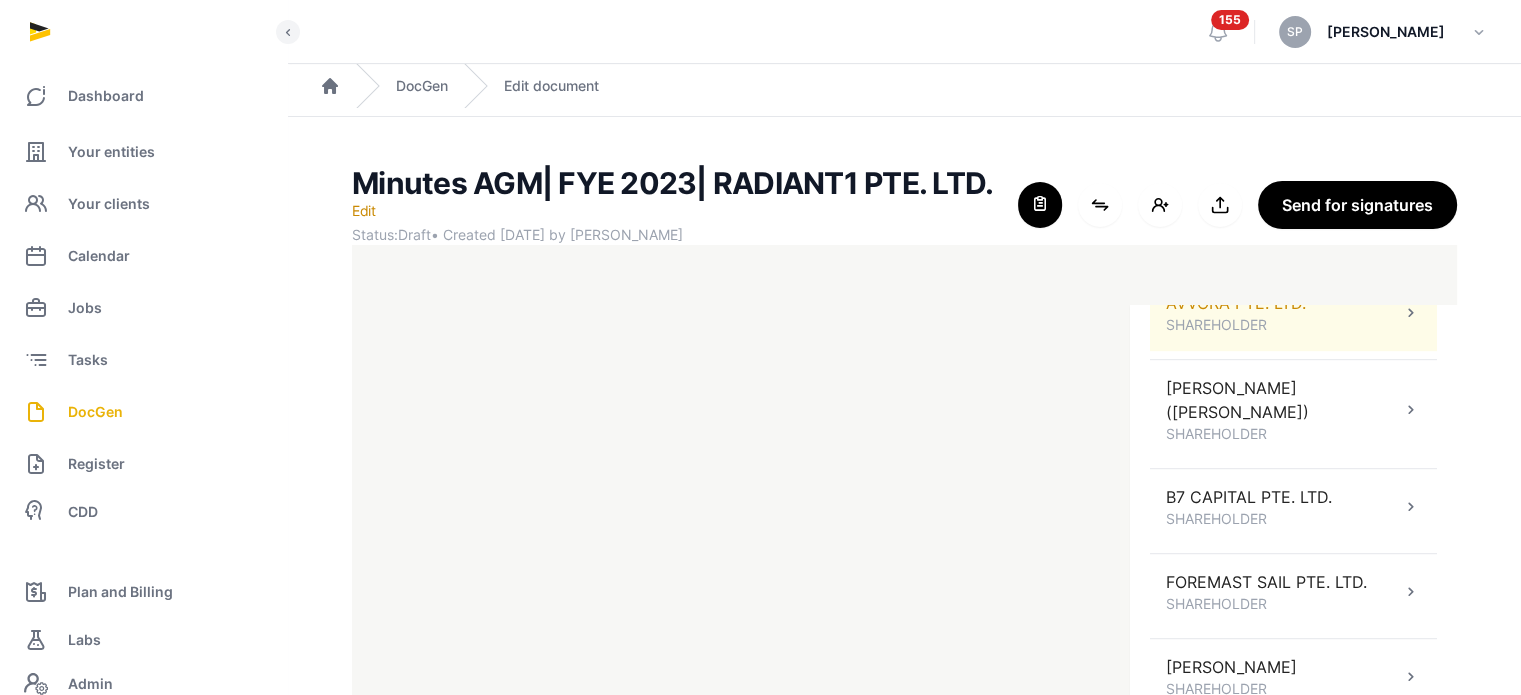click on "AVVORA PTE. LTD. SHAREHOLDER" at bounding box center [1293, 313] 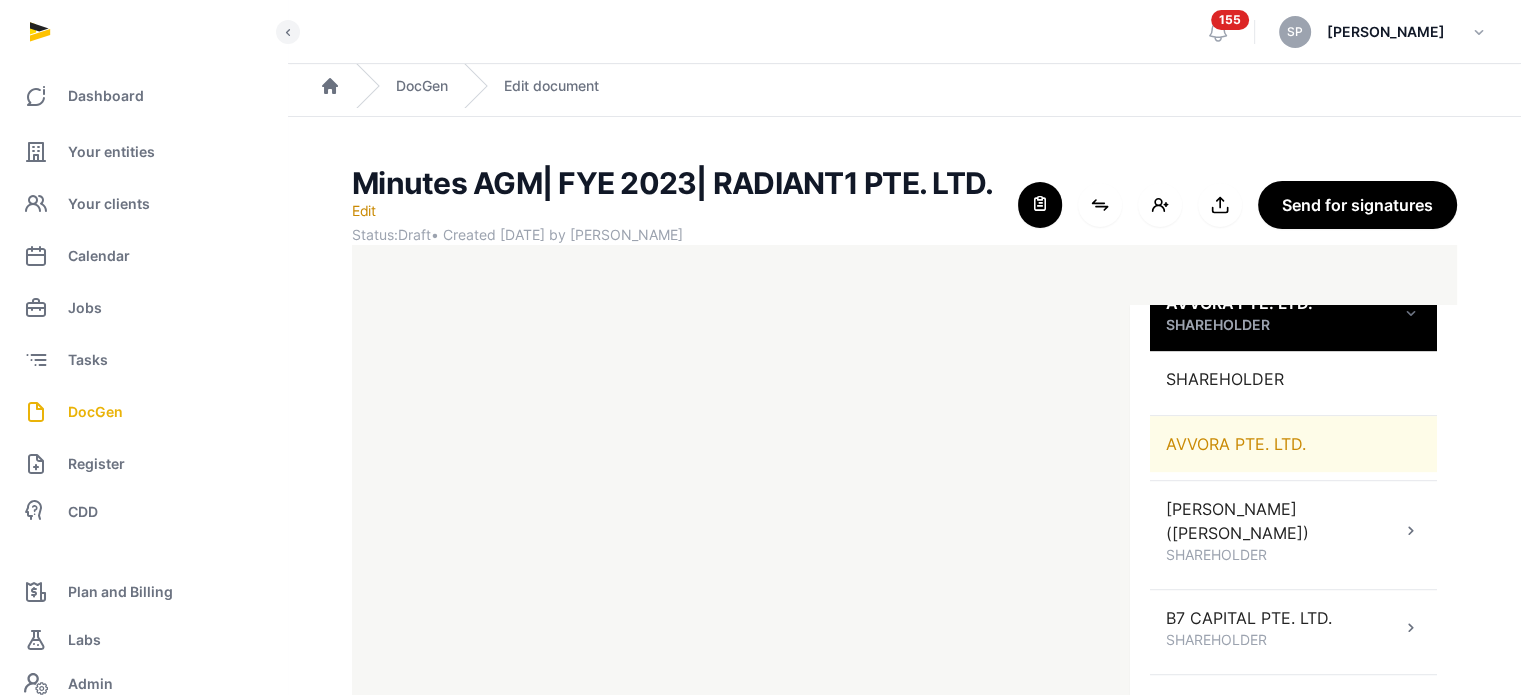 click on "AVVORA PTE. LTD." at bounding box center (1293, 444) 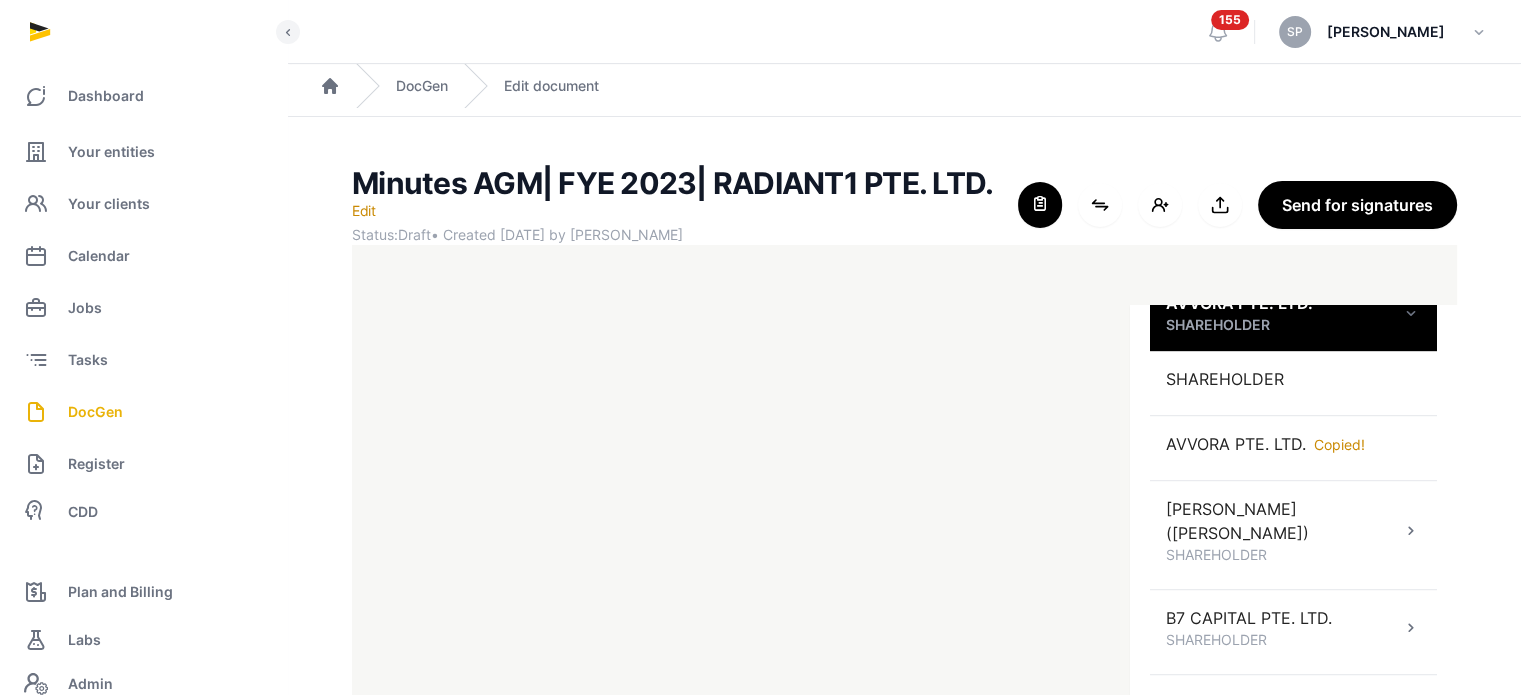click on "CHOW [PERSON_NAME] SHAREHOLDER" at bounding box center (1259, 228) 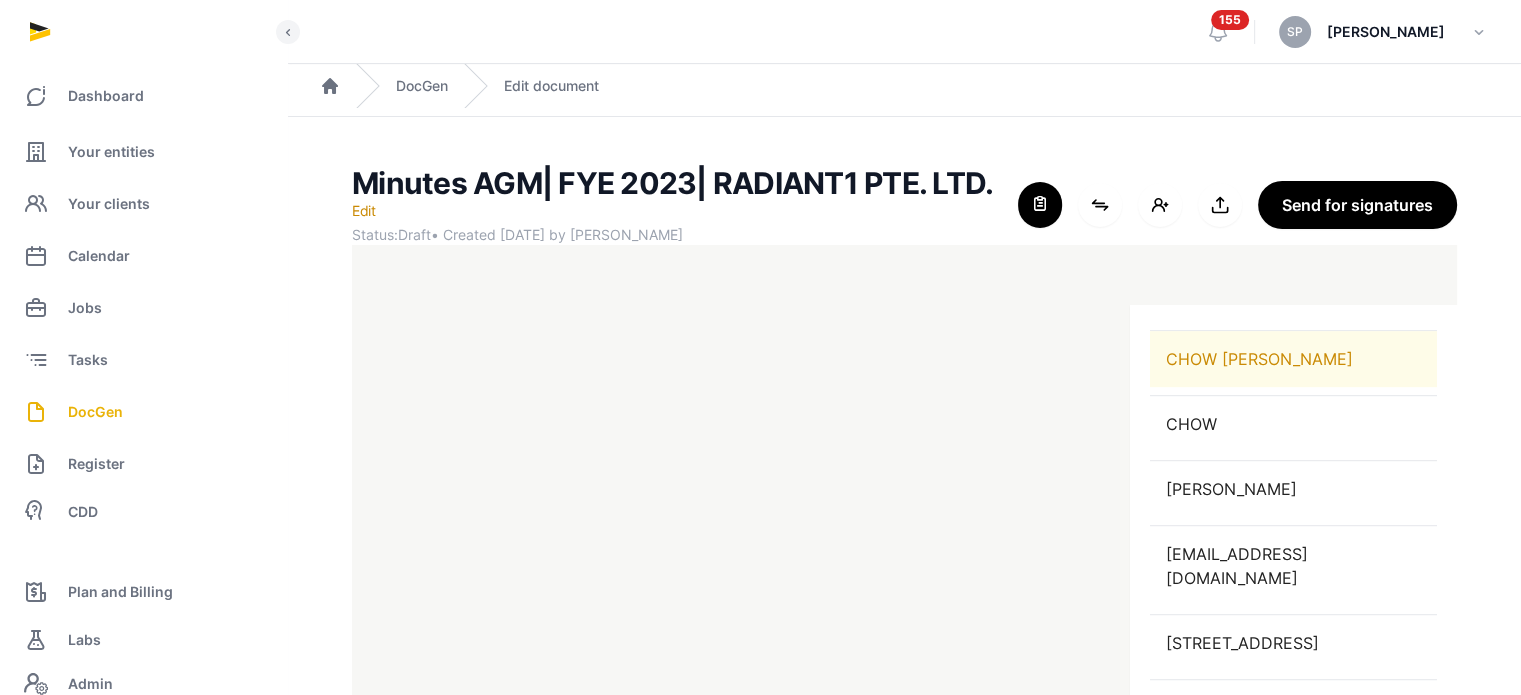 click on "CHOW [PERSON_NAME]" at bounding box center [1293, 359] 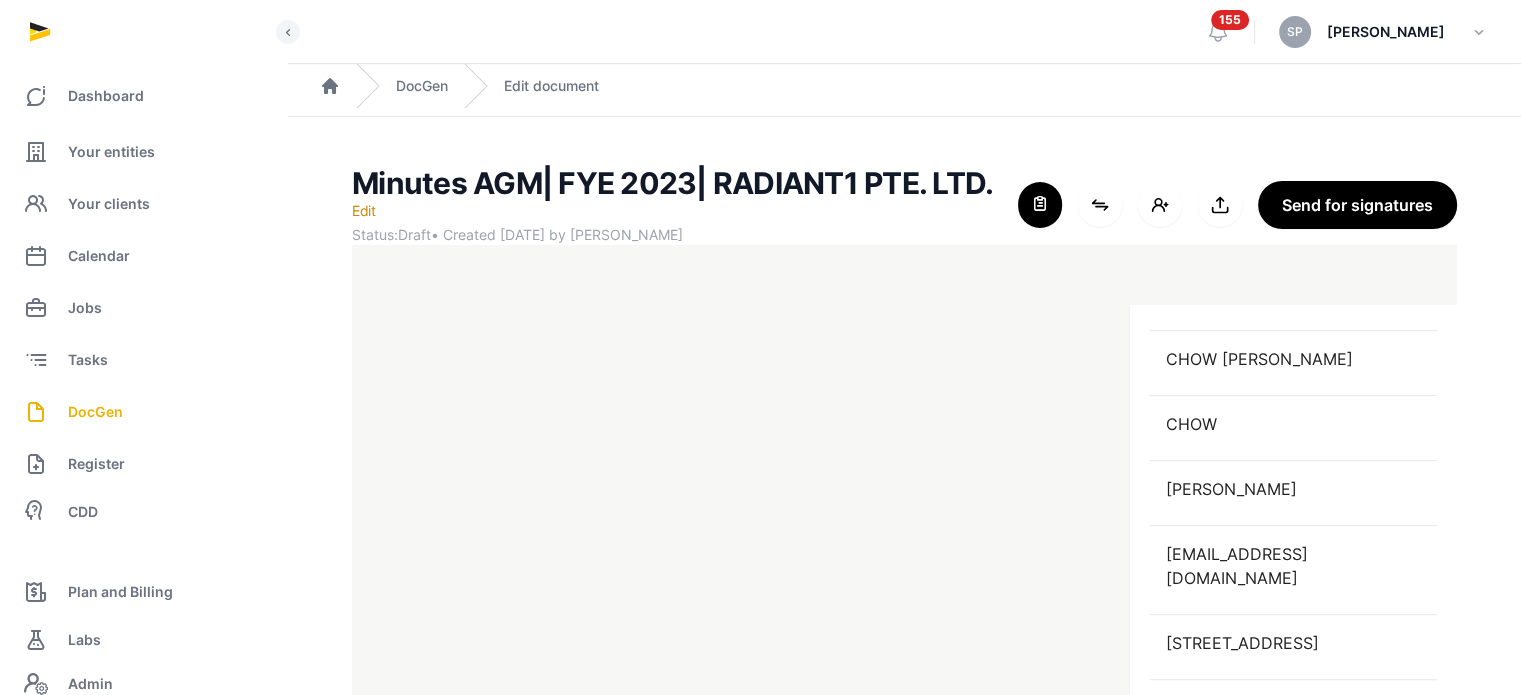 click at bounding box center (1411, 228) 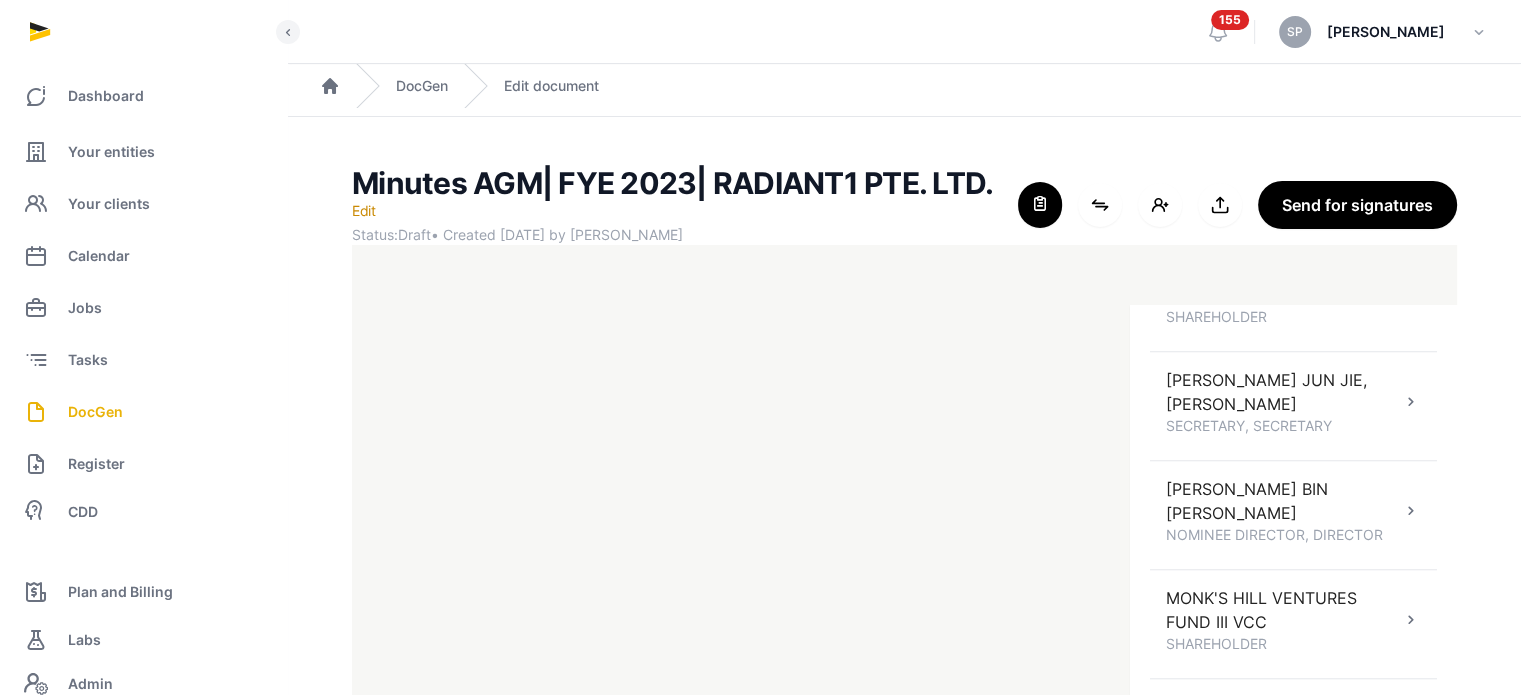 scroll, scrollTop: 1961, scrollLeft: 0, axis: vertical 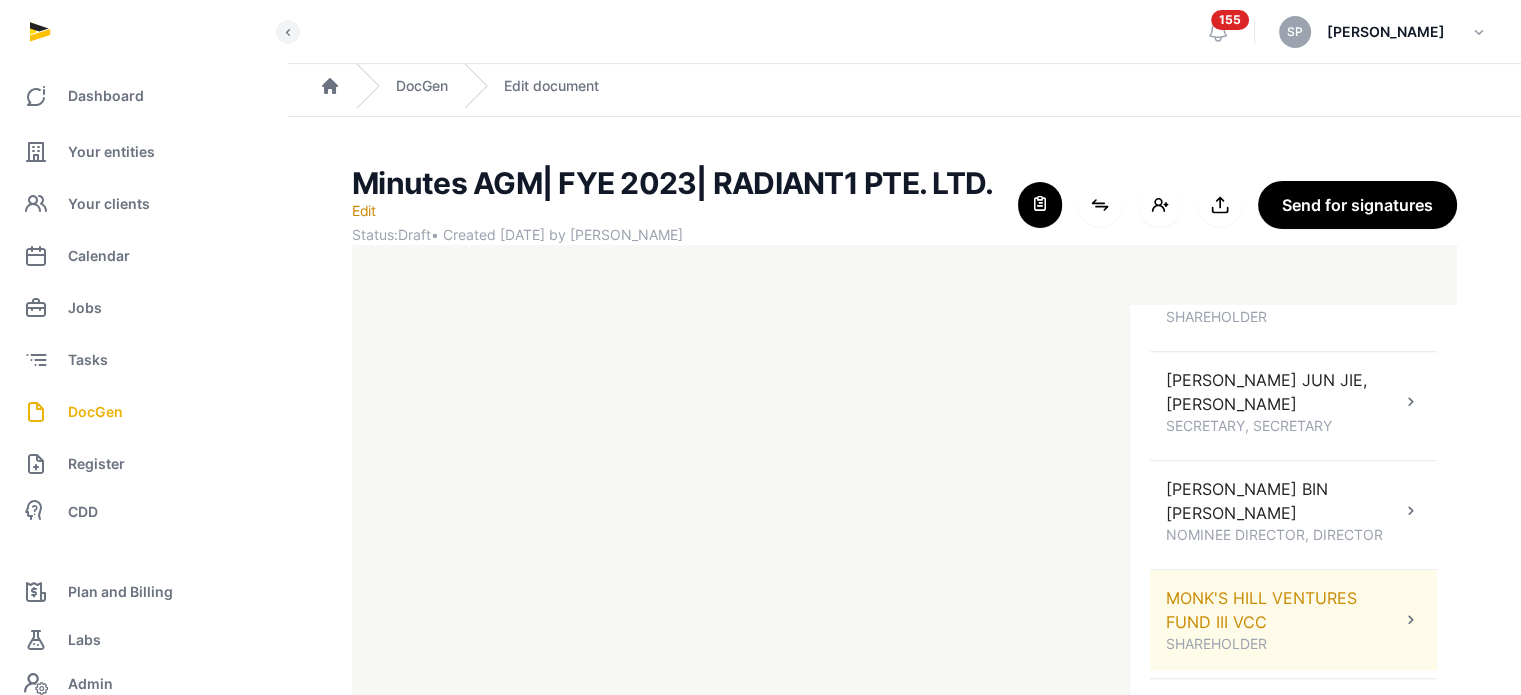 click at bounding box center (1411, 620) 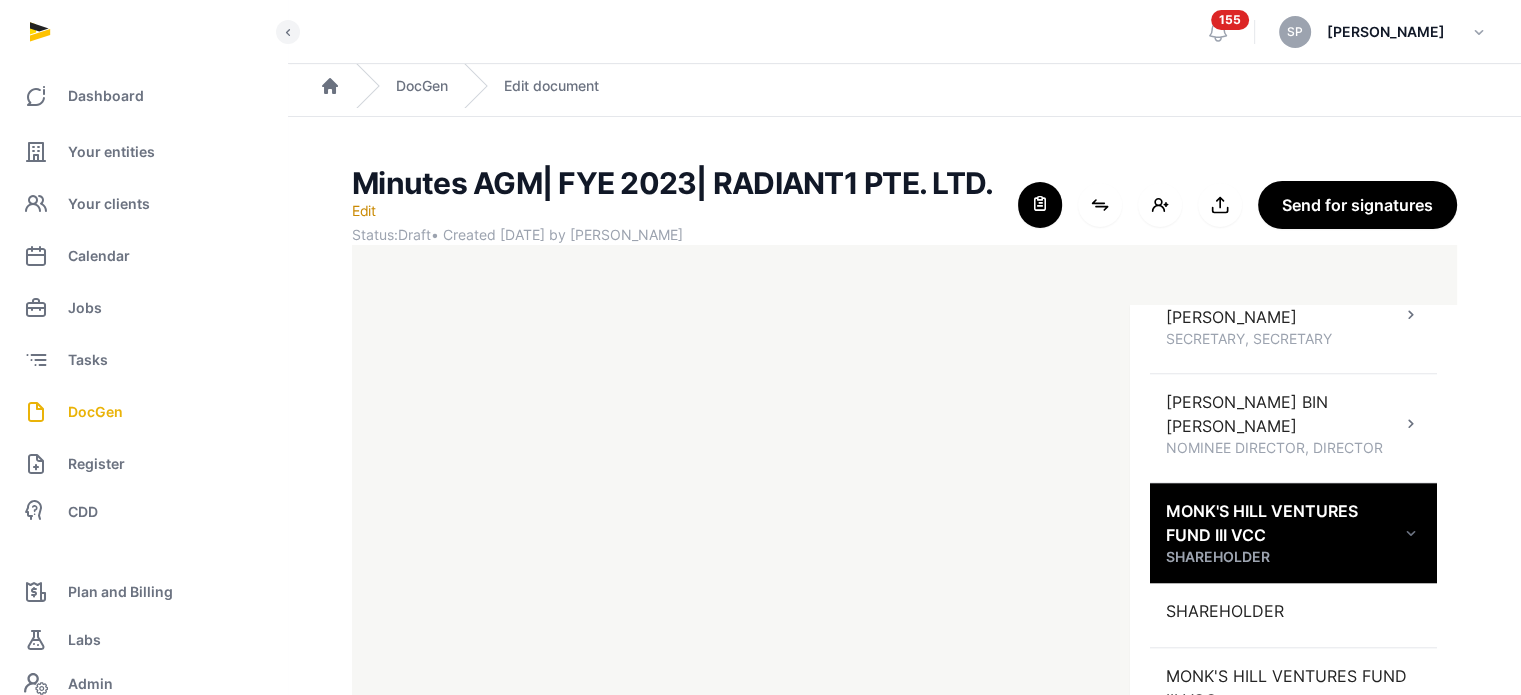 scroll, scrollTop: 111, scrollLeft: 0, axis: vertical 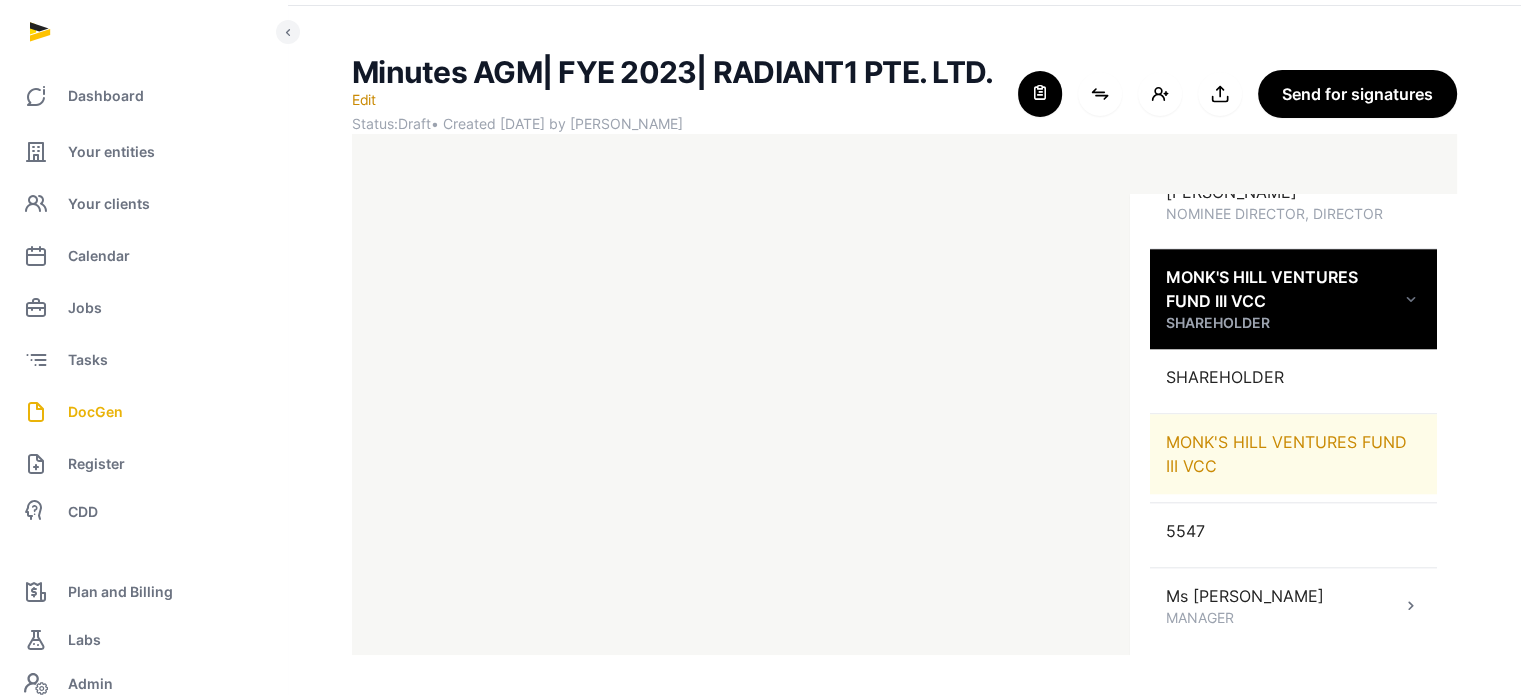 click on "MONK'S HILL VENTURES FUND III VCC" at bounding box center [1293, 454] 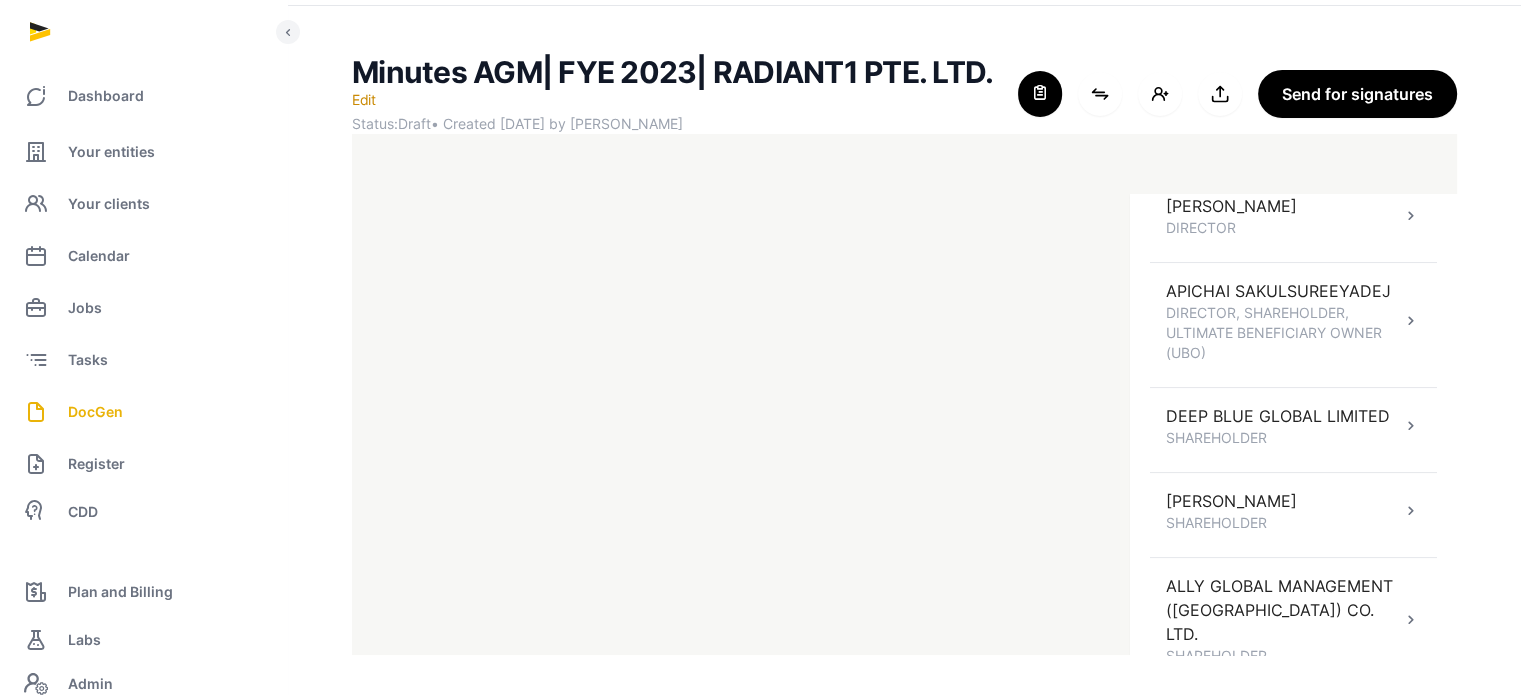 scroll, scrollTop: 451, scrollLeft: 0, axis: vertical 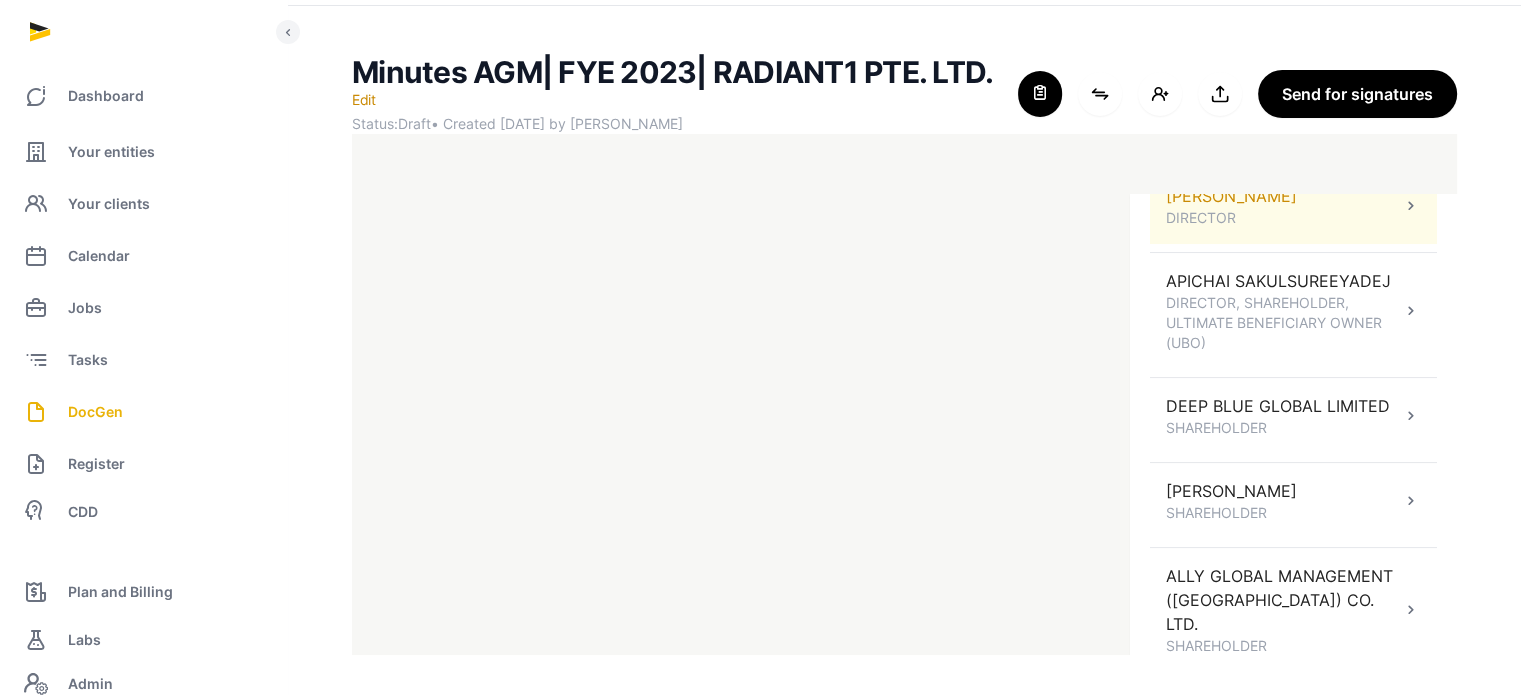 click on "[PERSON_NAME] DIRECTOR" at bounding box center (1293, 206) 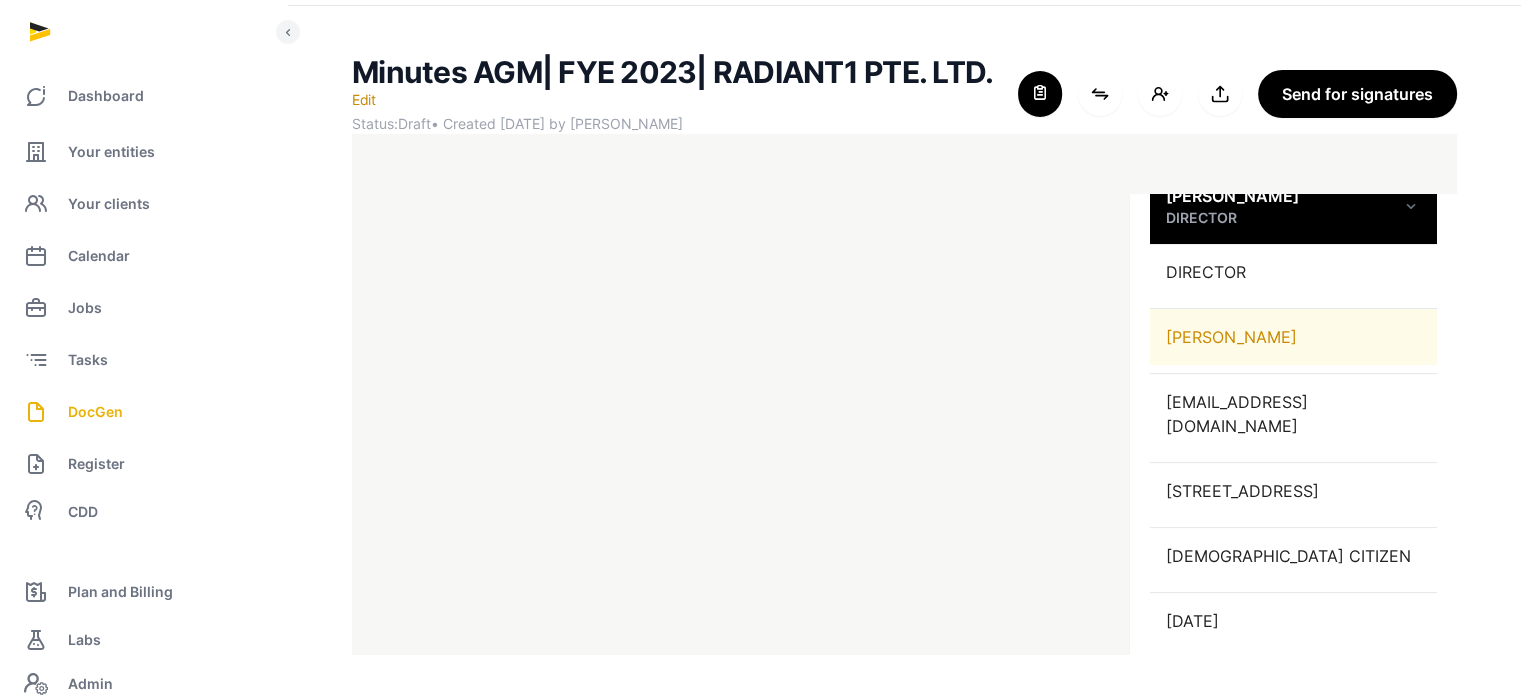 click on "[PERSON_NAME]" at bounding box center [1293, 337] 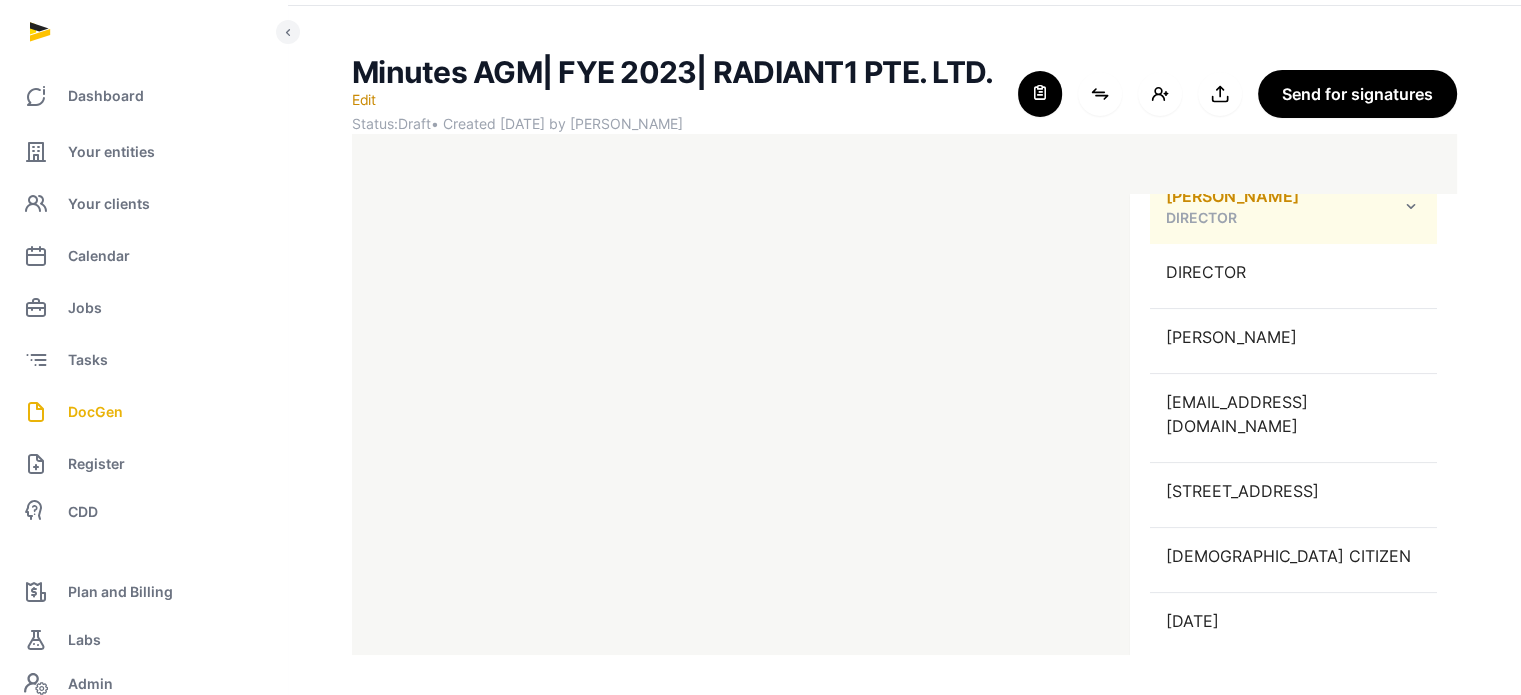click at bounding box center (1411, 206) 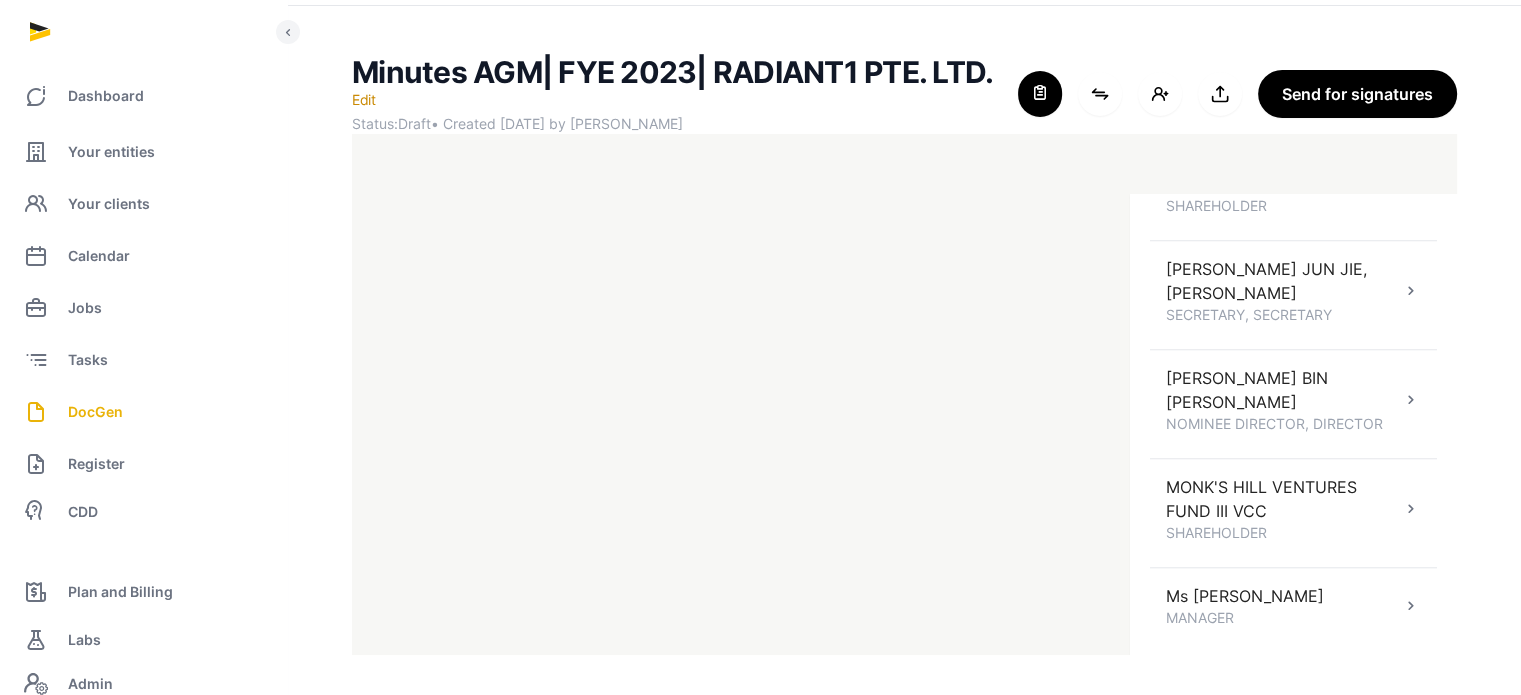 scroll, scrollTop: 1961, scrollLeft: 0, axis: vertical 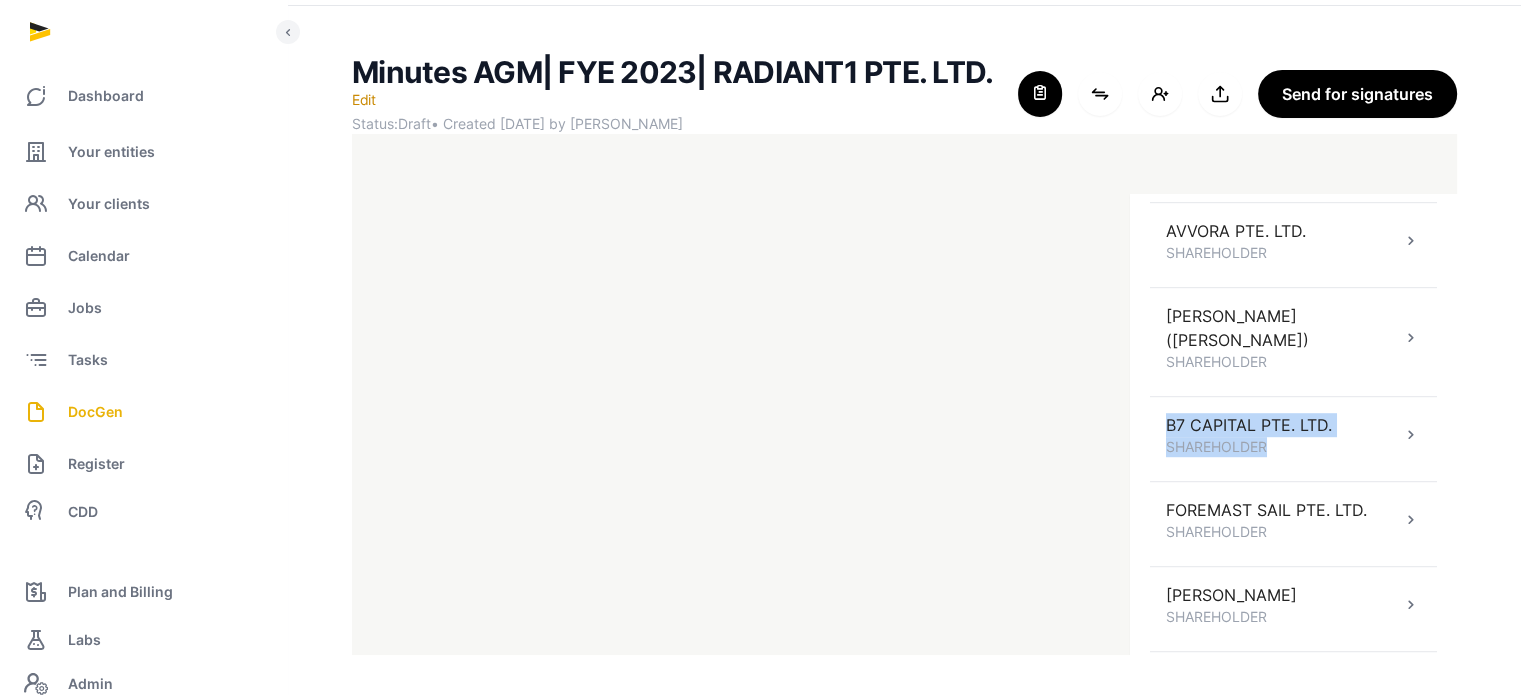 drag, startPoint x: 1436, startPoint y: 484, endPoint x: 1439, endPoint y: 531, distance: 47.095646 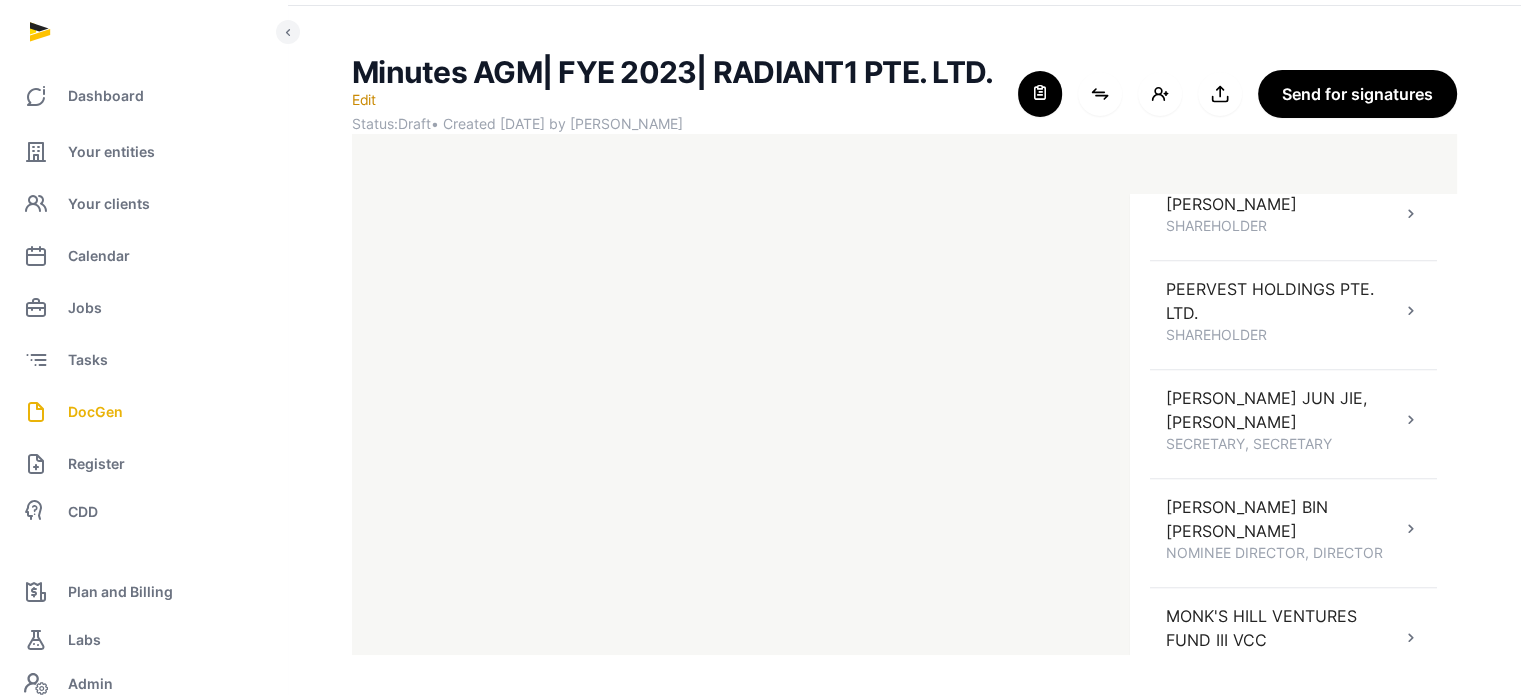 scroll, scrollTop: 1961, scrollLeft: 0, axis: vertical 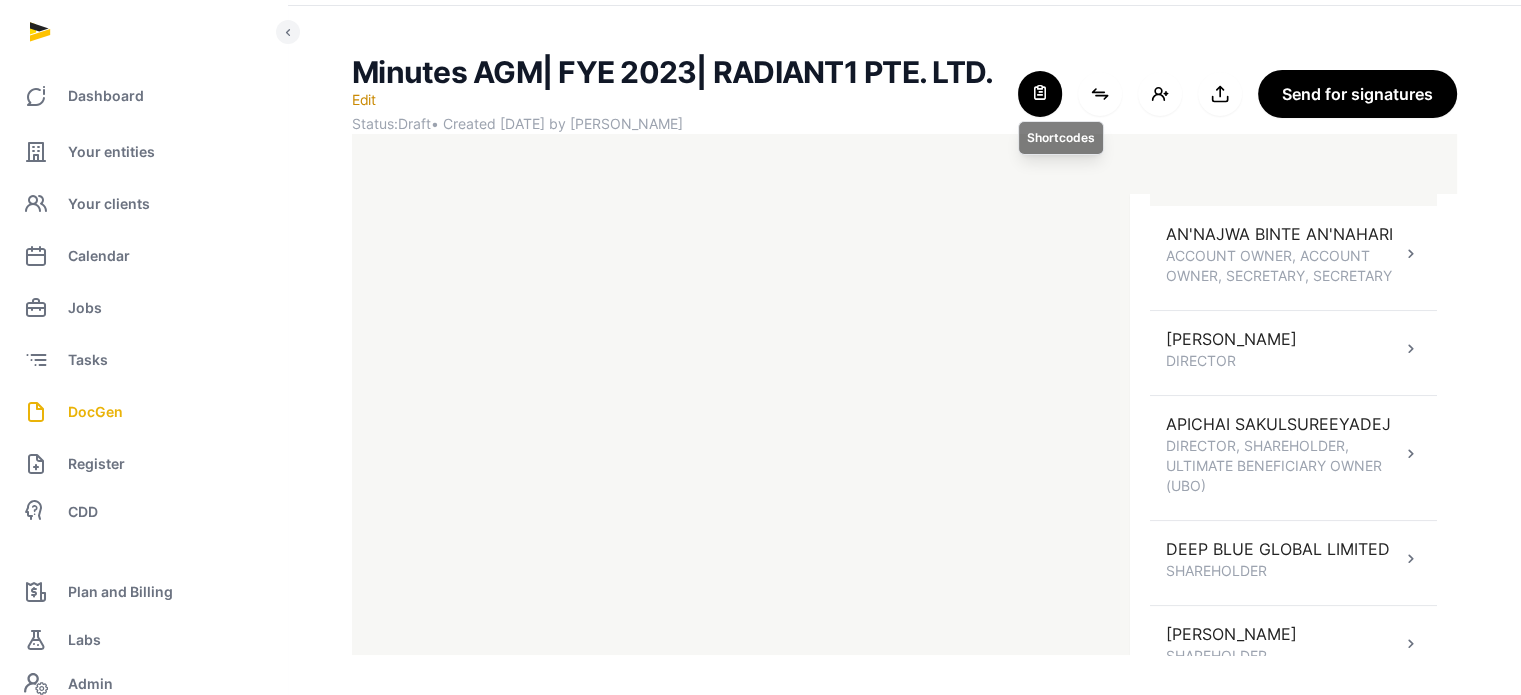 click at bounding box center (1040, 94) 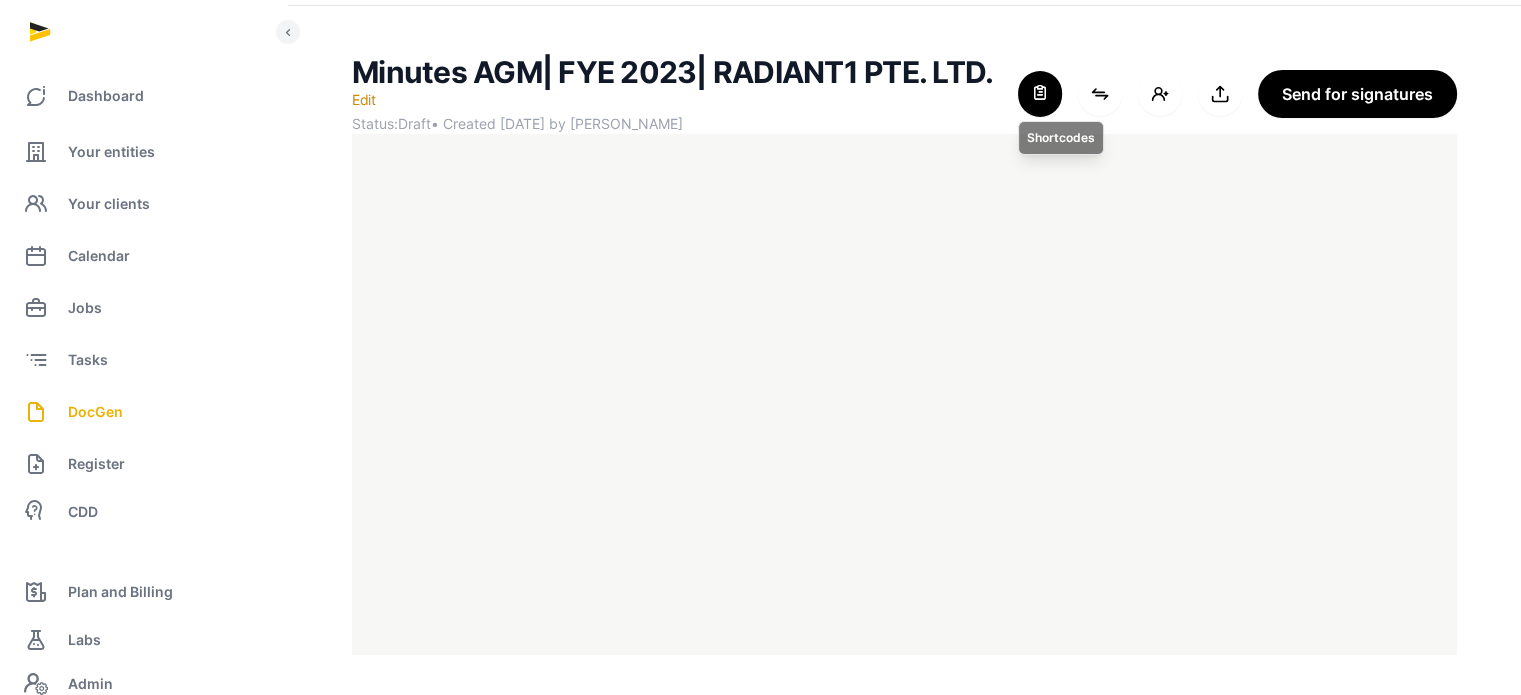 click at bounding box center [1040, 94] 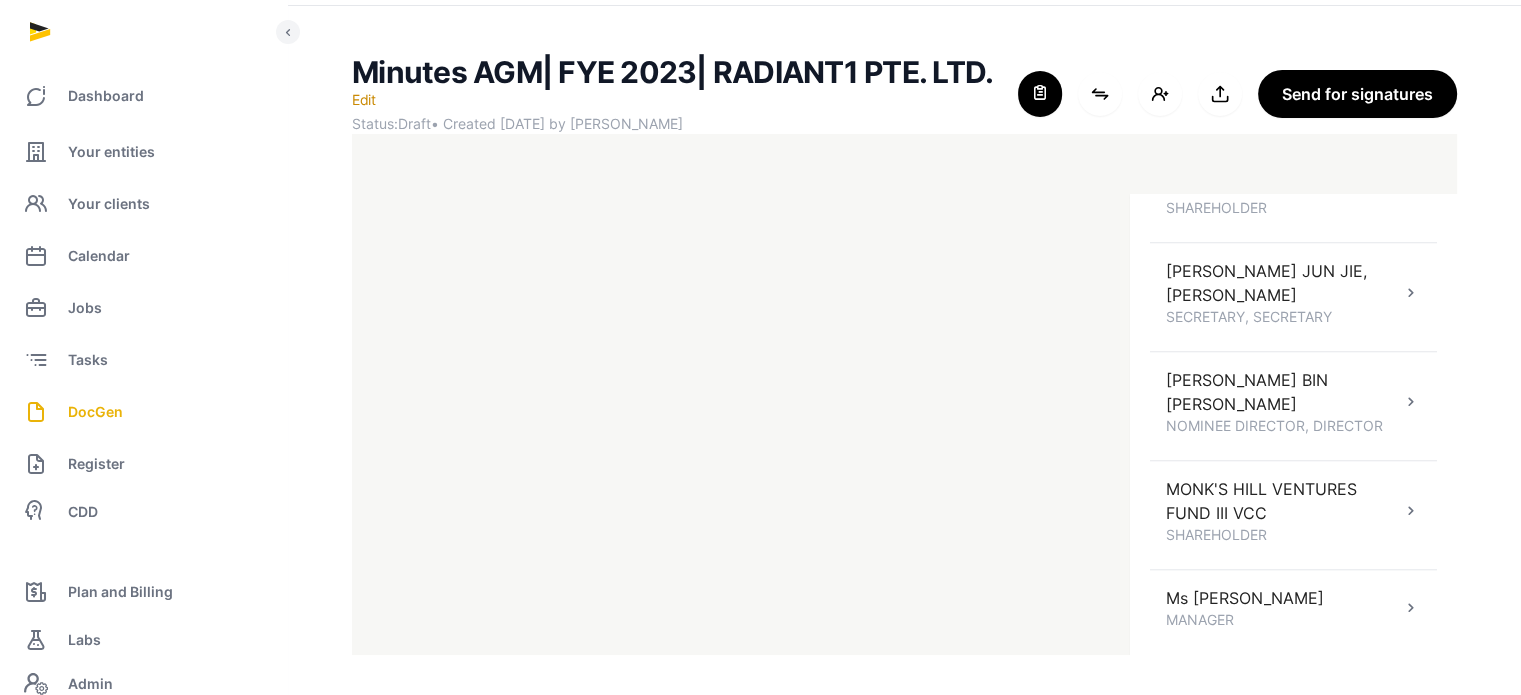 scroll, scrollTop: 1961, scrollLeft: 0, axis: vertical 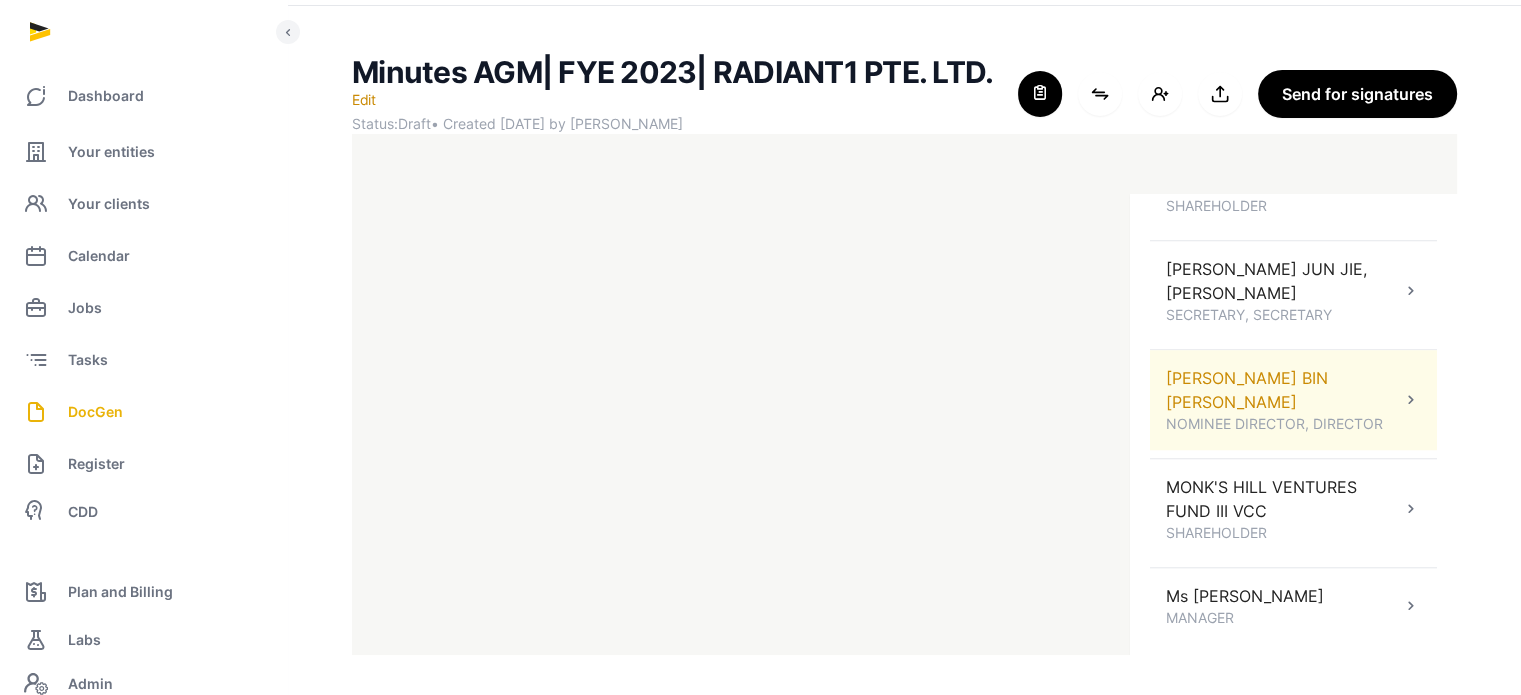 click on "[PERSON_NAME] BIN [PERSON_NAME] NOMINEE DIRECTOR, DIRECTOR" at bounding box center (1293, 400) 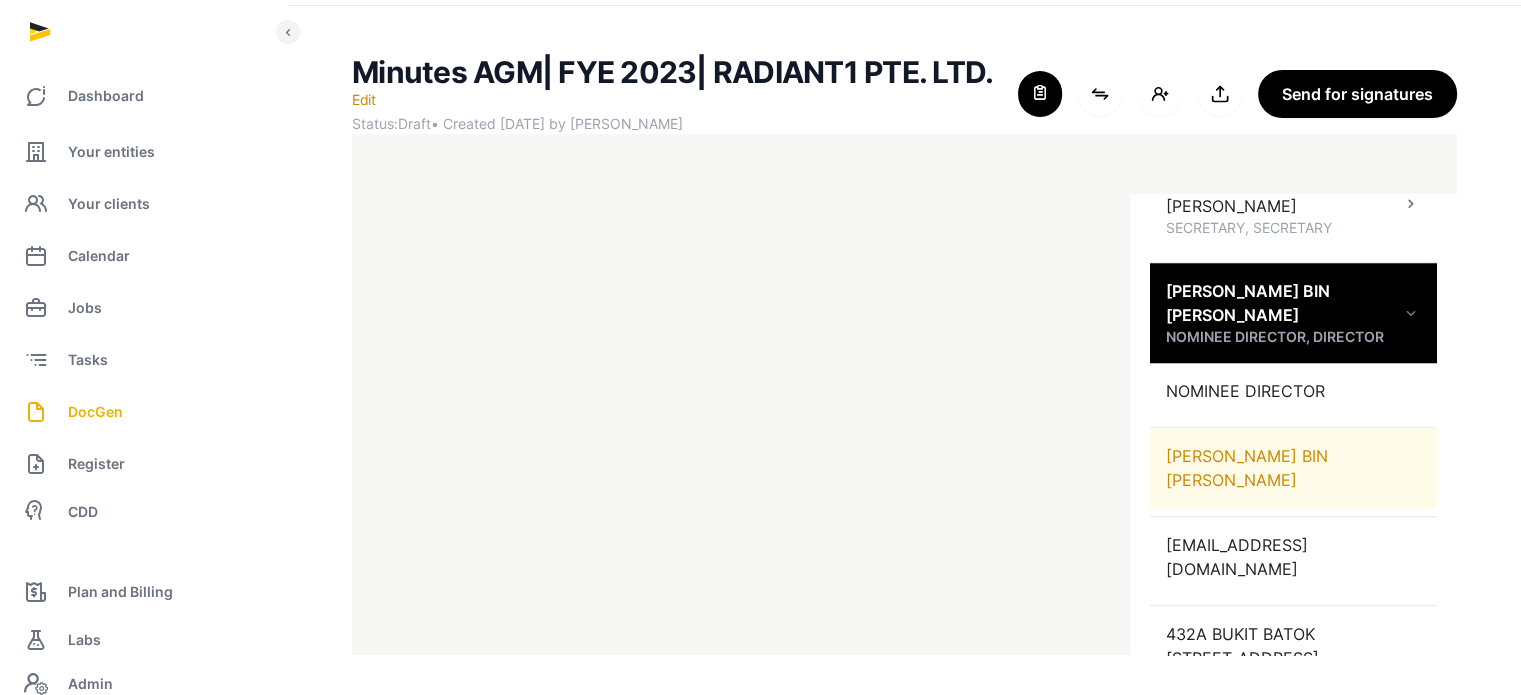 click on "[PERSON_NAME] BIN [PERSON_NAME]" at bounding box center (1293, 468) 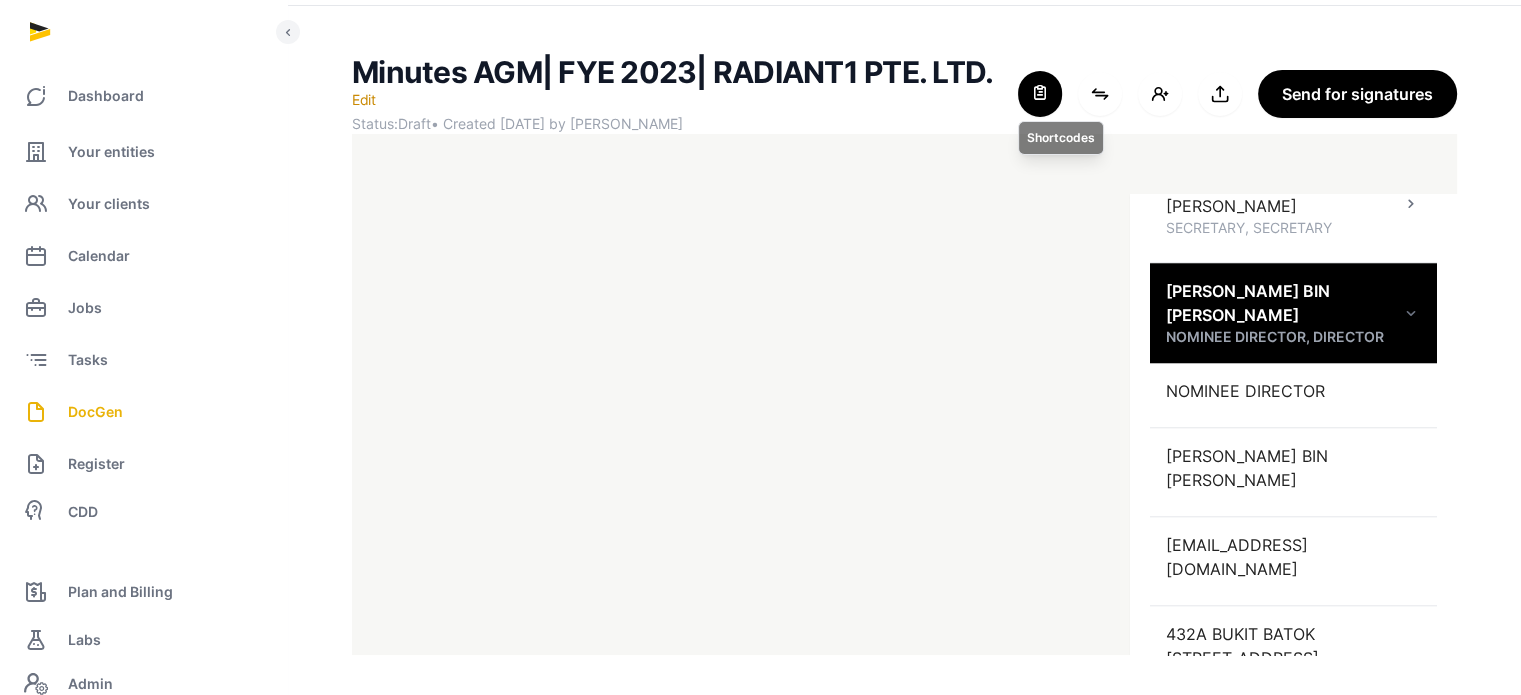 click at bounding box center (1040, 94) 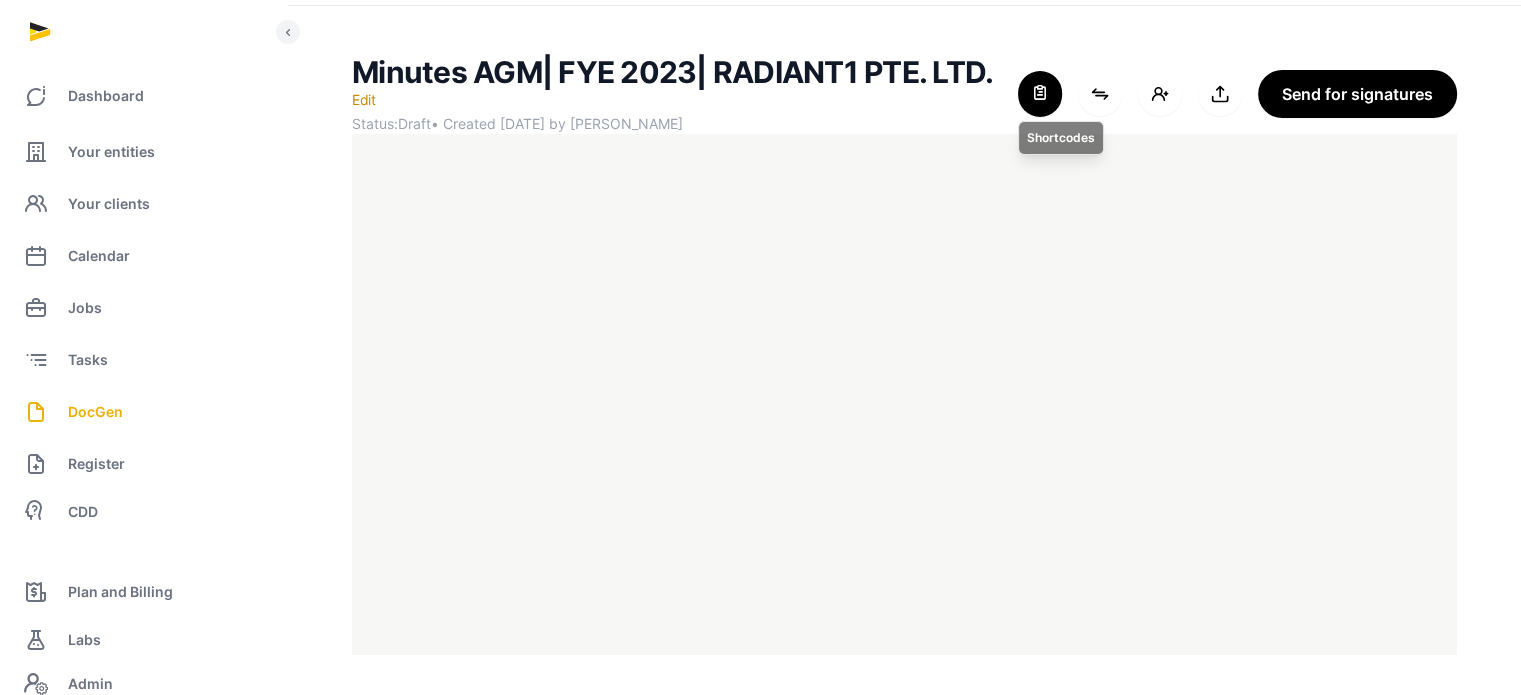 click at bounding box center [1040, 94] 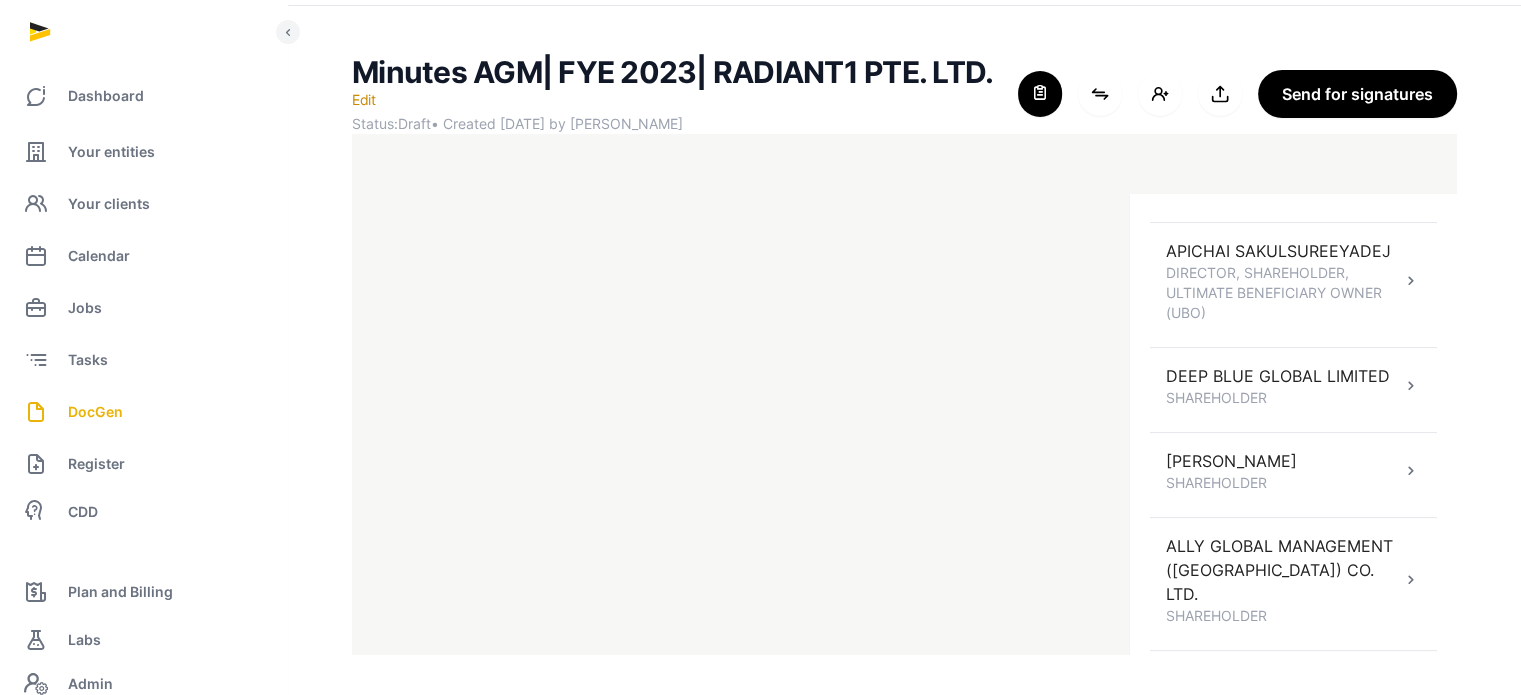 scroll, scrollTop: 553, scrollLeft: 0, axis: vertical 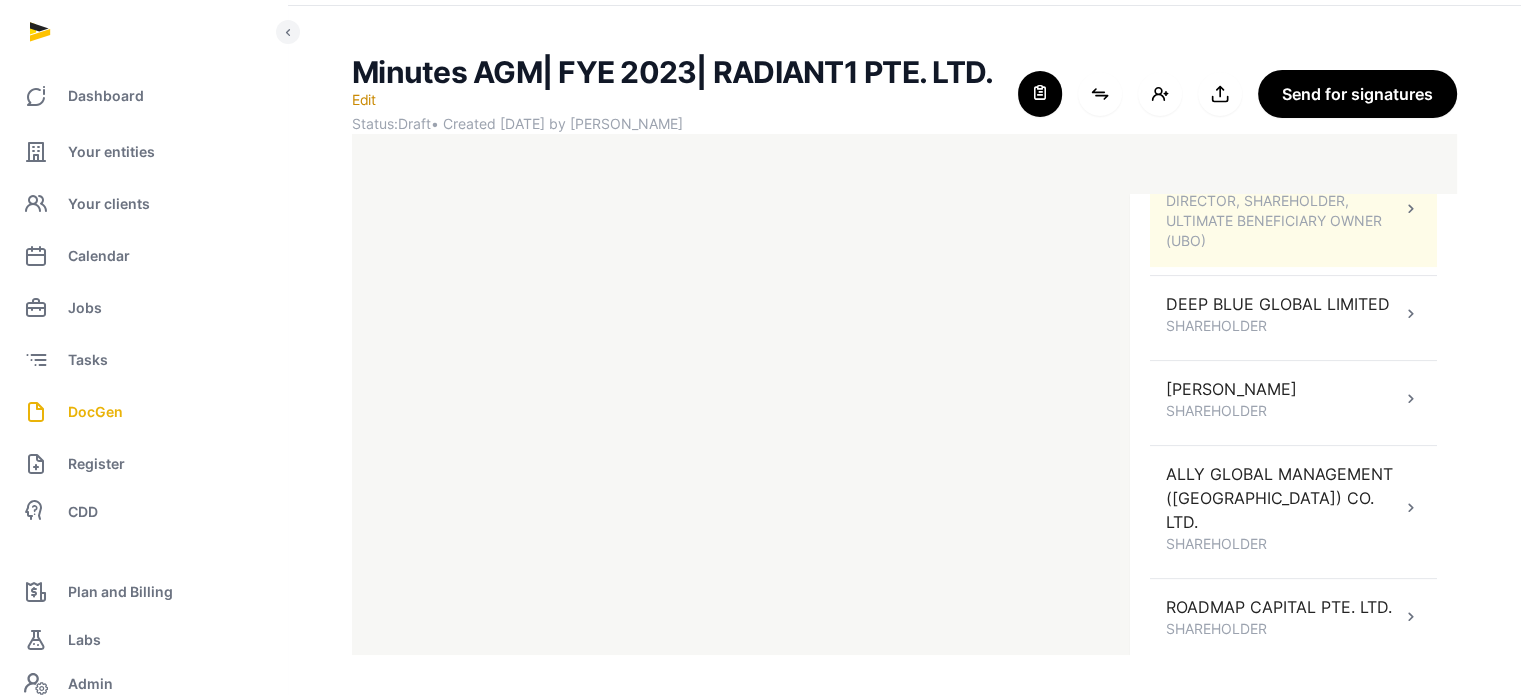 click on "[PERSON_NAME] DIRECTOR, SHAREHOLDER, ULTIMATE BENEFICIARY OWNER (UBO)" at bounding box center (1283, 209) 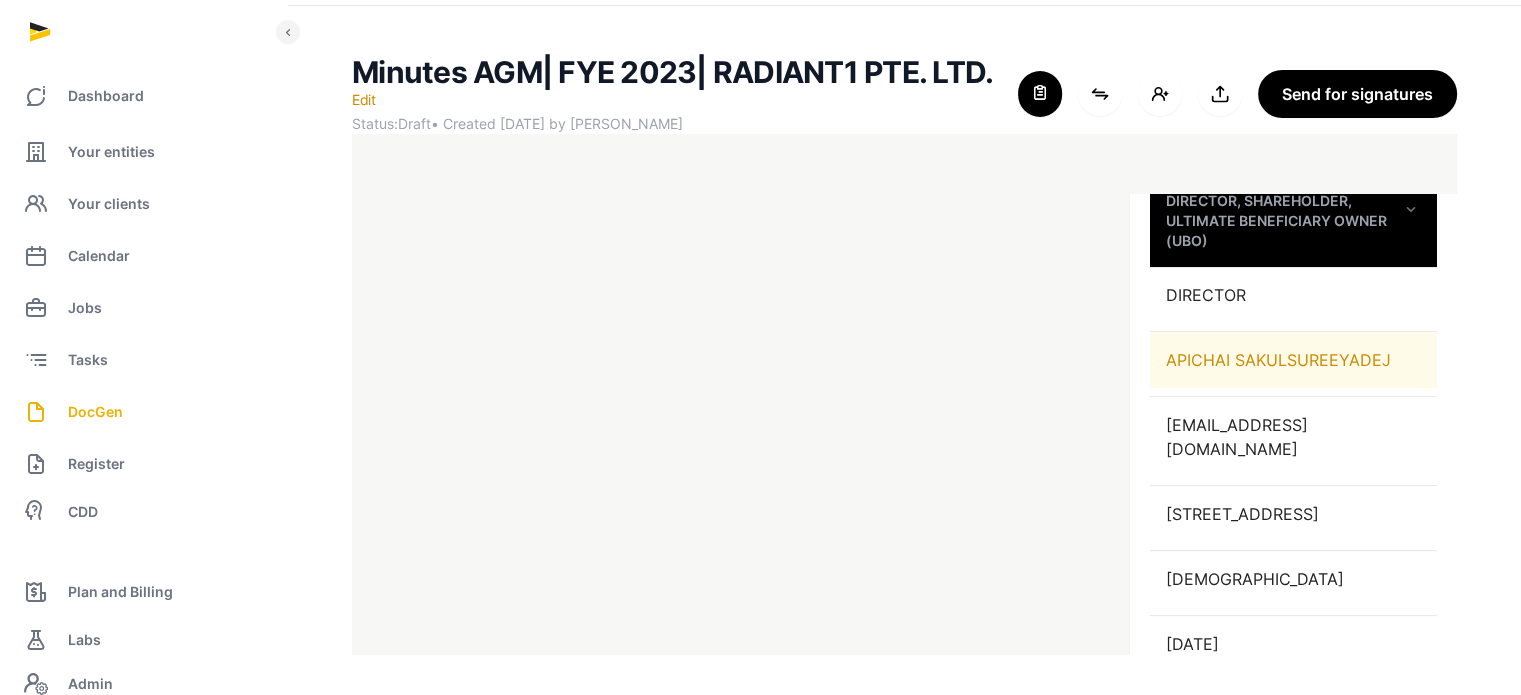 click on "APICHAI SAKULSUREEYADEJ" at bounding box center (1293, 360) 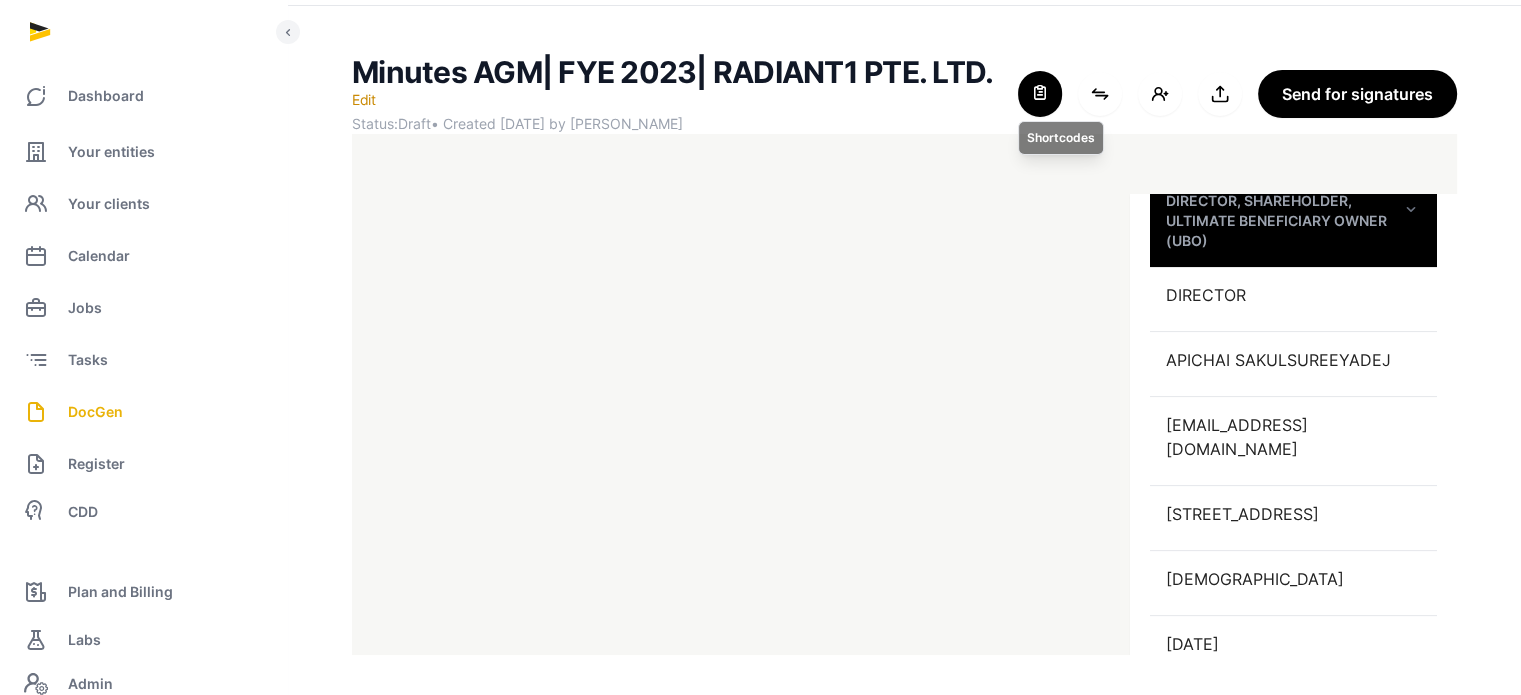 click at bounding box center [1040, 94] 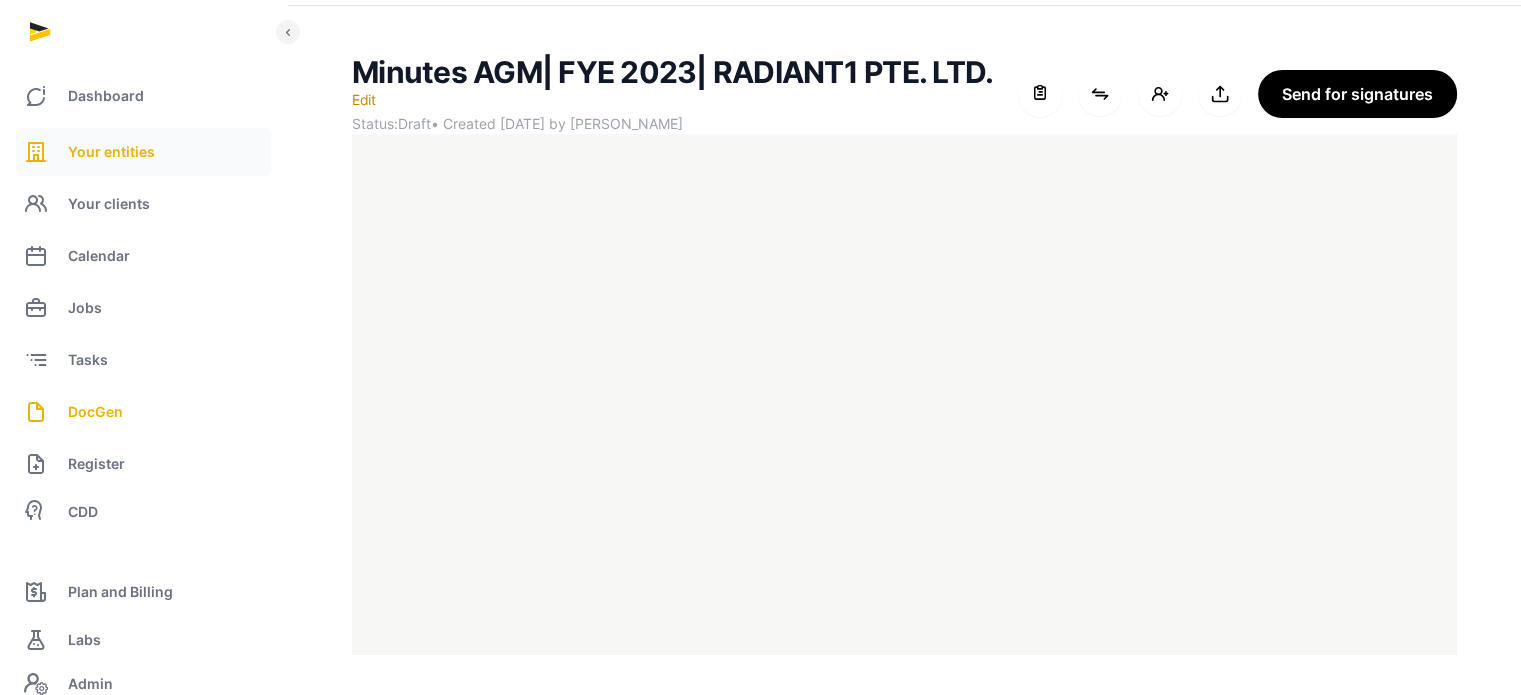 click on "Your entities" at bounding box center [143, 152] 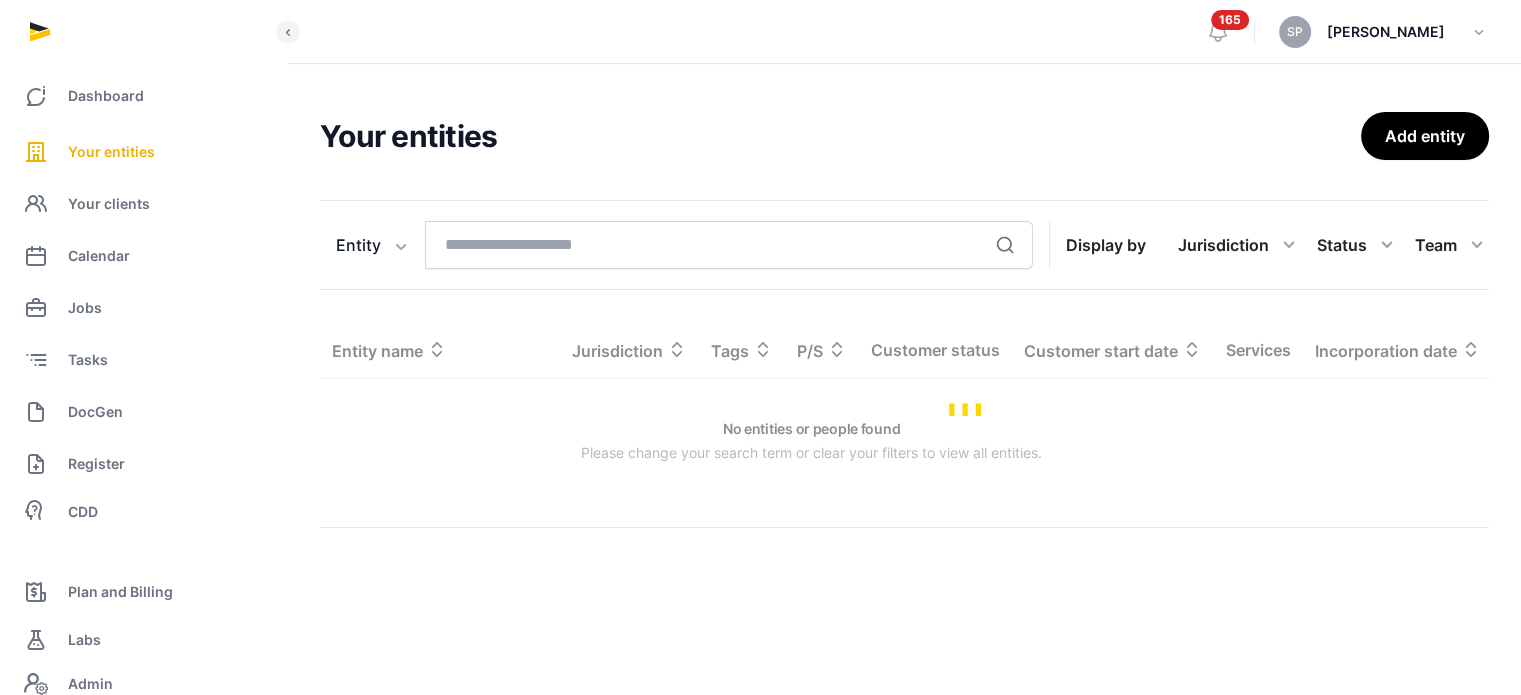 scroll, scrollTop: 0, scrollLeft: 0, axis: both 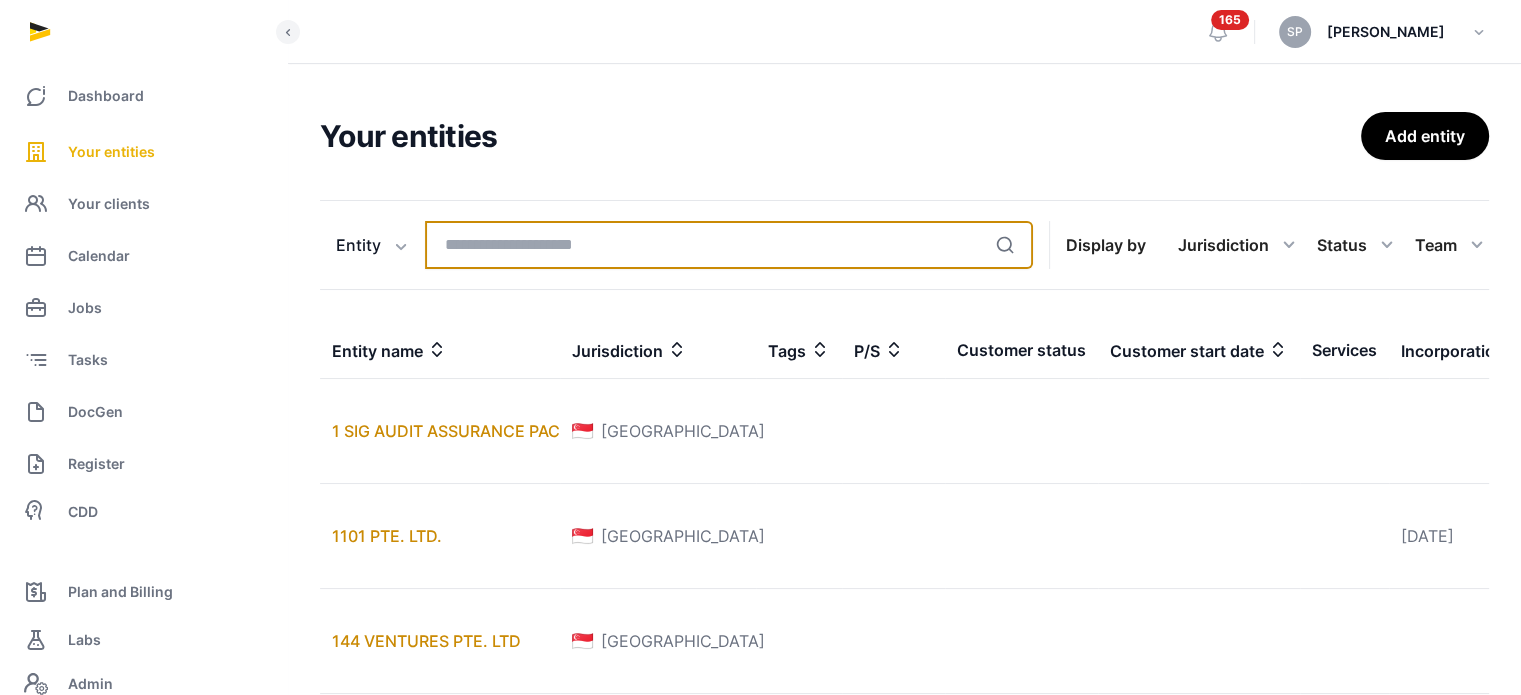 click at bounding box center (729, 245) 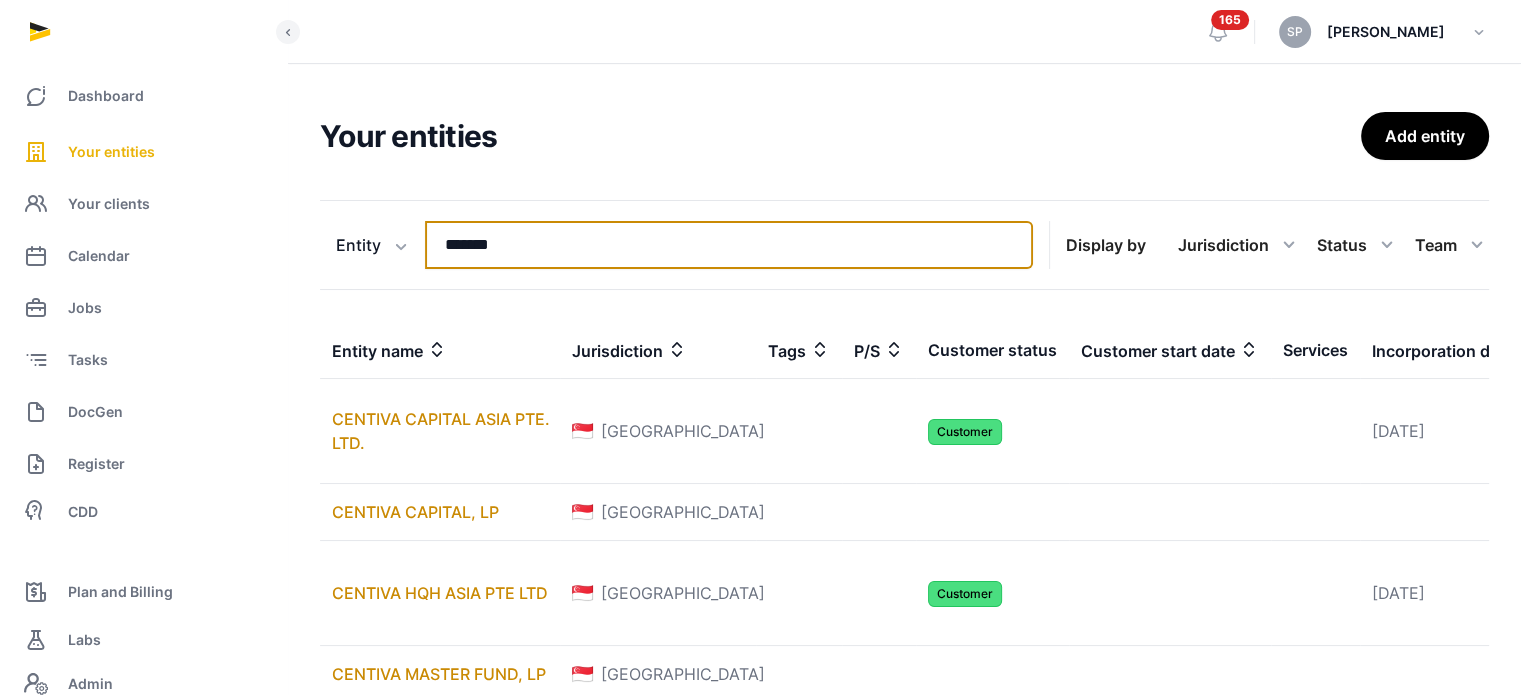scroll, scrollTop: 293, scrollLeft: 0, axis: vertical 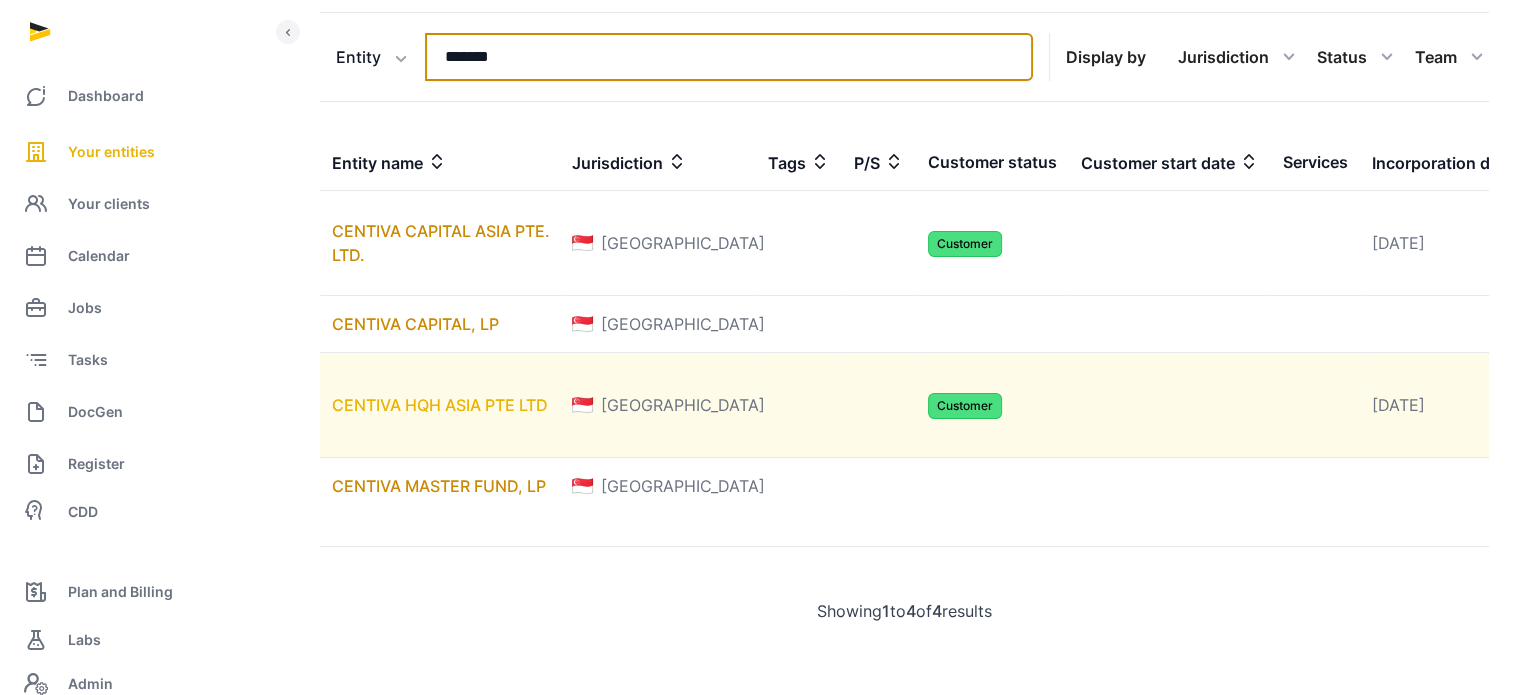 type on "*******" 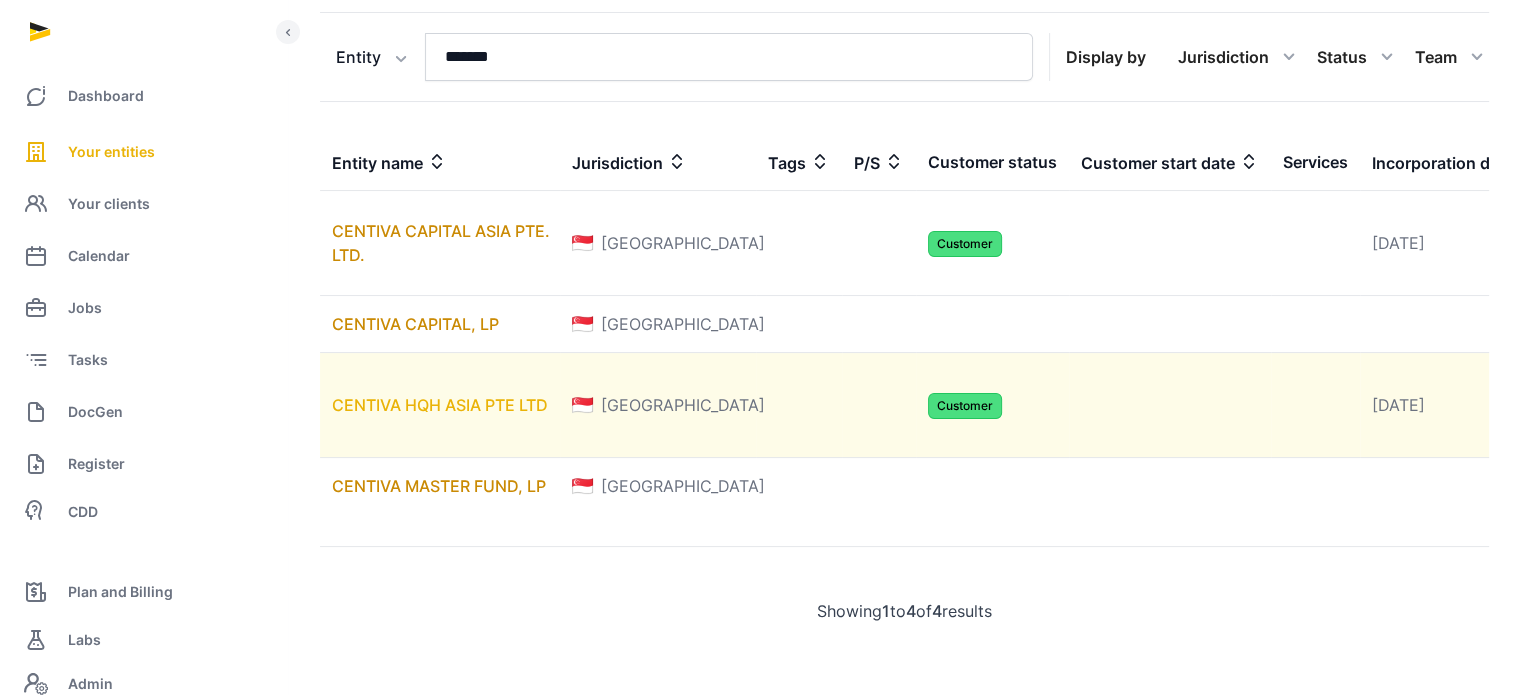 click on "CENTIVA HQH ASIA PTE LTD" at bounding box center (440, 405) 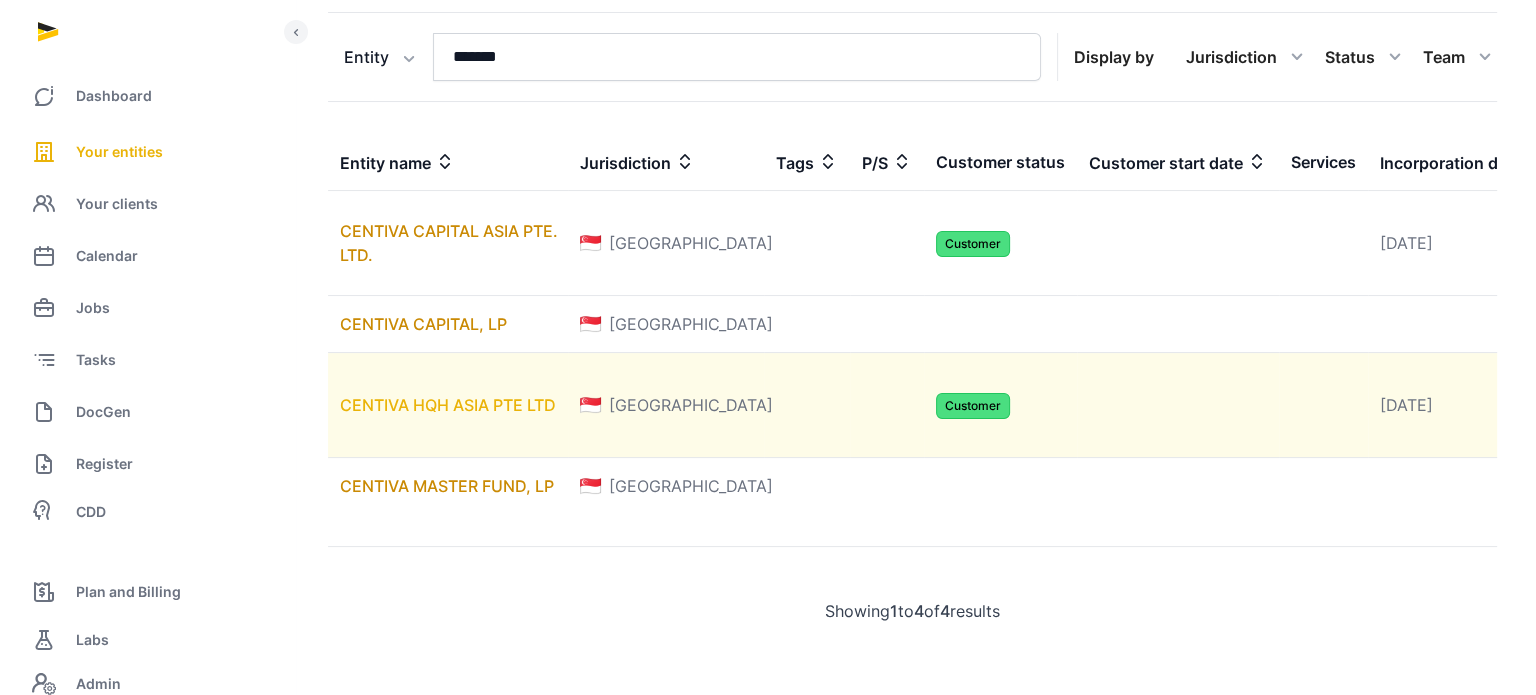 scroll, scrollTop: 0, scrollLeft: 0, axis: both 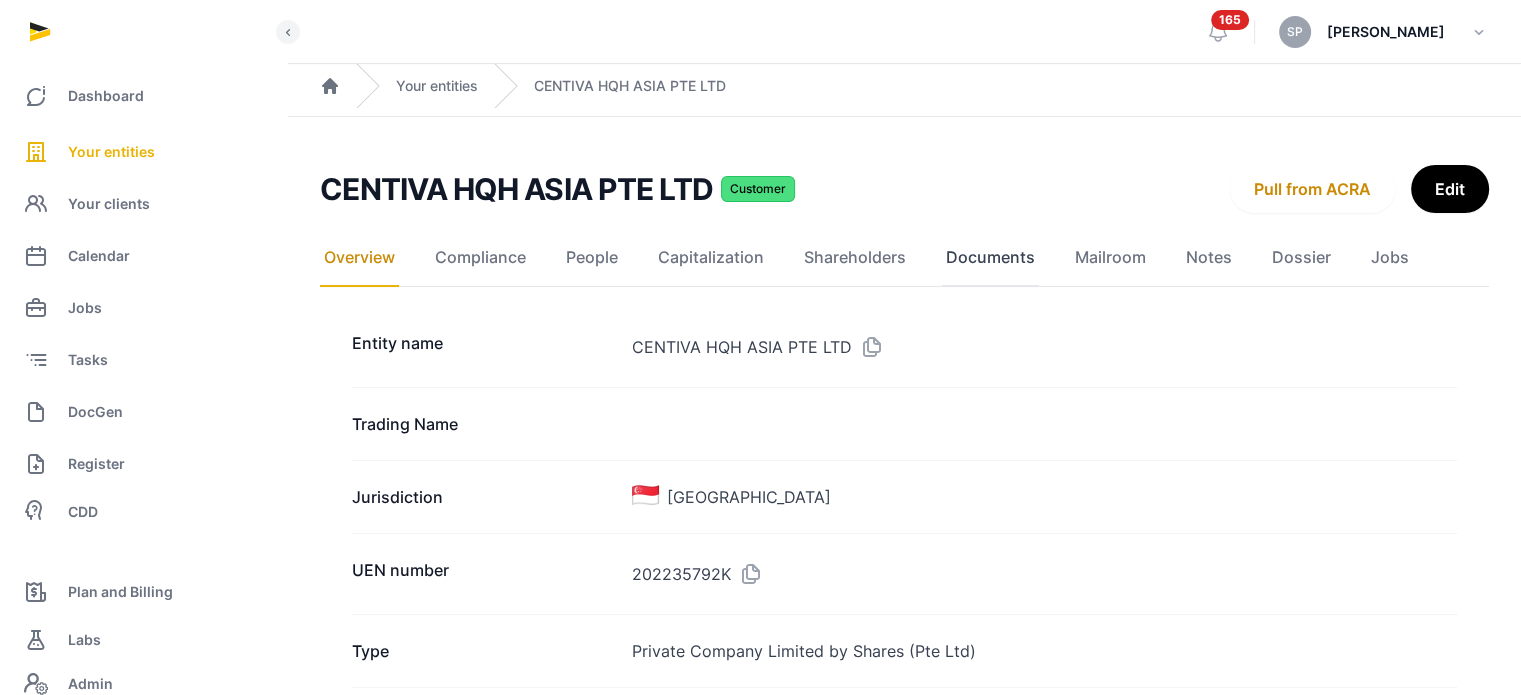 click on "Documents" 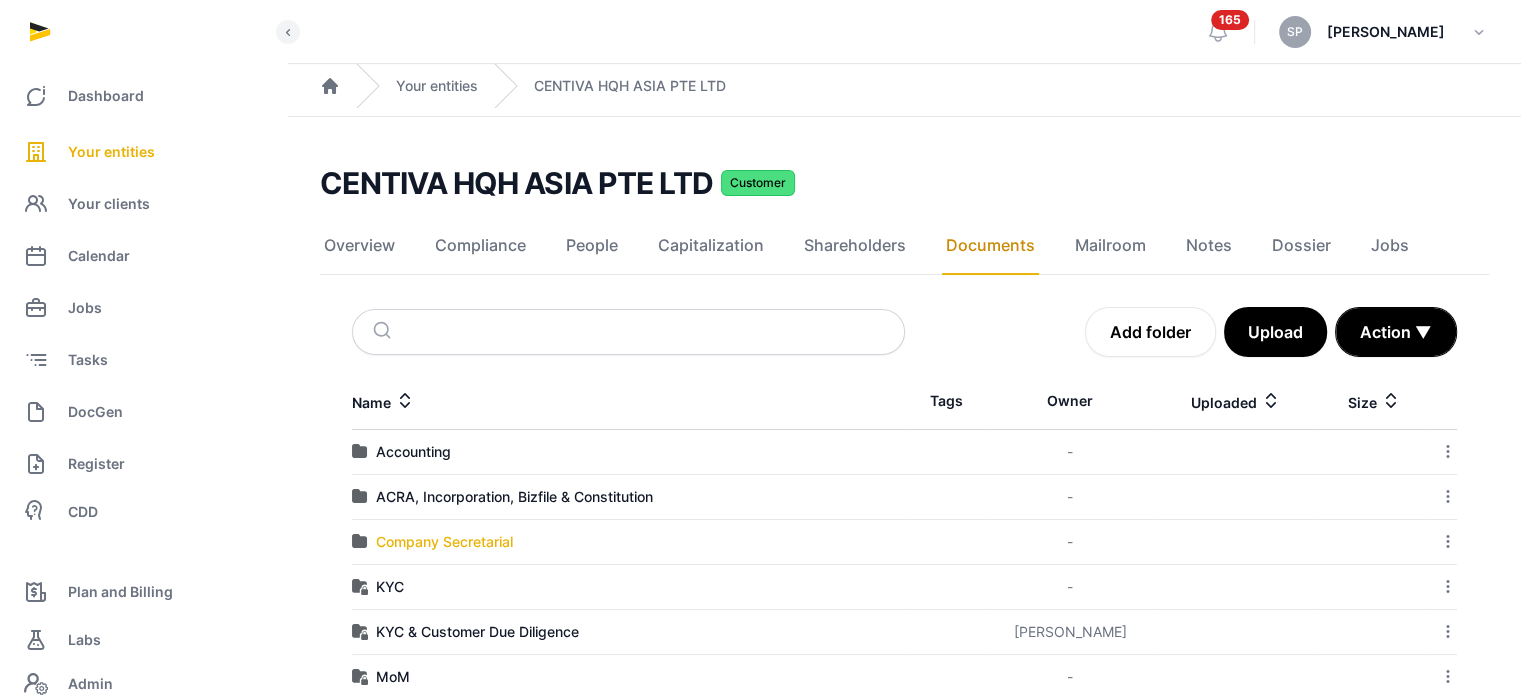 click on "Company Secretarial" at bounding box center (444, 542) 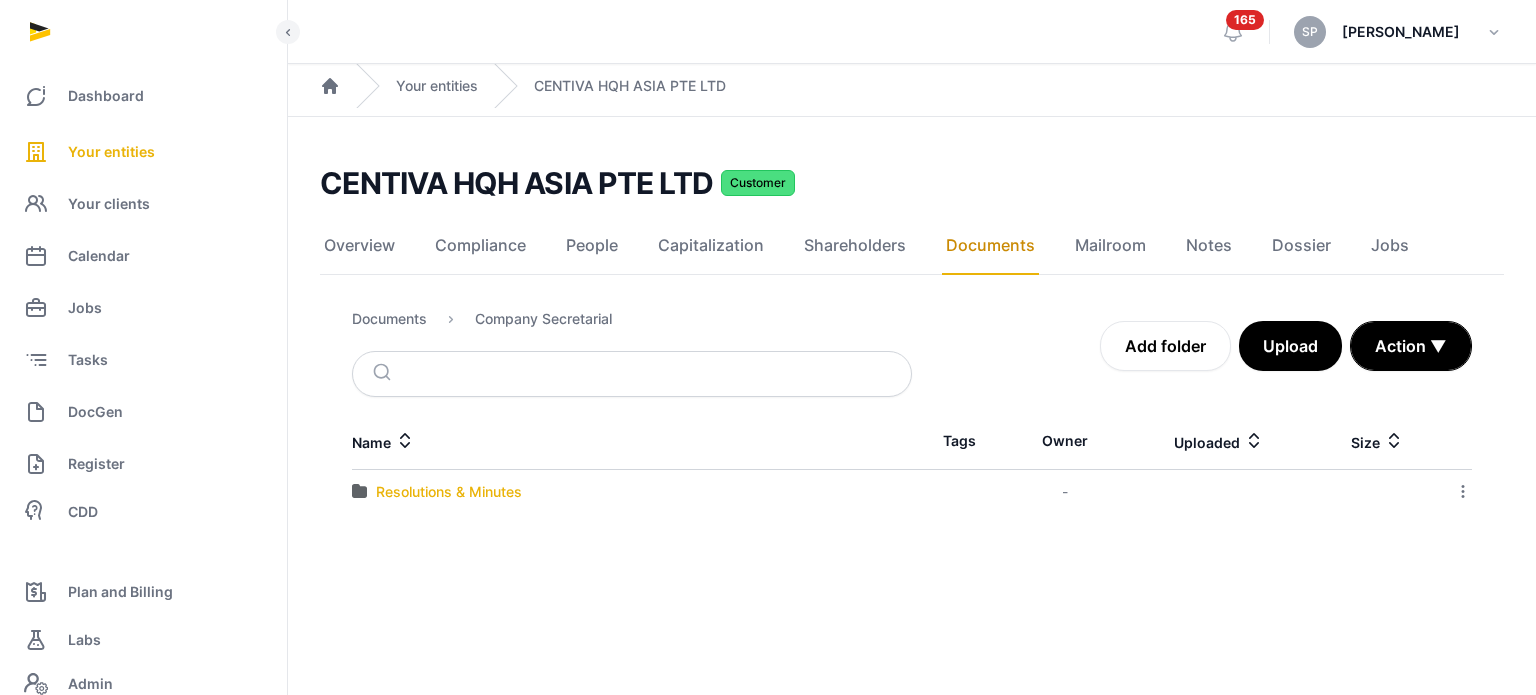 click on "Resolutions & Minutes" at bounding box center [449, 492] 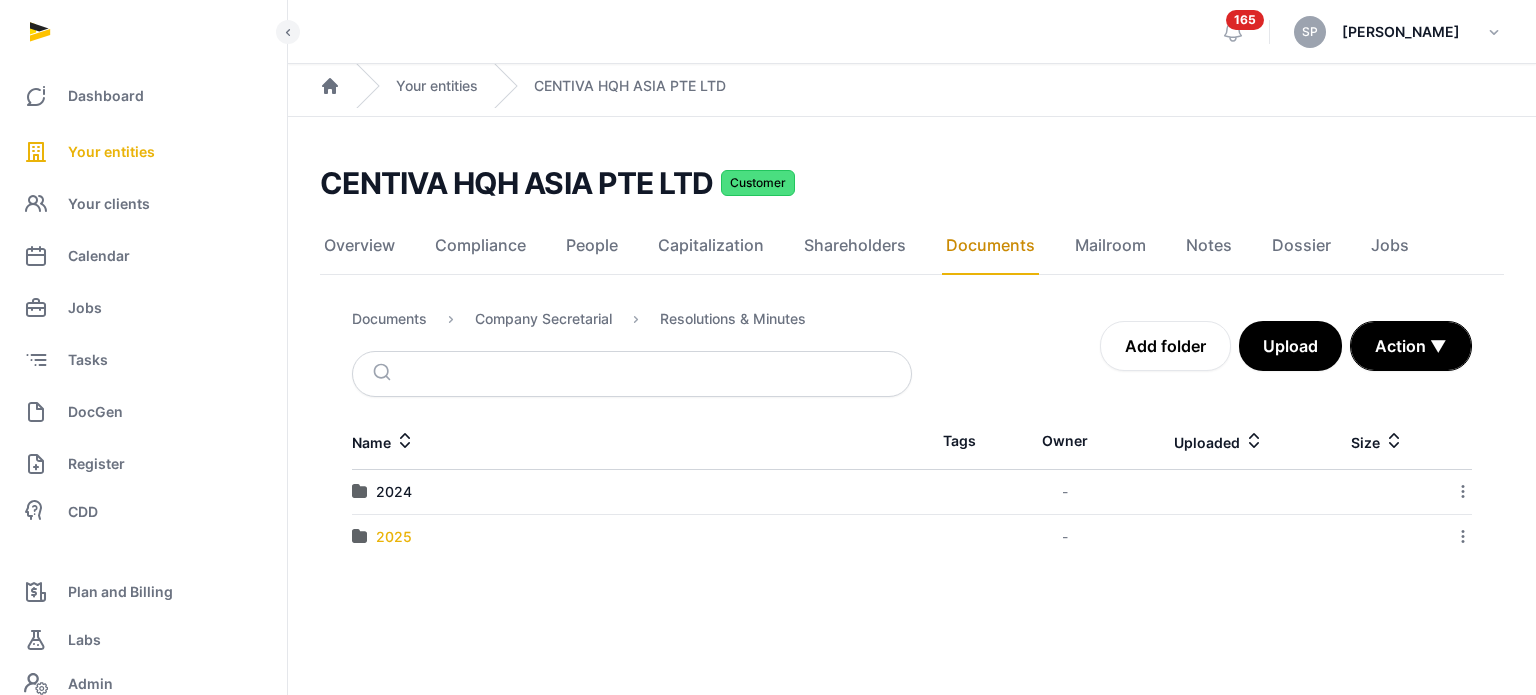 click on "2025" at bounding box center [394, 537] 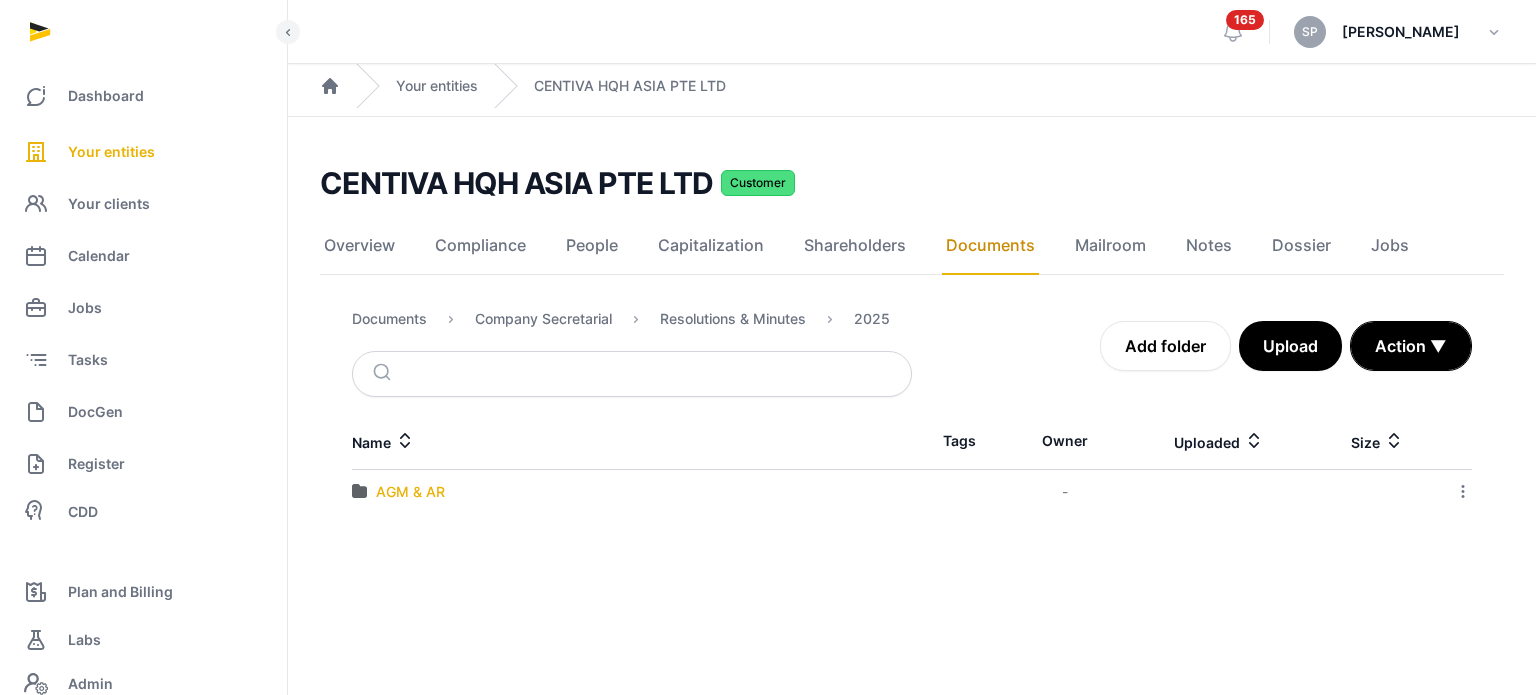 click on "AGM & AR" at bounding box center [410, 492] 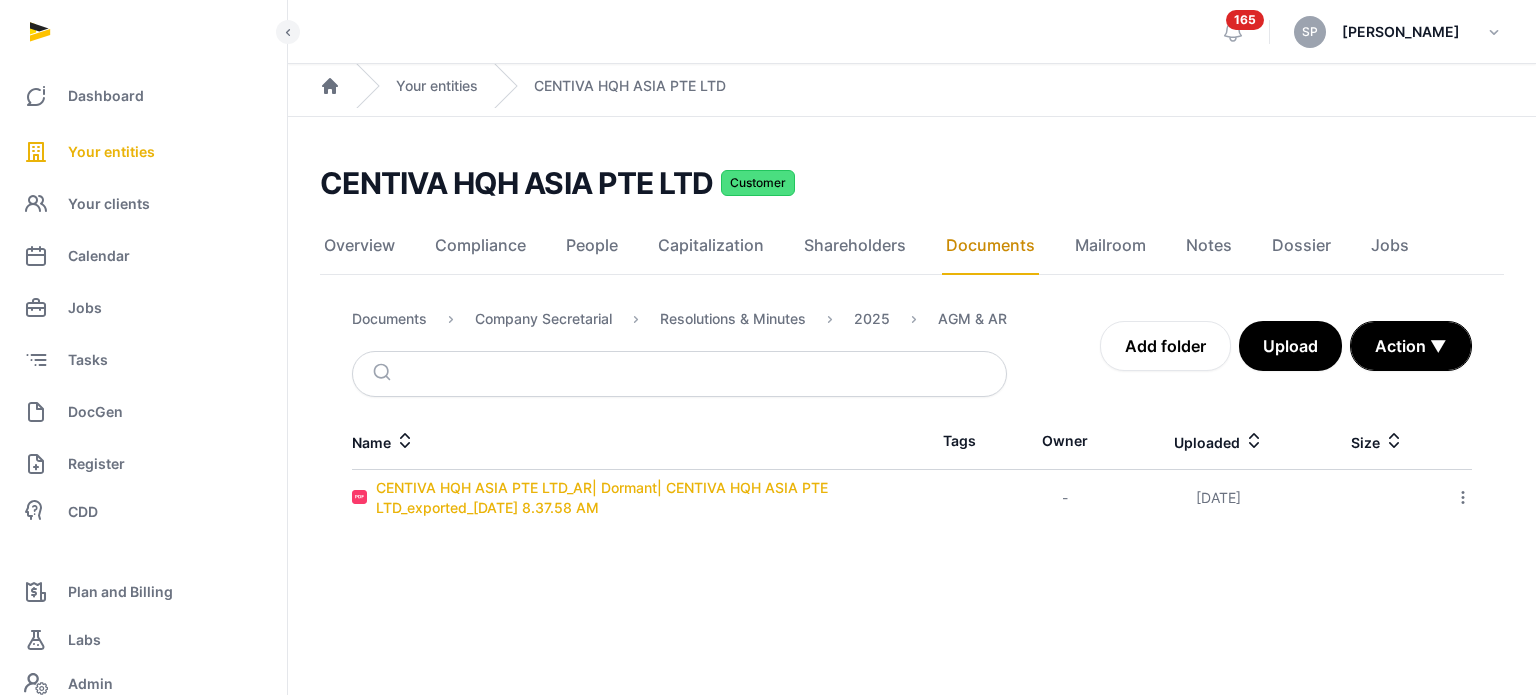 click on "CENTIVA HQH ASIA PTE LTD_AR| Dormant| CENTIVA HQH ASIA PTE LTD_exported_[DATE] 8.37.58 AM" at bounding box center [644, 498] 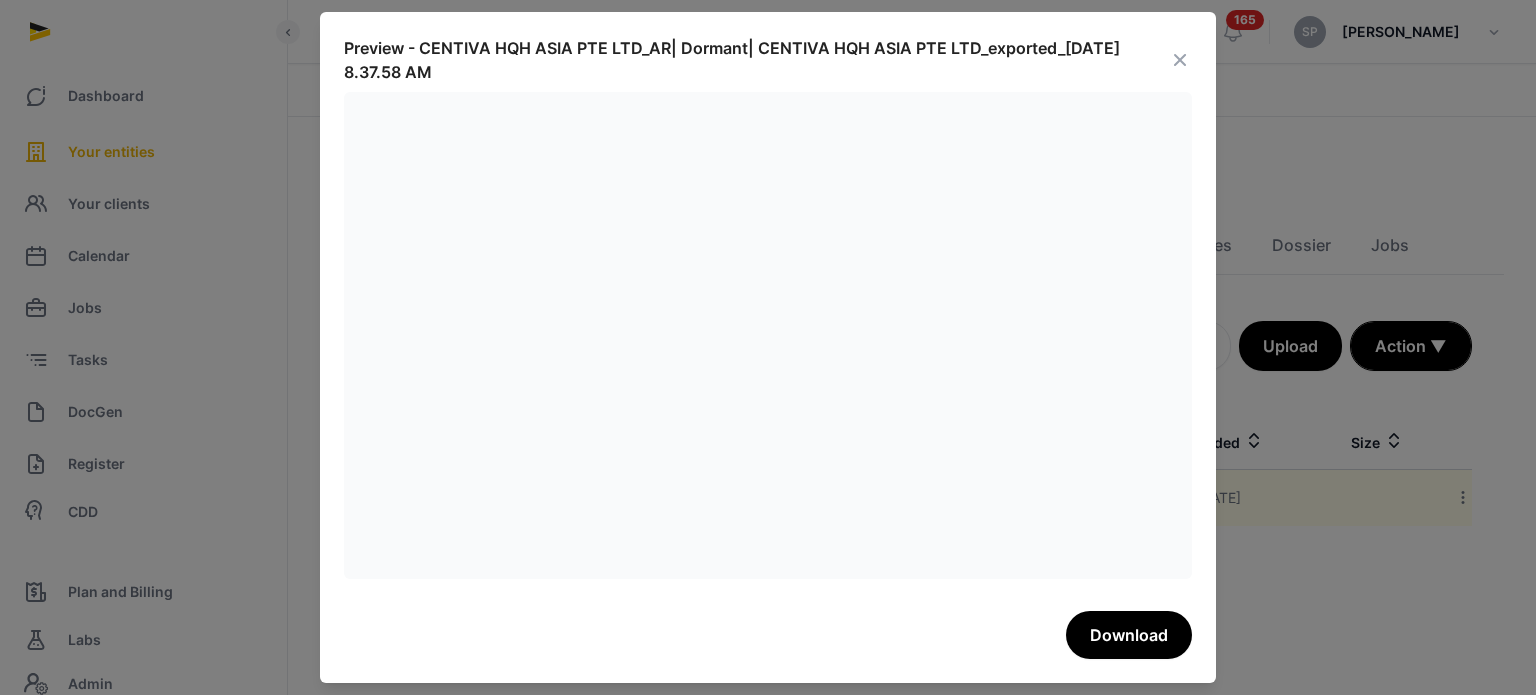 click at bounding box center [1180, 60] 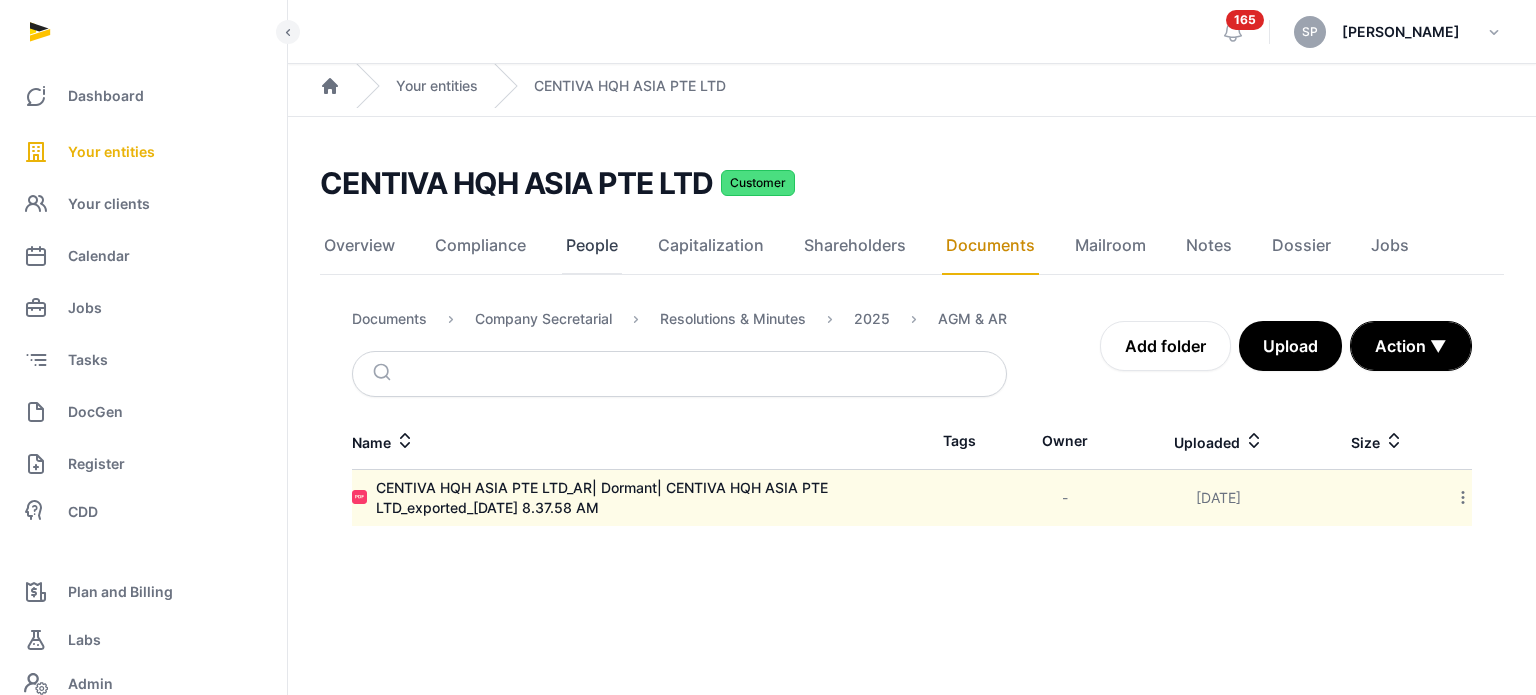 click on "People" 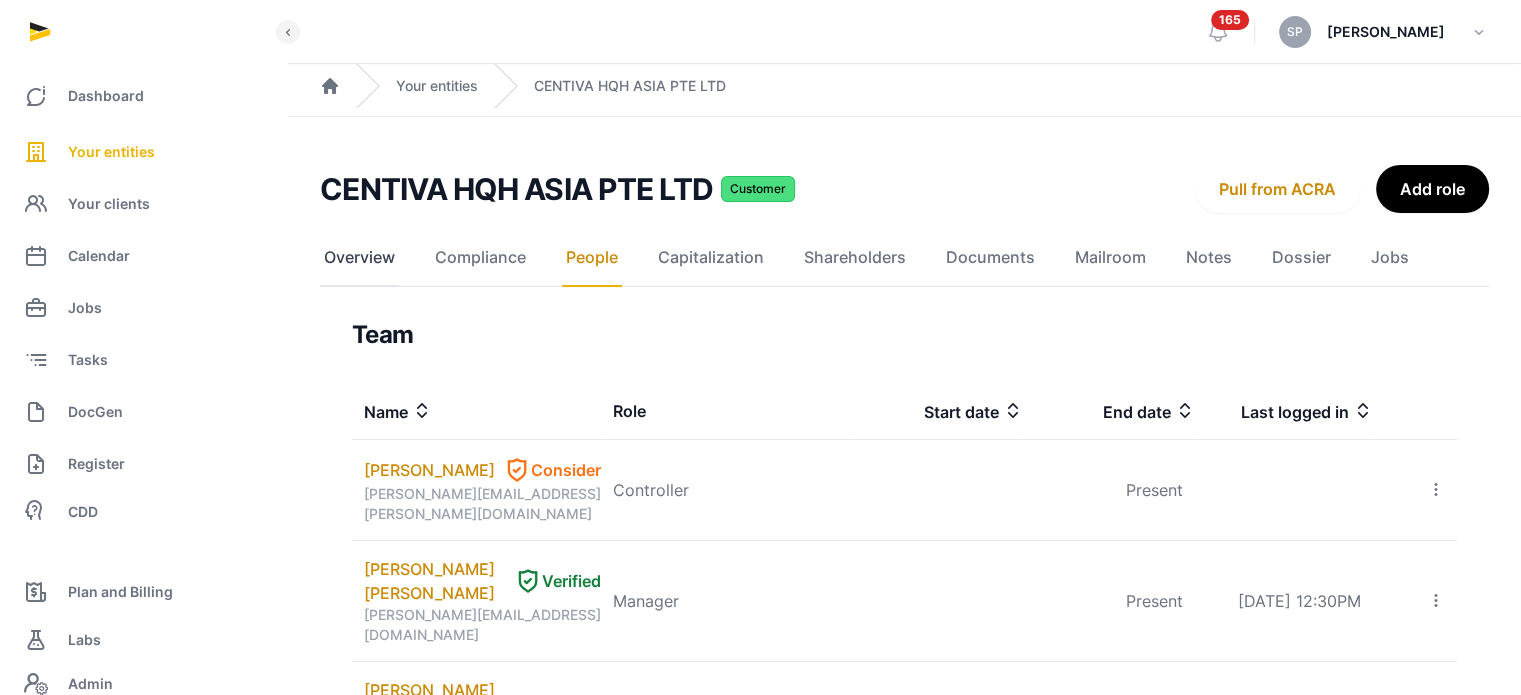 click on "Overview" 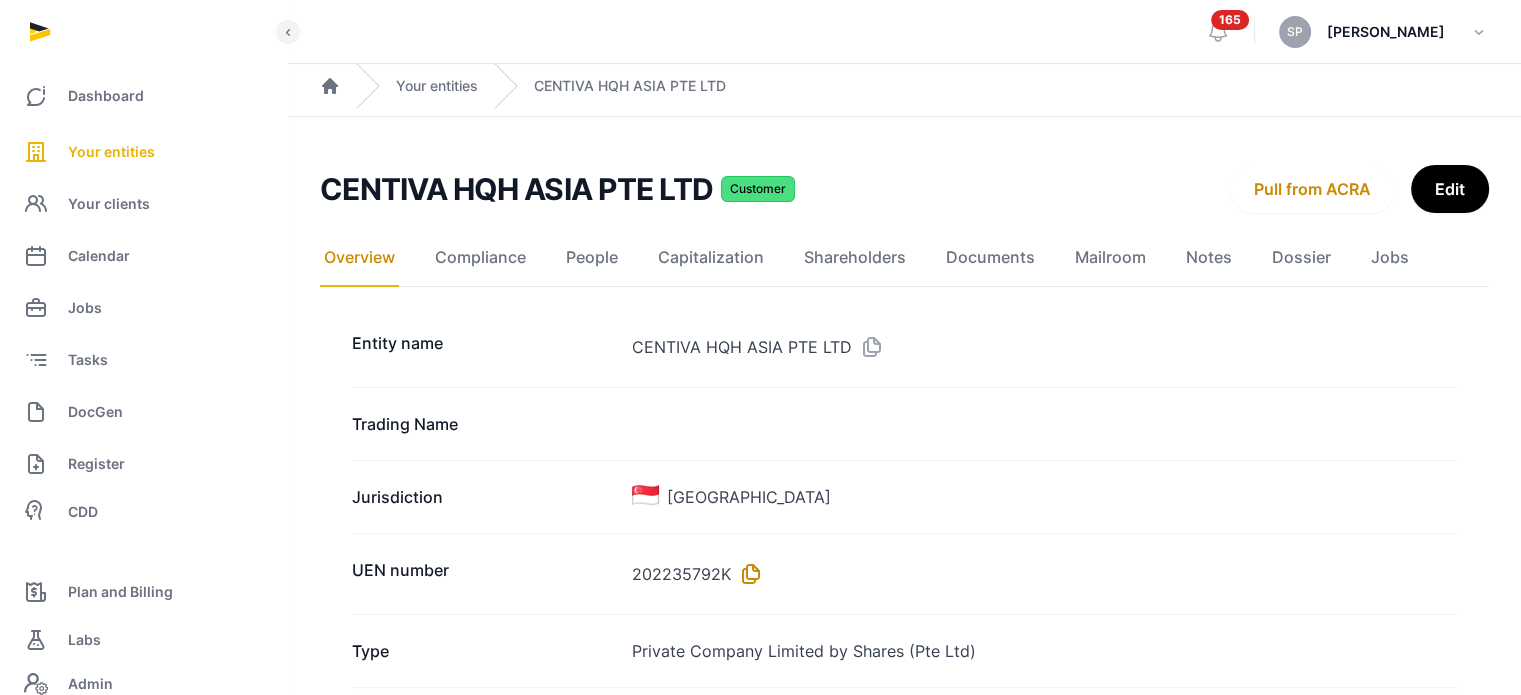click at bounding box center (747, 574) 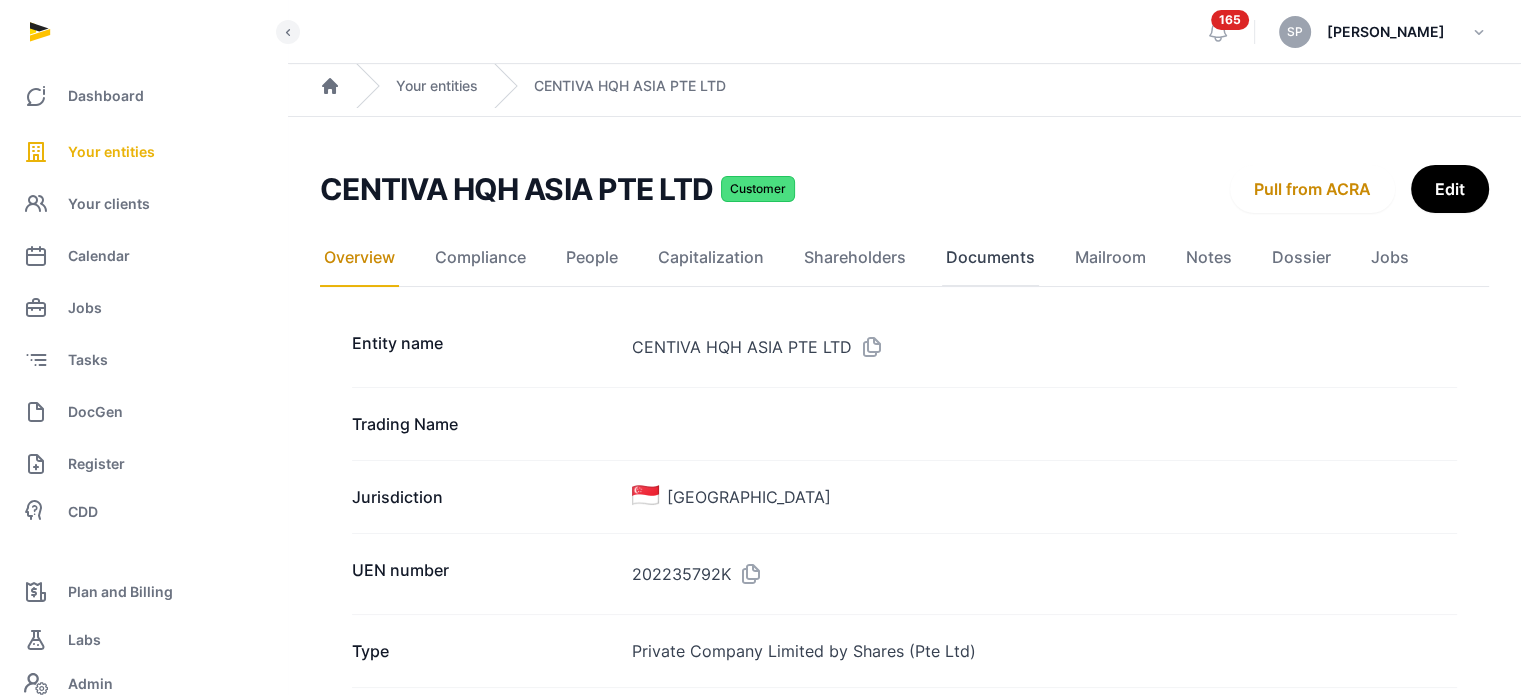 click on "Documents" 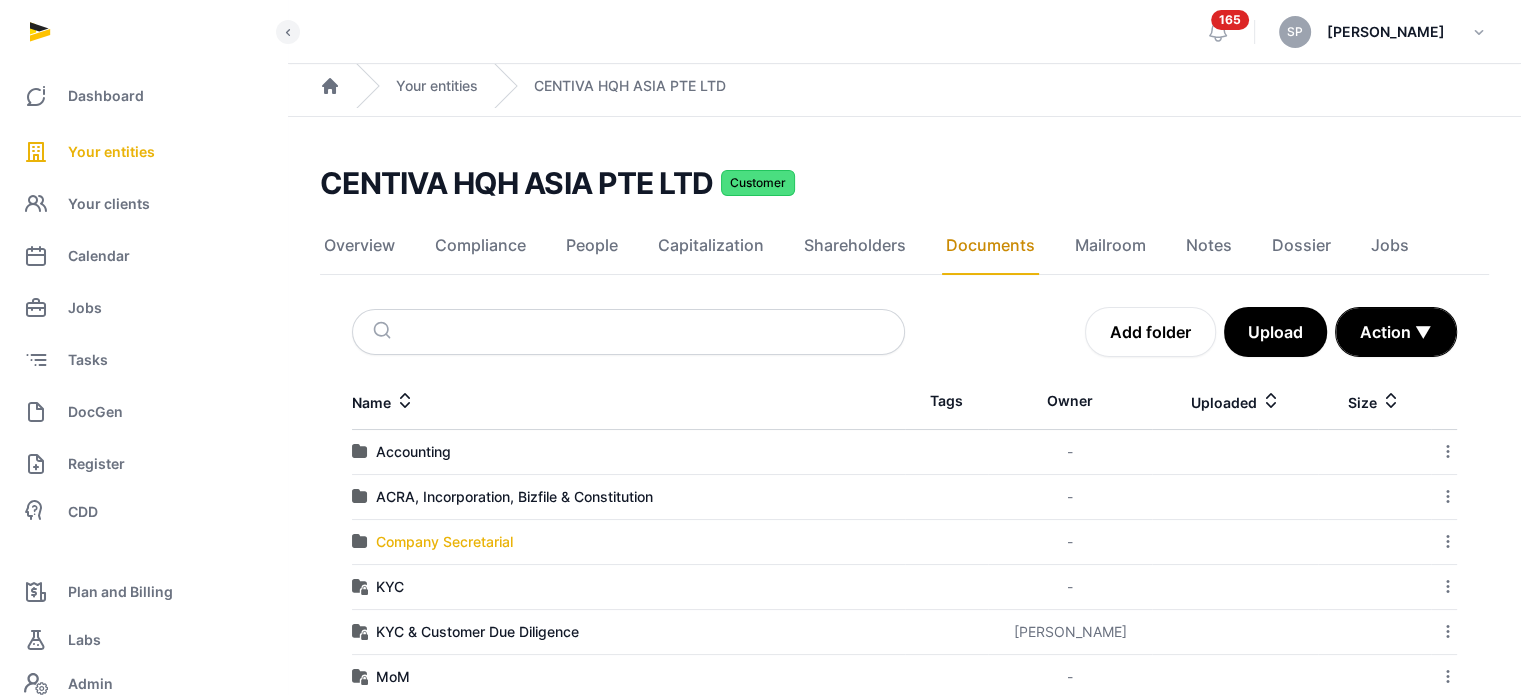 click on "Company Secretarial" at bounding box center [444, 542] 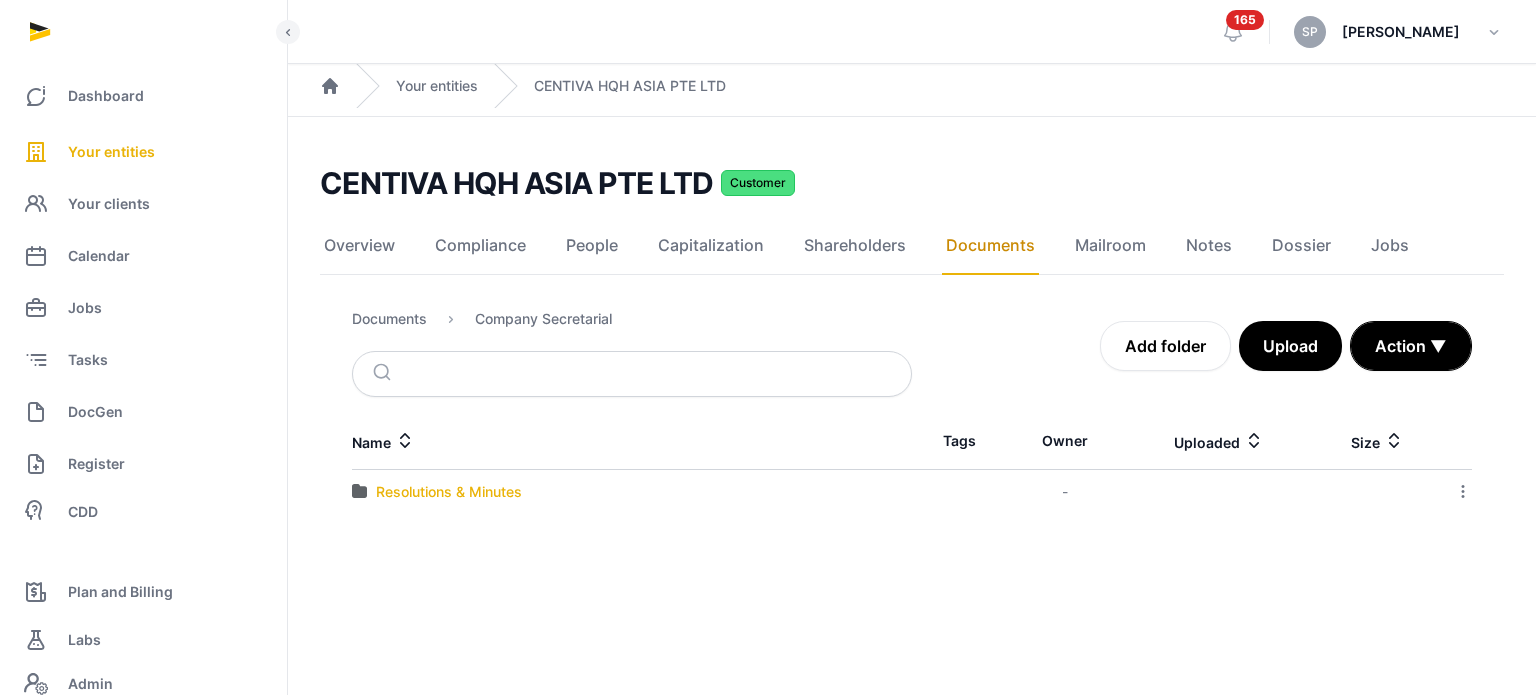 click on "Resolutions & Minutes" at bounding box center (449, 492) 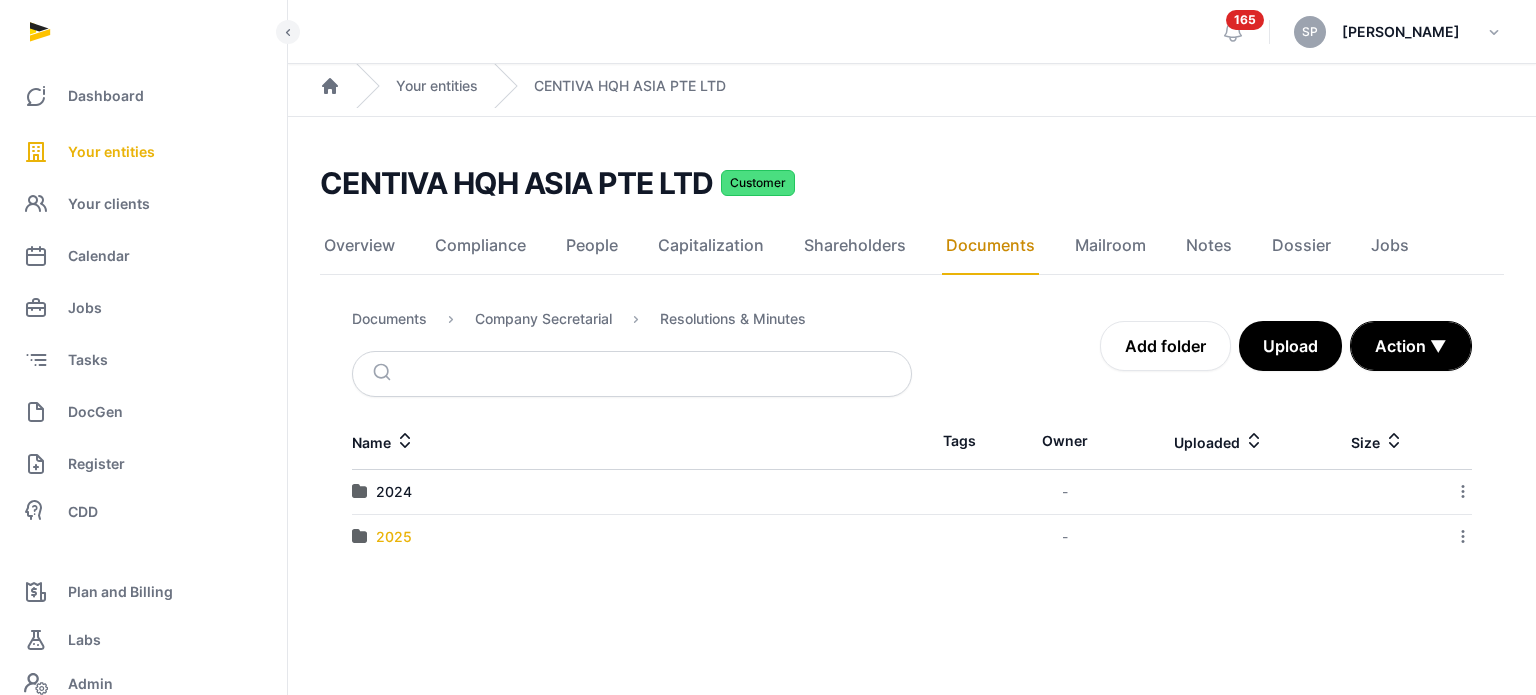 click on "2025" at bounding box center (394, 537) 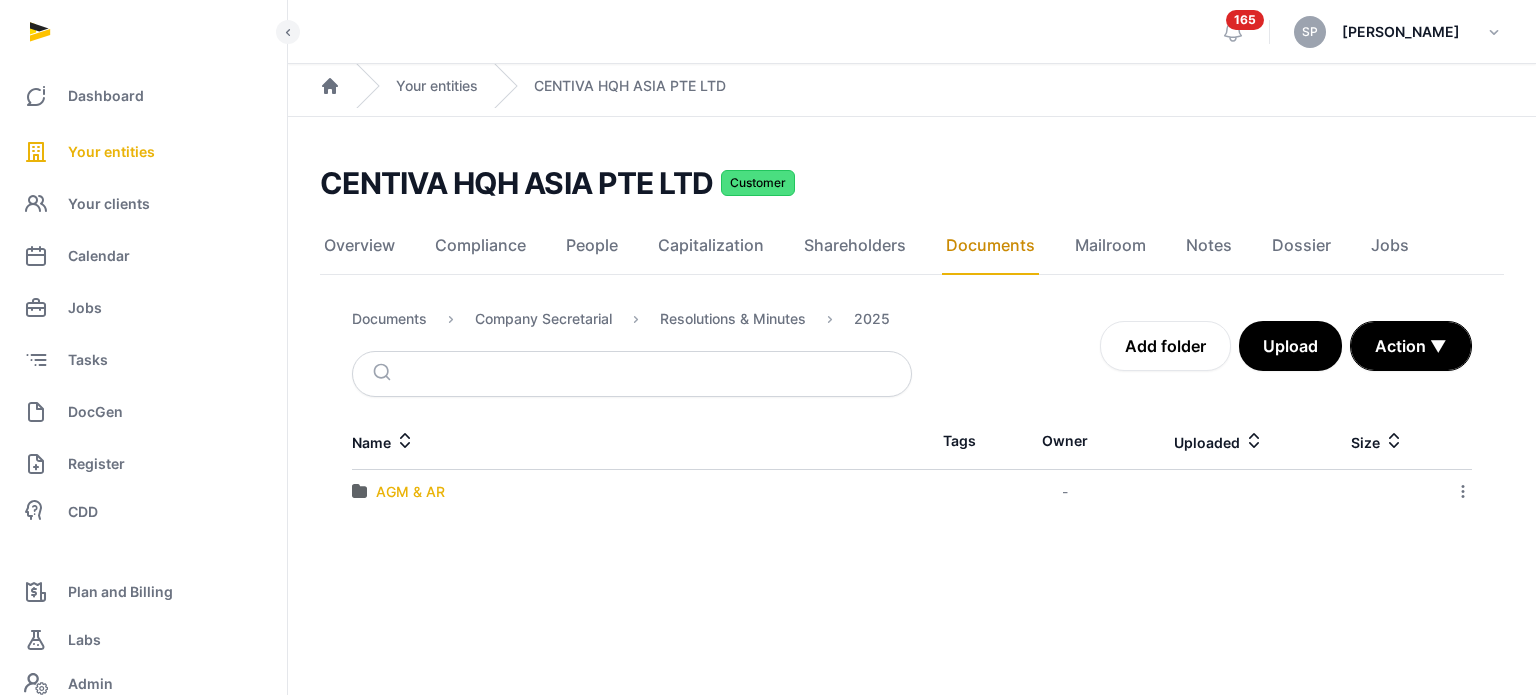 click on "AGM & AR" at bounding box center (410, 492) 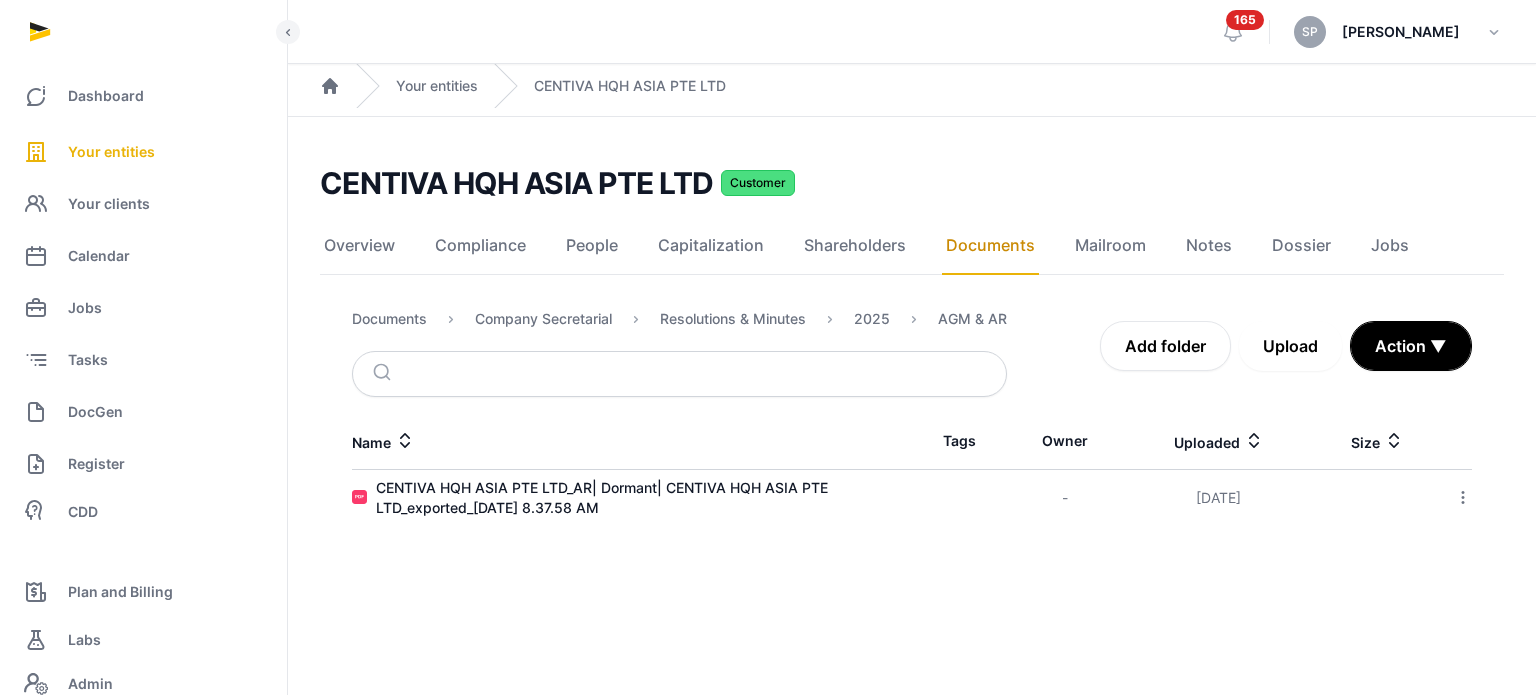 click on "Upload" at bounding box center [1290, 346] 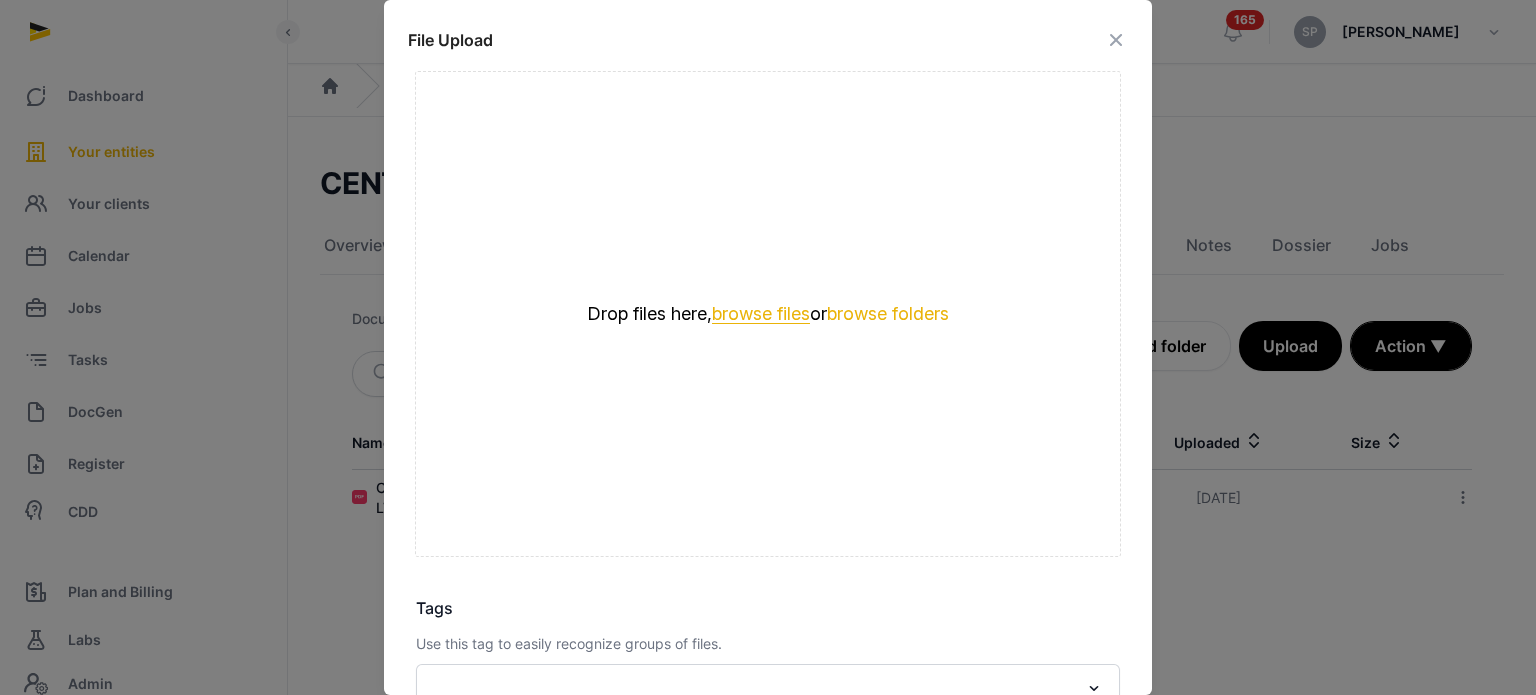 click on "browse files" at bounding box center [761, 314] 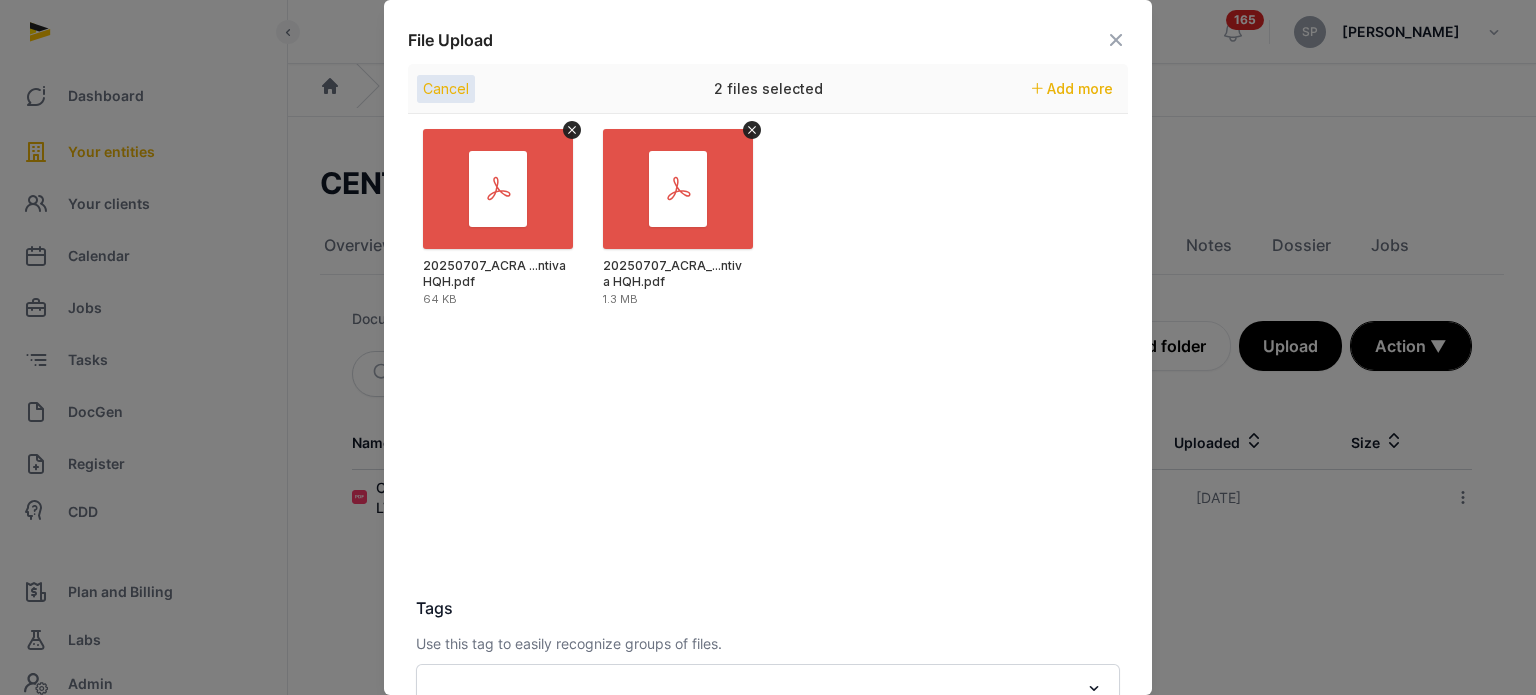 scroll, scrollTop: 282, scrollLeft: 0, axis: vertical 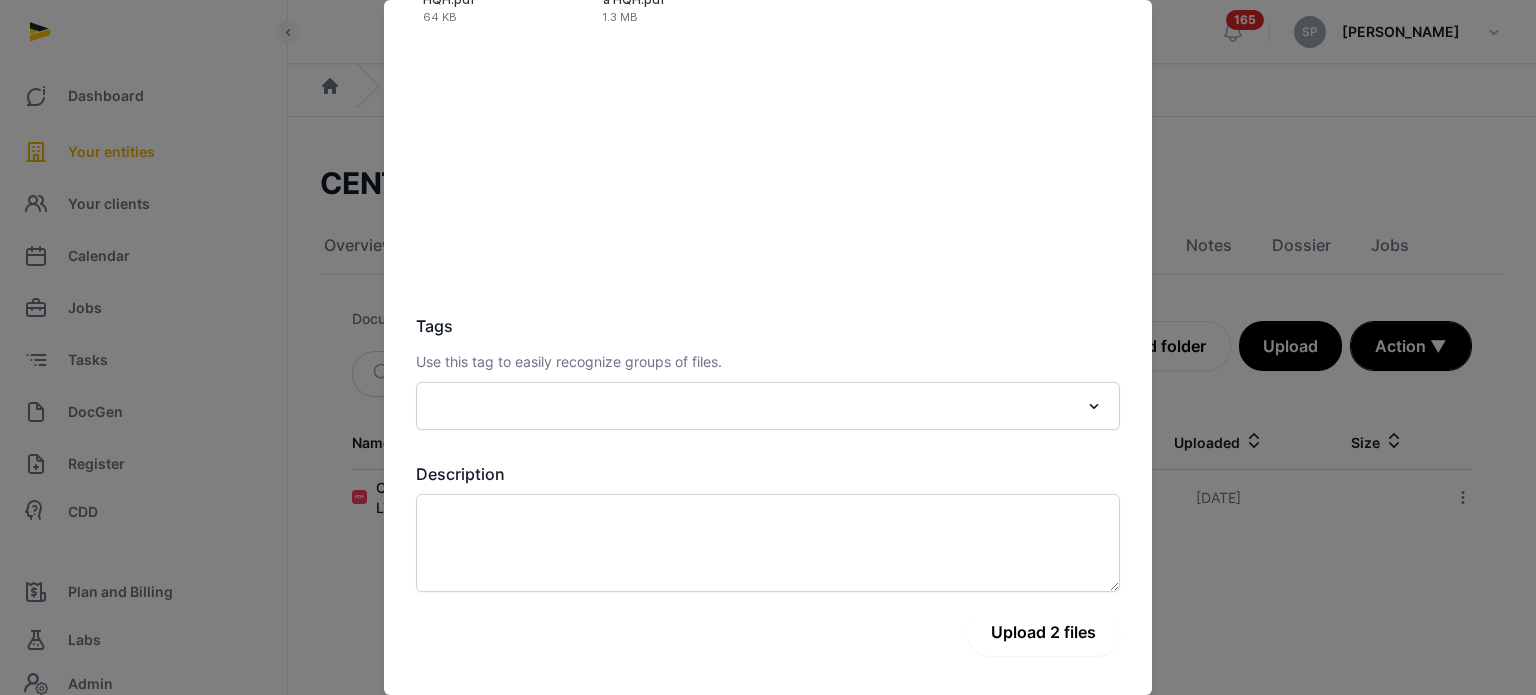 click on "Upload 2 files" at bounding box center (1043, 632) 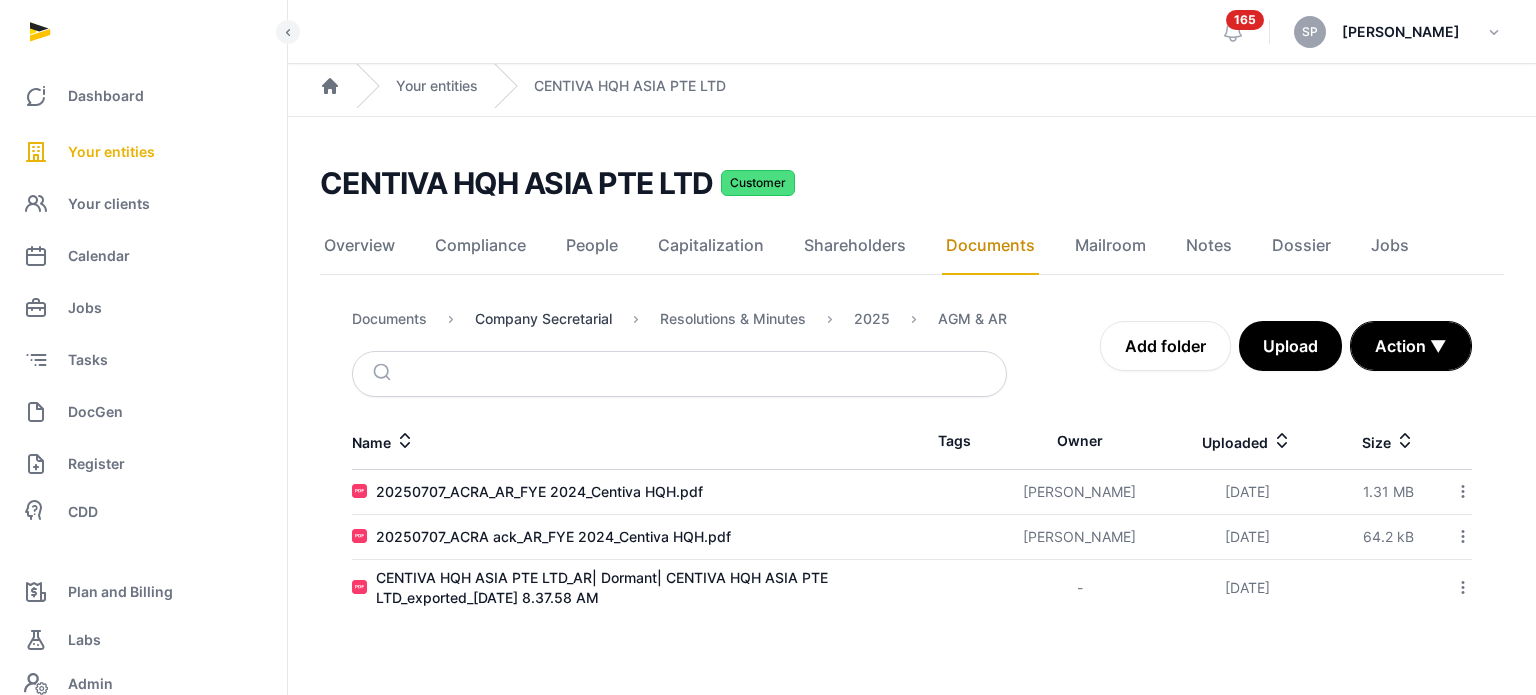 click on "Company Secretarial" at bounding box center [543, 319] 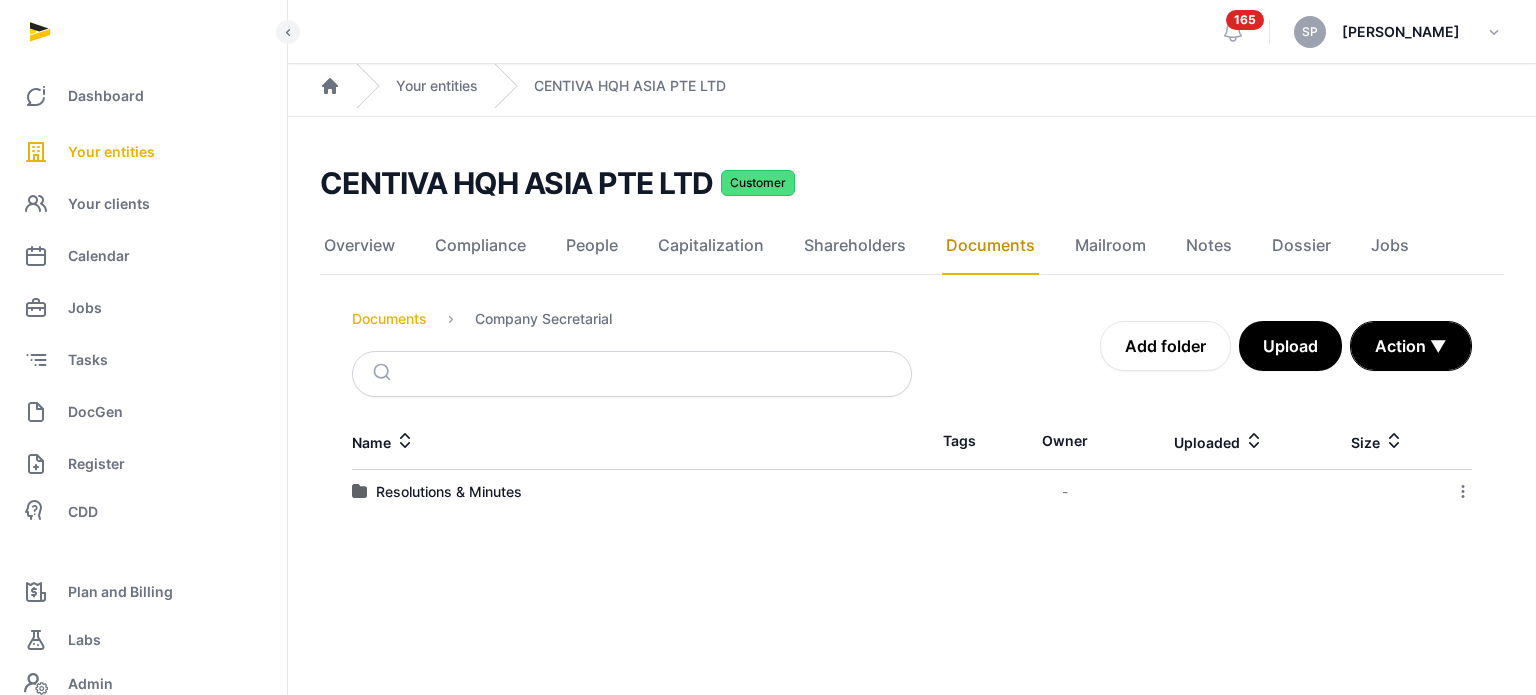 click on "Documents" at bounding box center [389, 319] 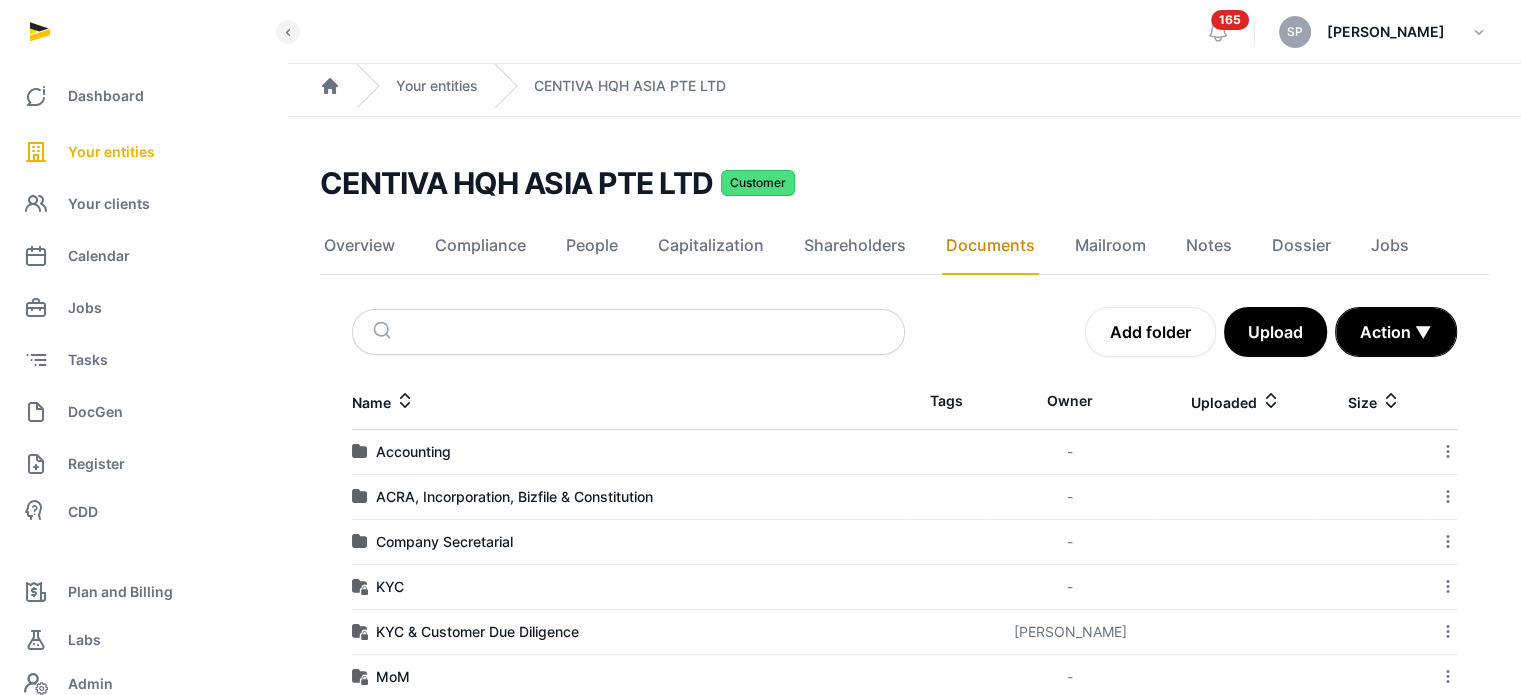 click on "ACRA, Incorporation, Bizfile & Constitution" at bounding box center [628, 497] 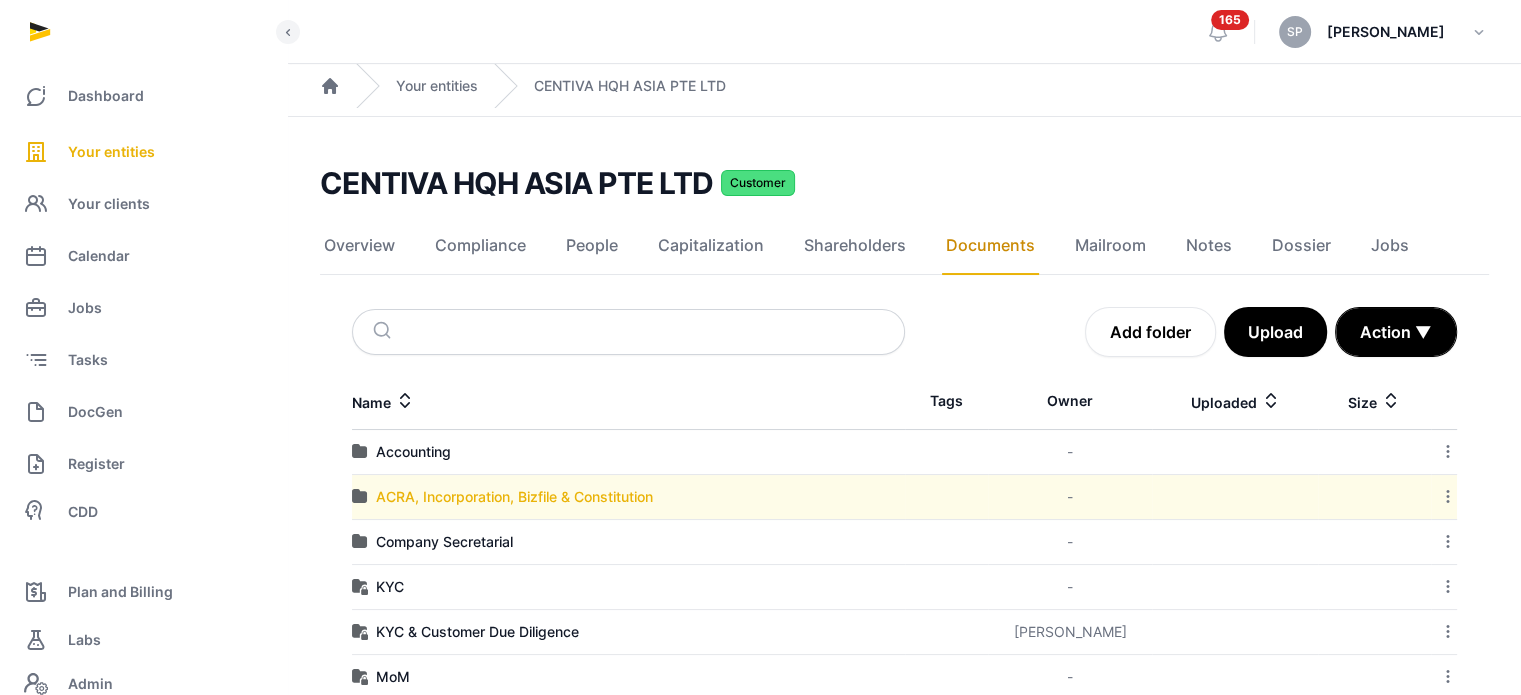 click on "ACRA, Incorporation, Bizfile & Constitution" at bounding box center (514, 497) 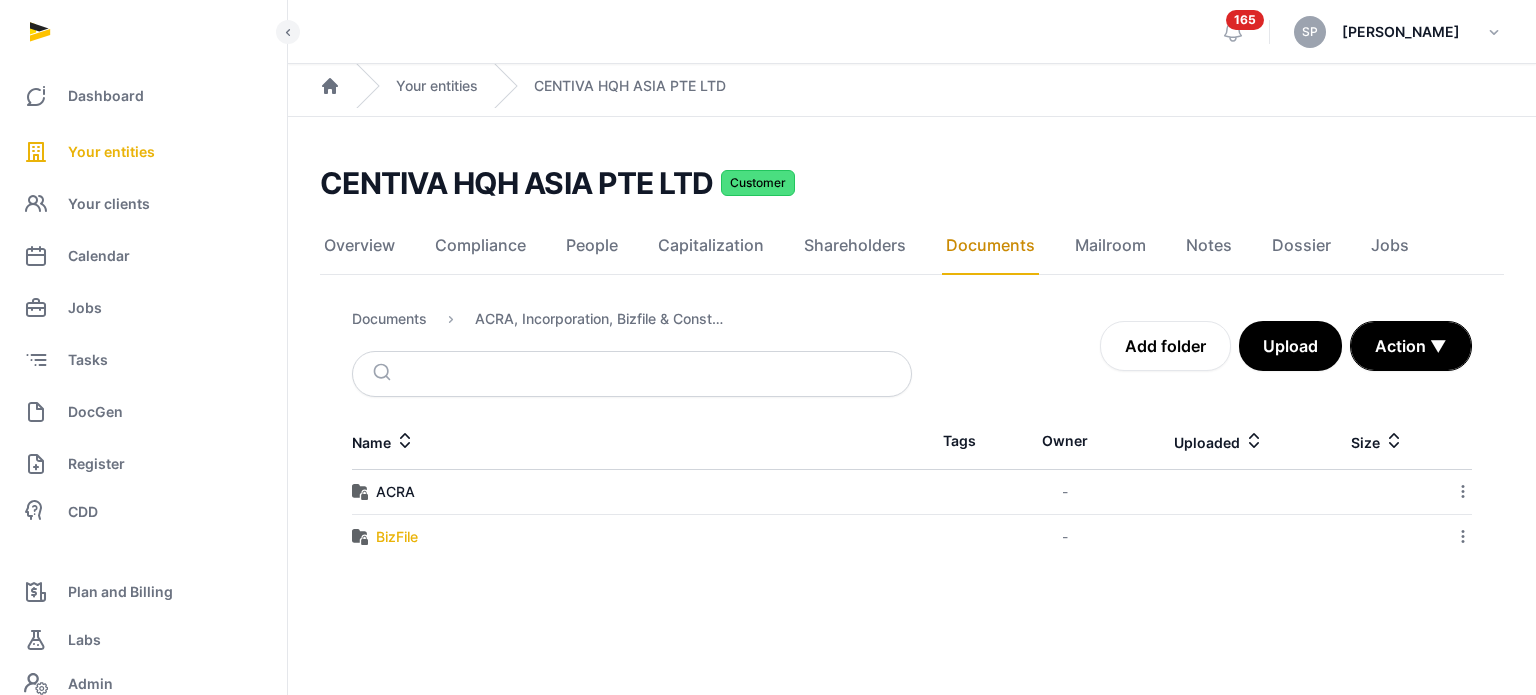 click on "BizFile" at bounding box center (397, 537) 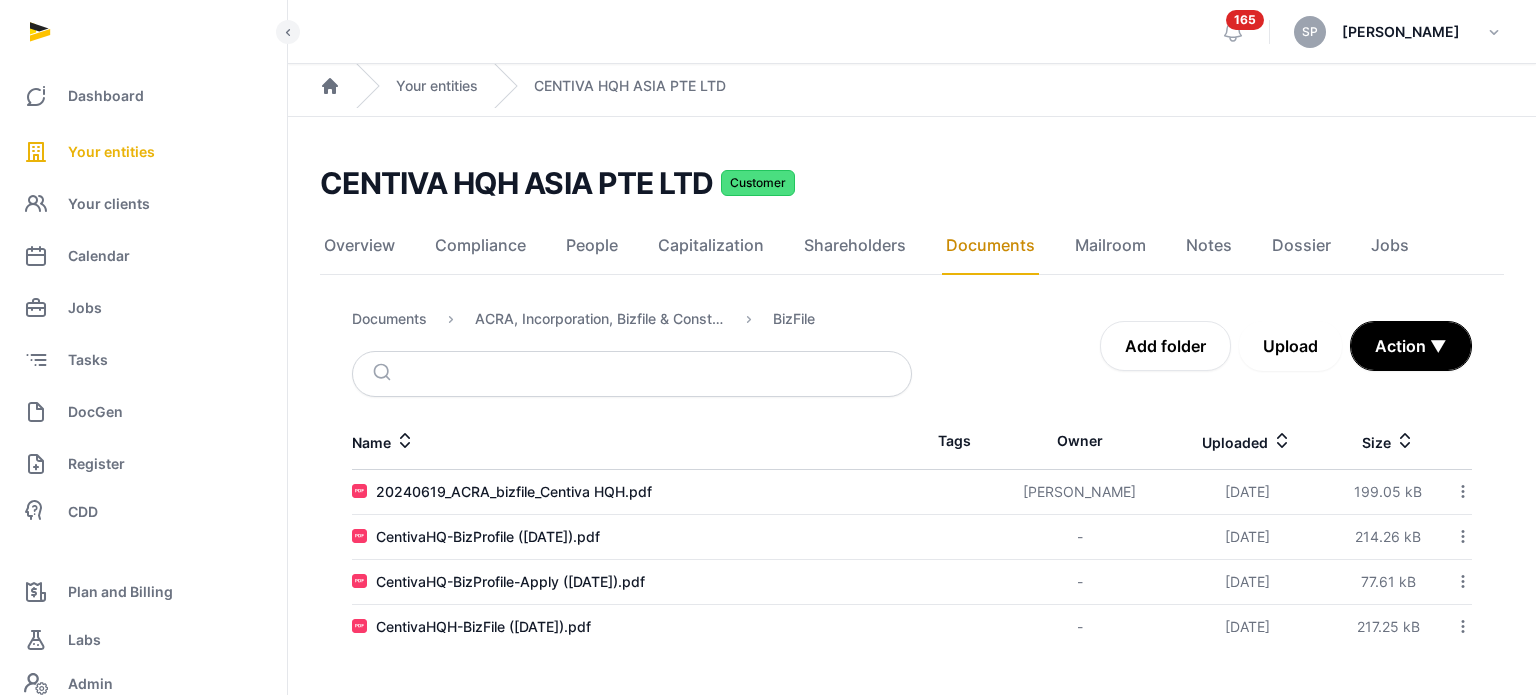 click on "Upload" at bounding box center (1290, 346) 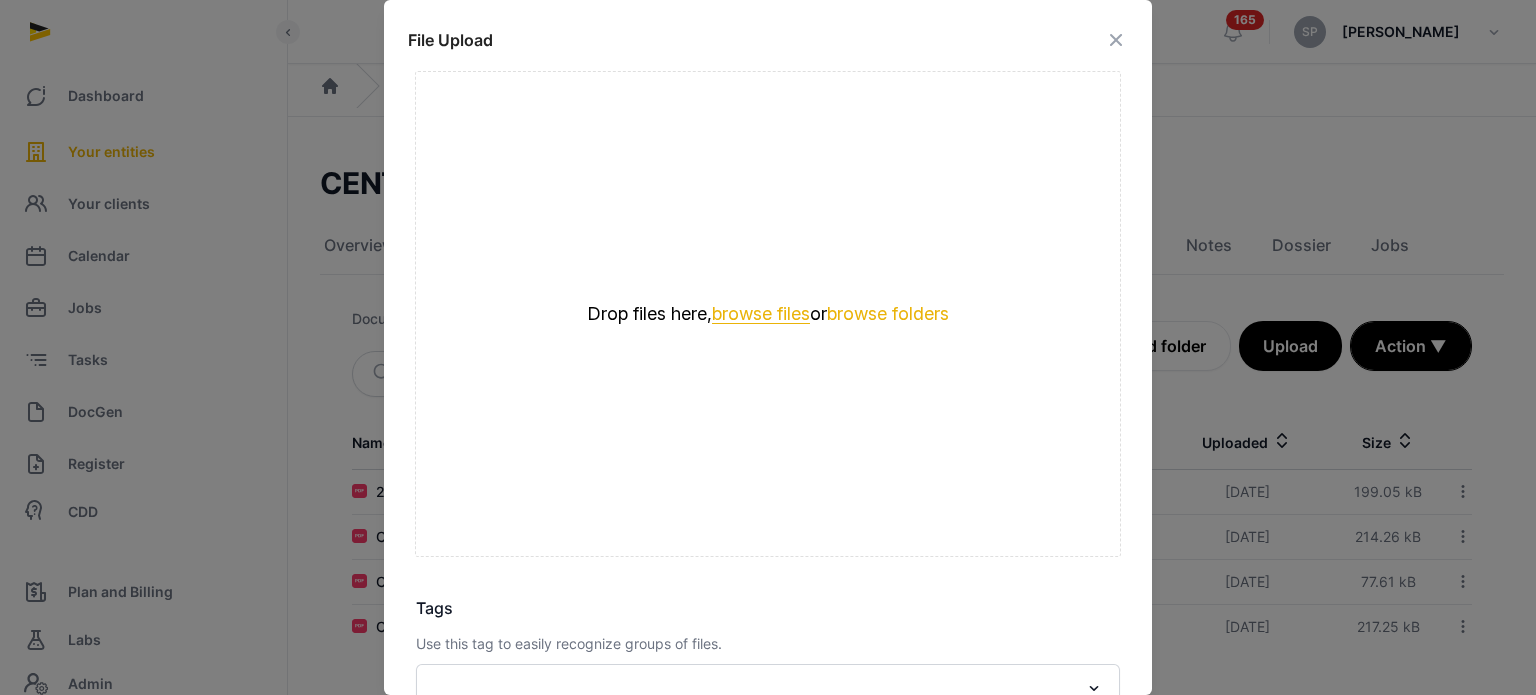 click on "browse files" at bounding box center [761, 314] 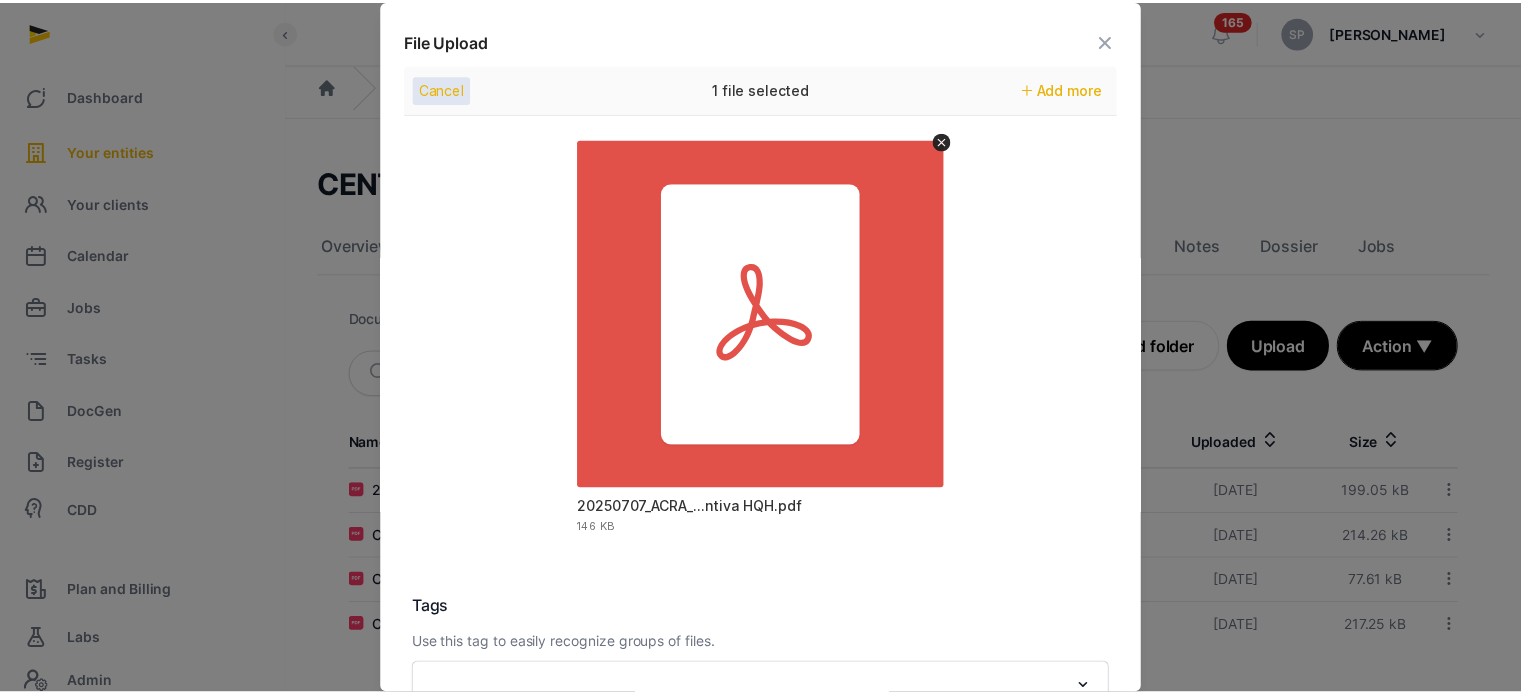 scroll, scrollTop: 282, scrollLeft: 0, axis: vertical 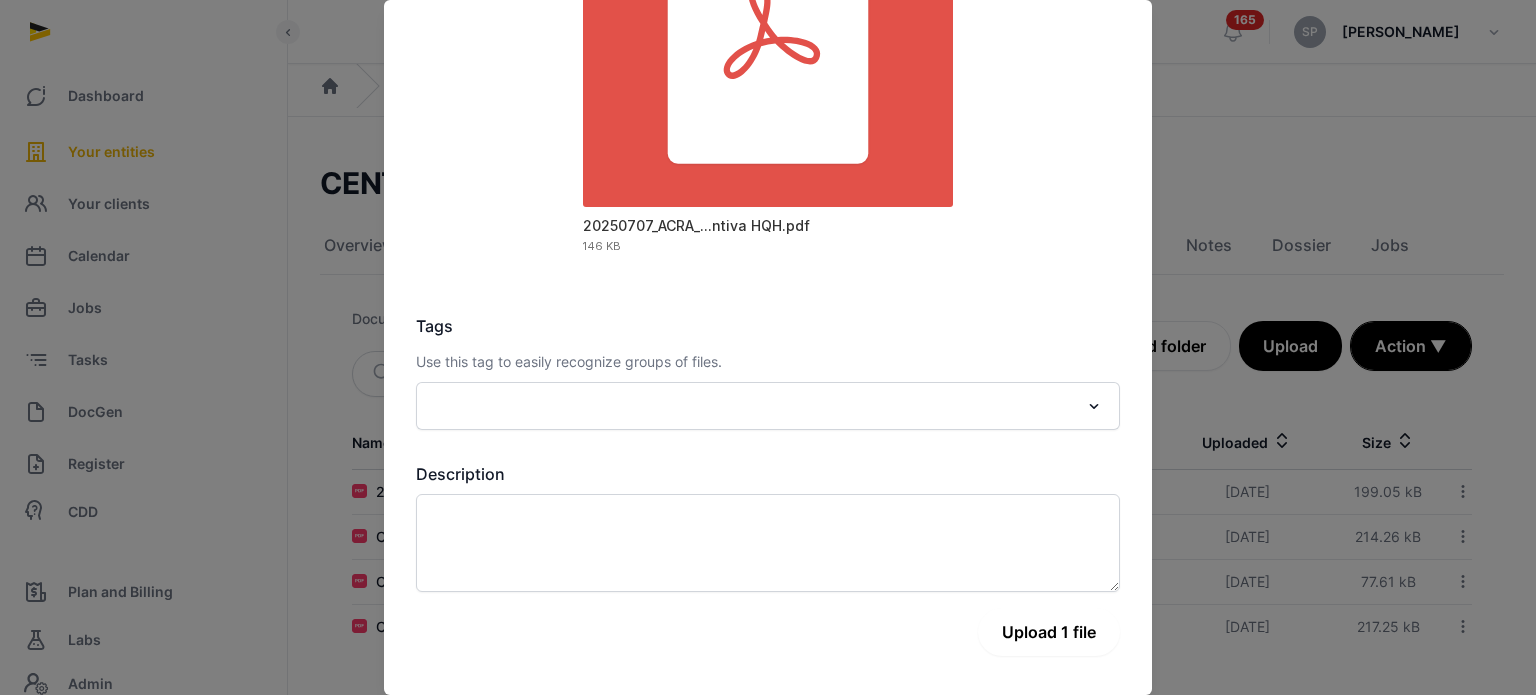 click on "Upload 1 file" at bounding box center [1049, 632] 